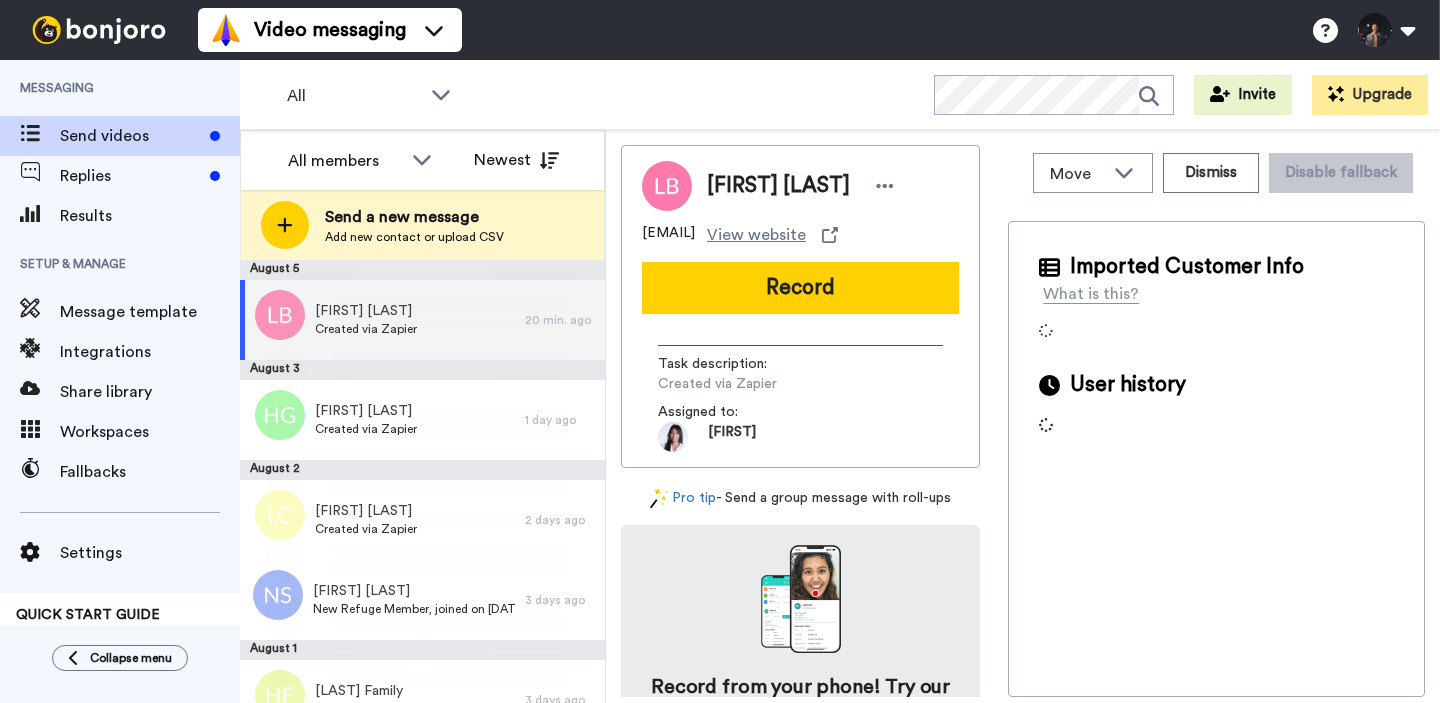 scroll, scrollTop: 0, scrollLeft: 0, axis: both 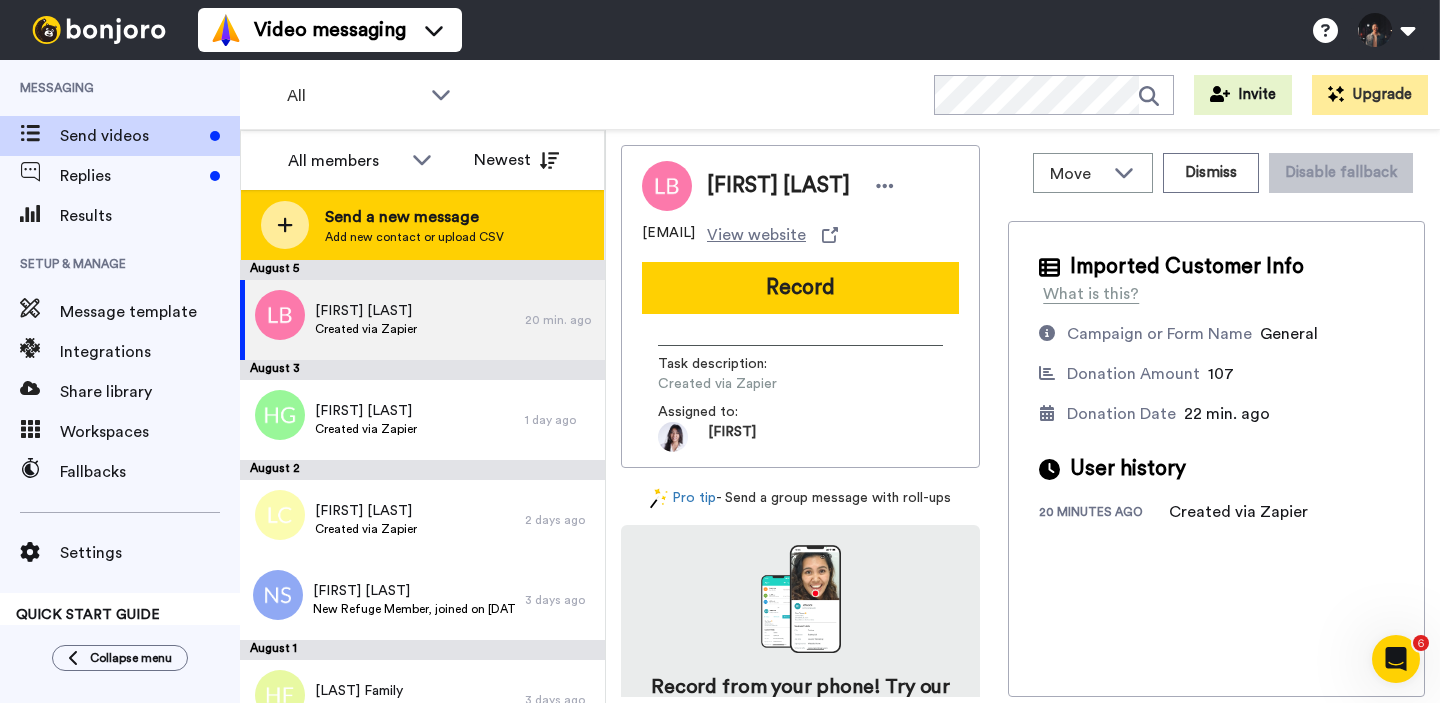 click on "Send a new message" at bounding box center [414, 217] 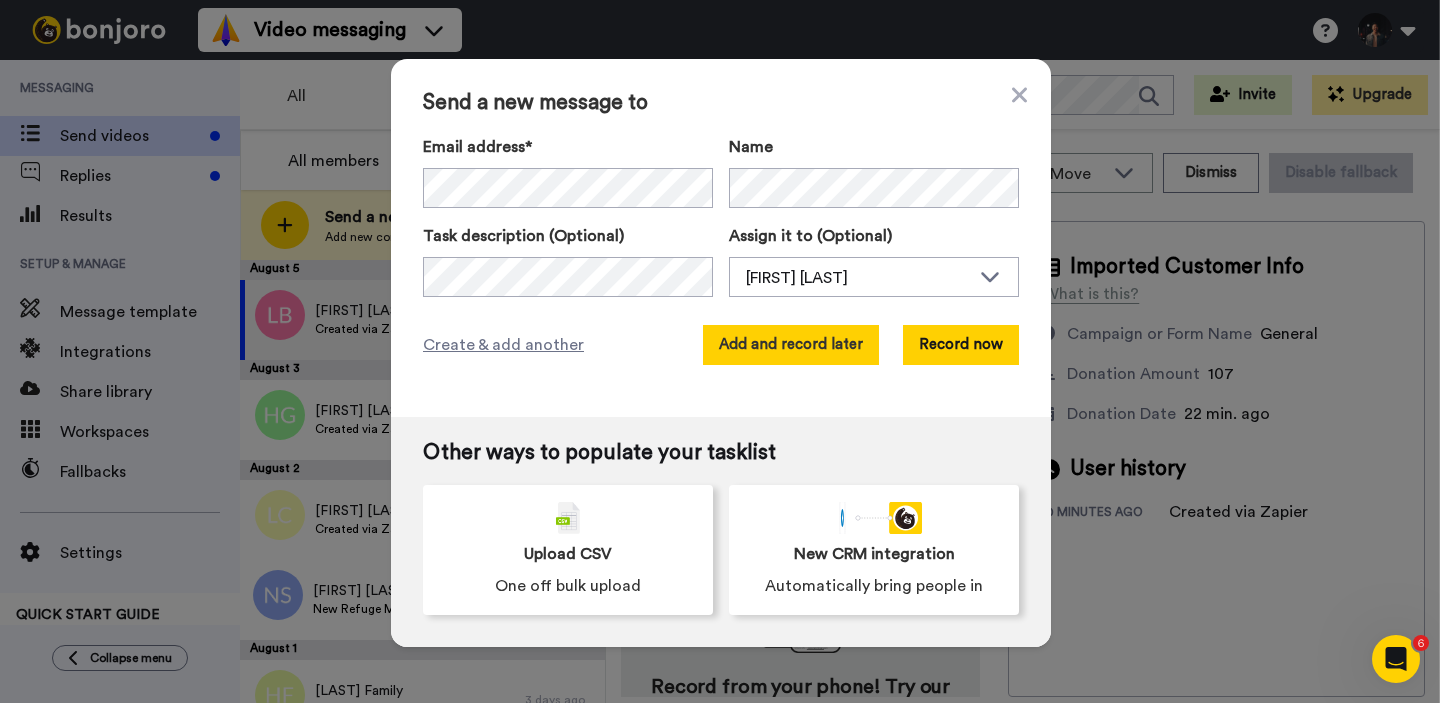 click on "Add and record later" at bounding box center (791, 345) 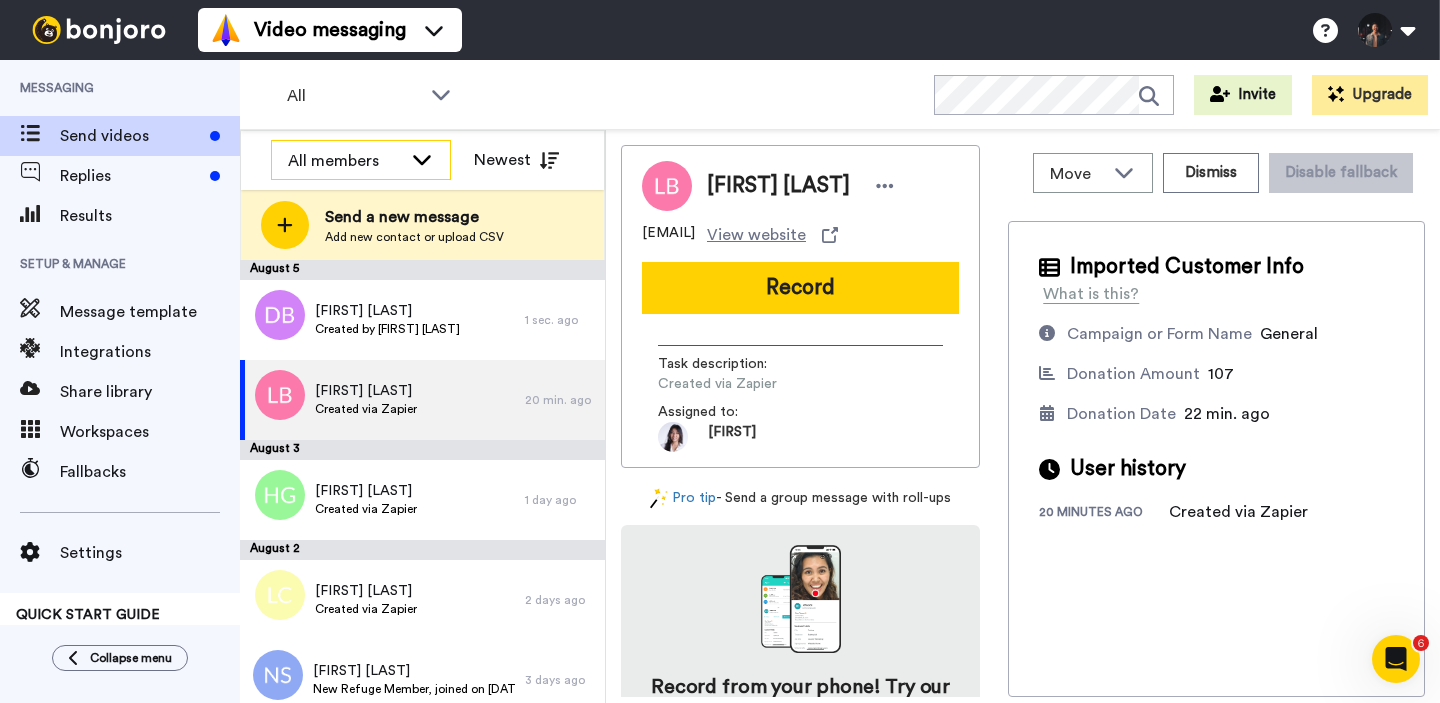 click on "All members" at bounding box center (345, 161) 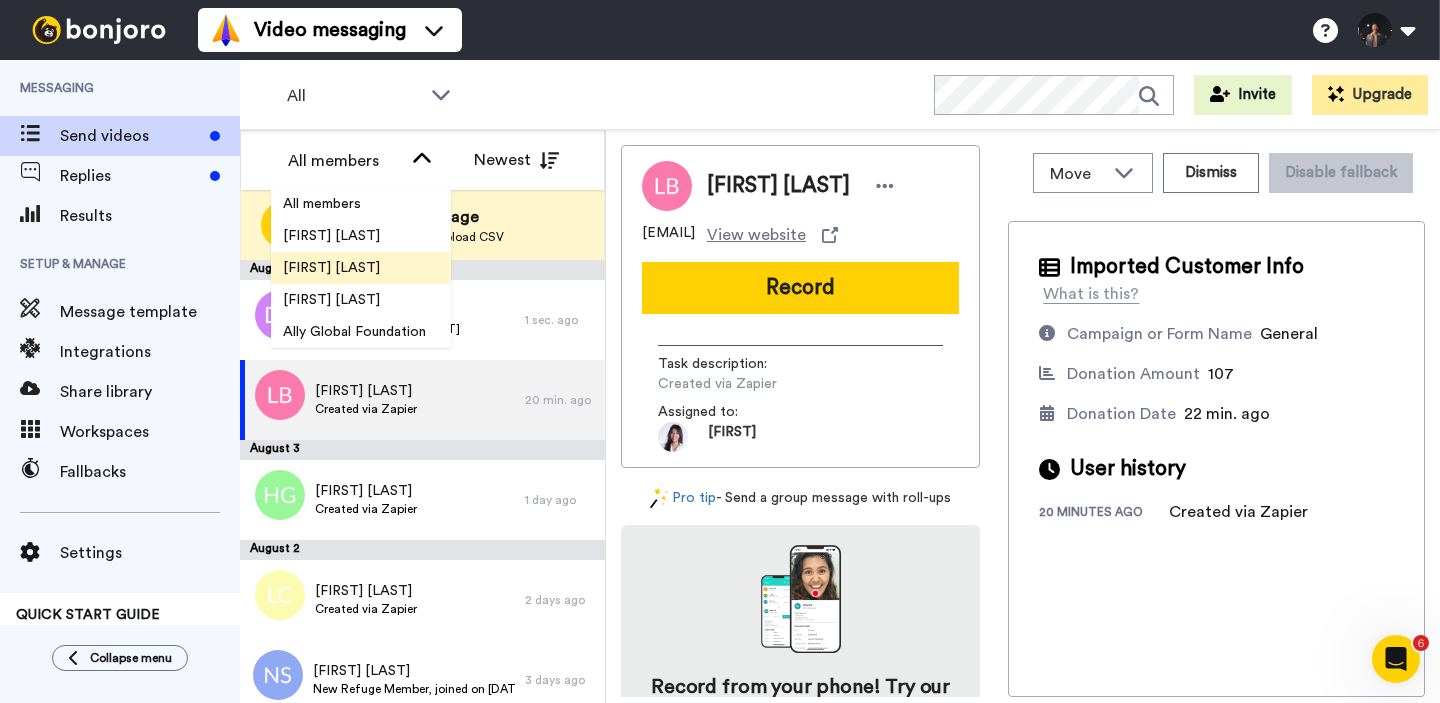 click on "[FIRST] [LAST]" at bounding box center [331, 268] 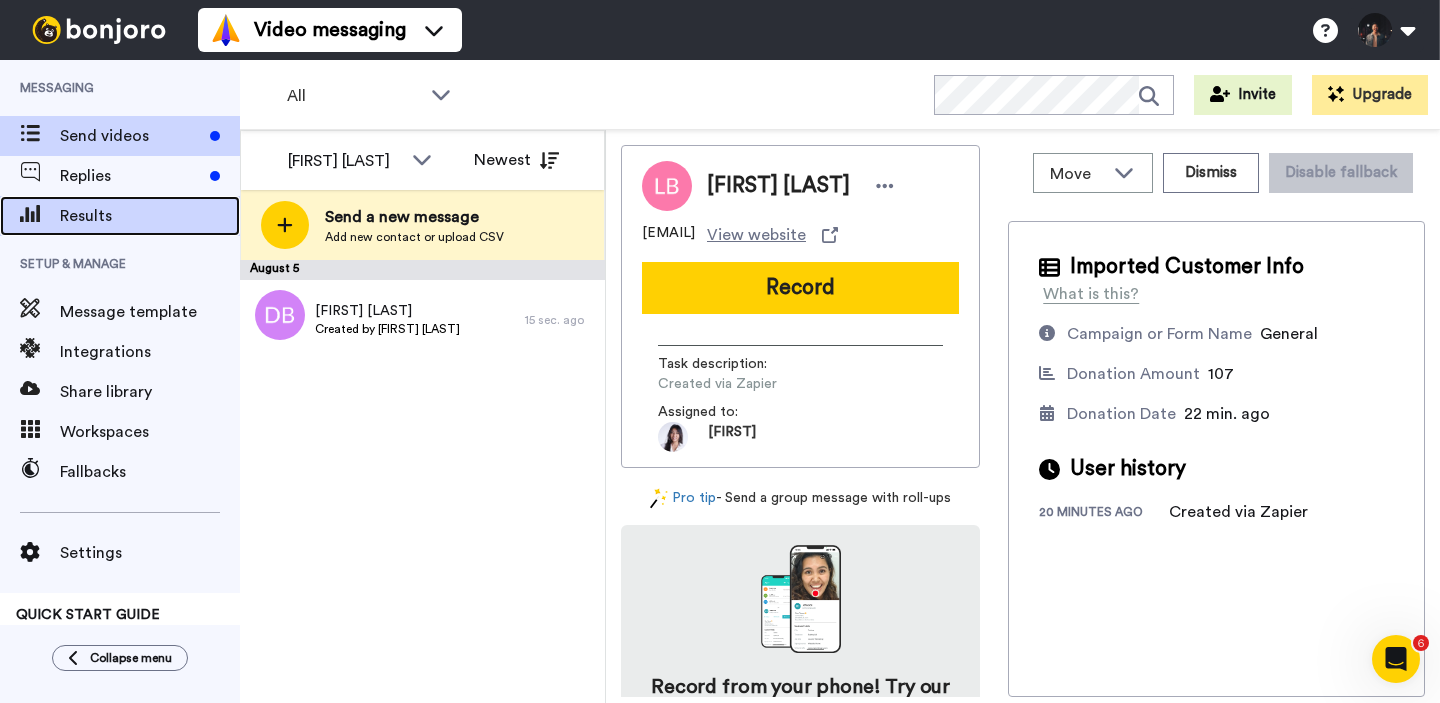 click on "Results" at bounding box center [150, 216] 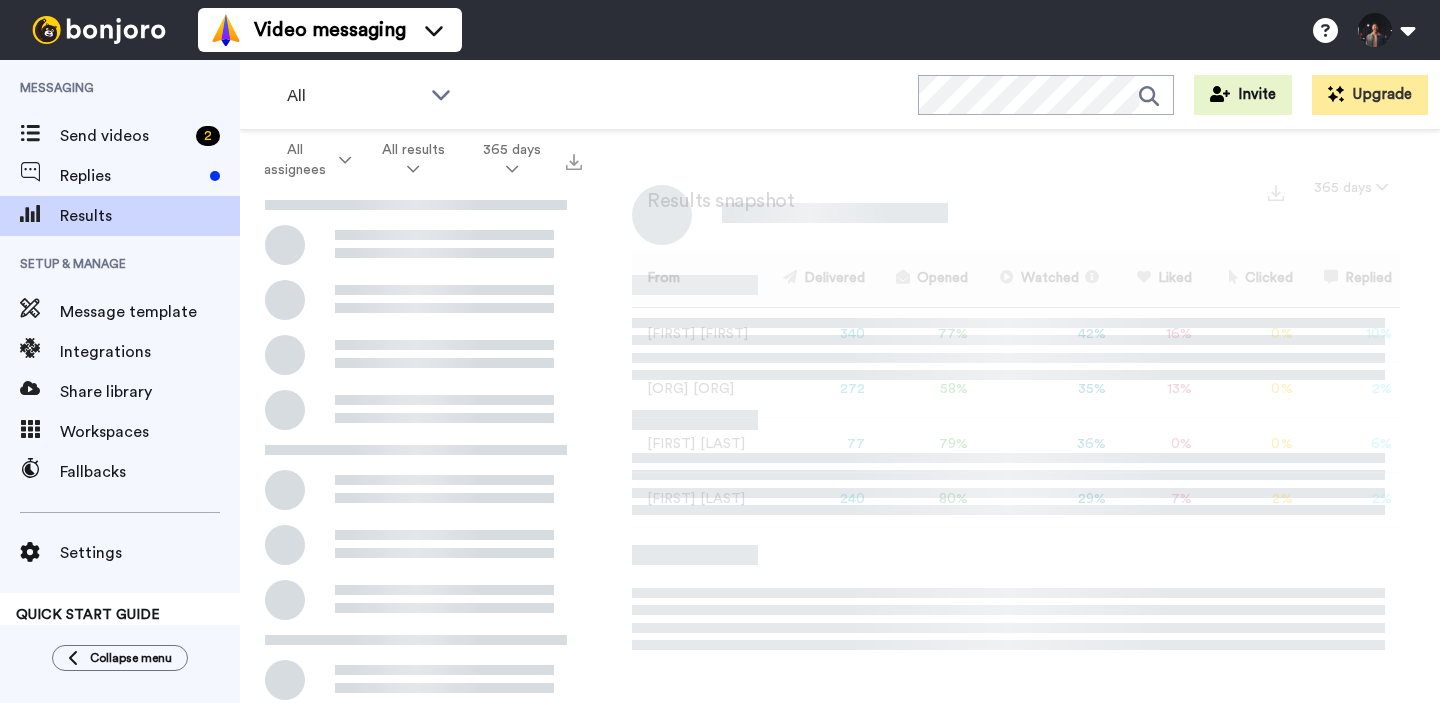 scroll, scrollTop: 0, scrollLeft: 0, axis: both 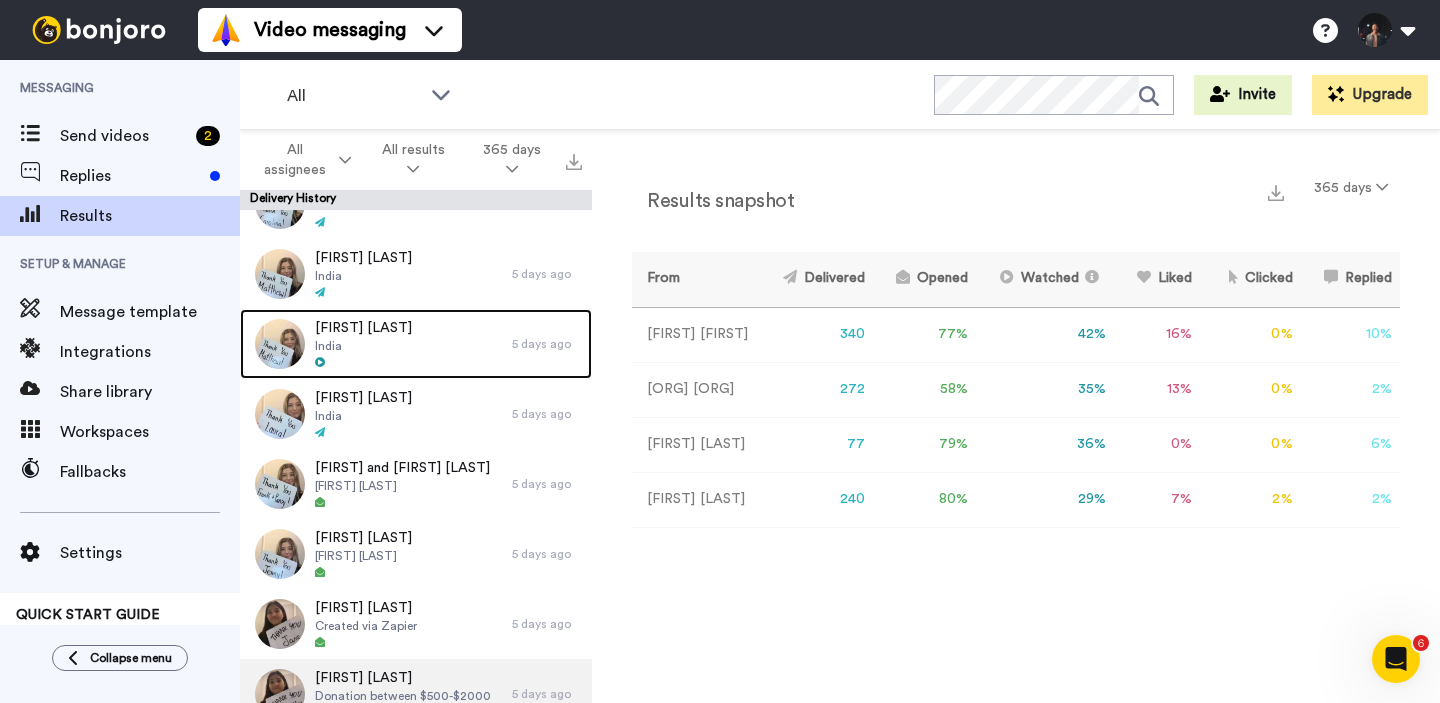 click on "[FIRST] [LAST] [COUNTRY]" at bounding box center (376, 344) 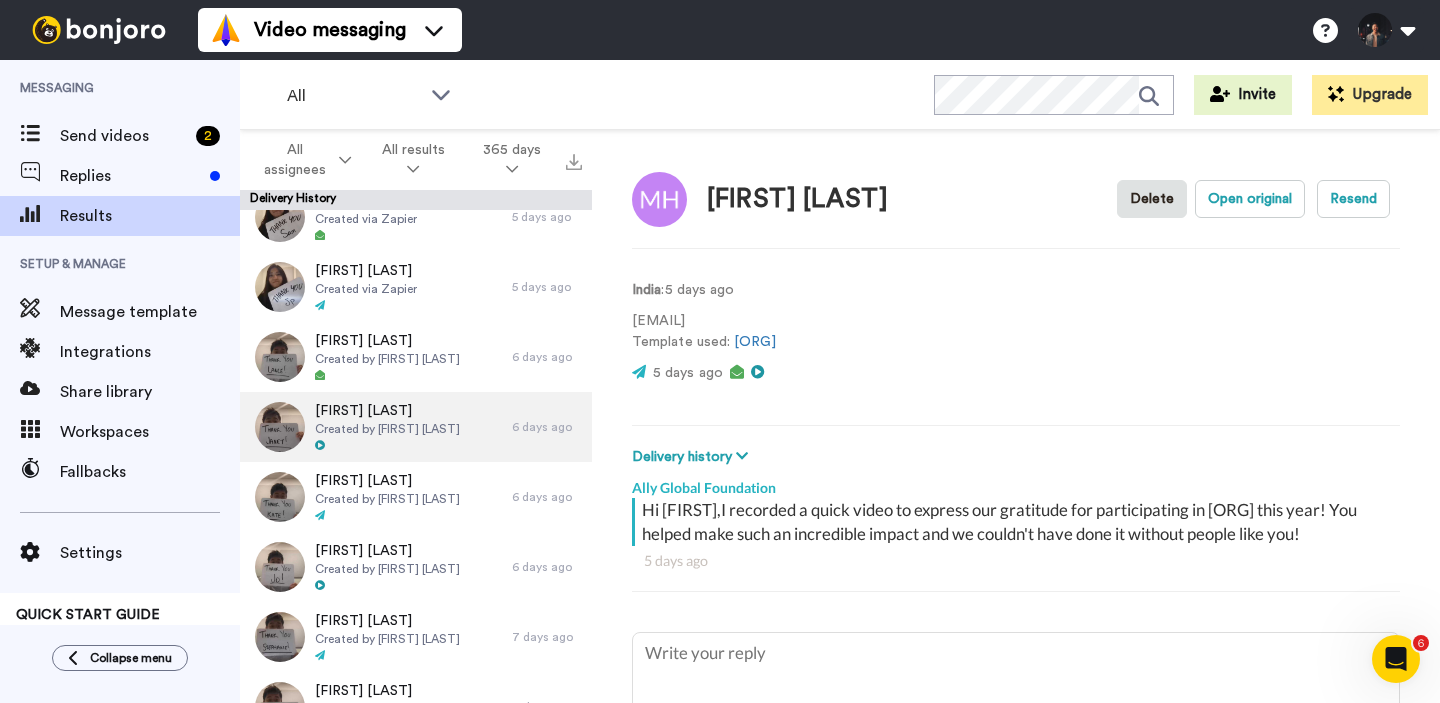 scroll, scrollTop: 1368, scrollLeft: 0, axis: vertical 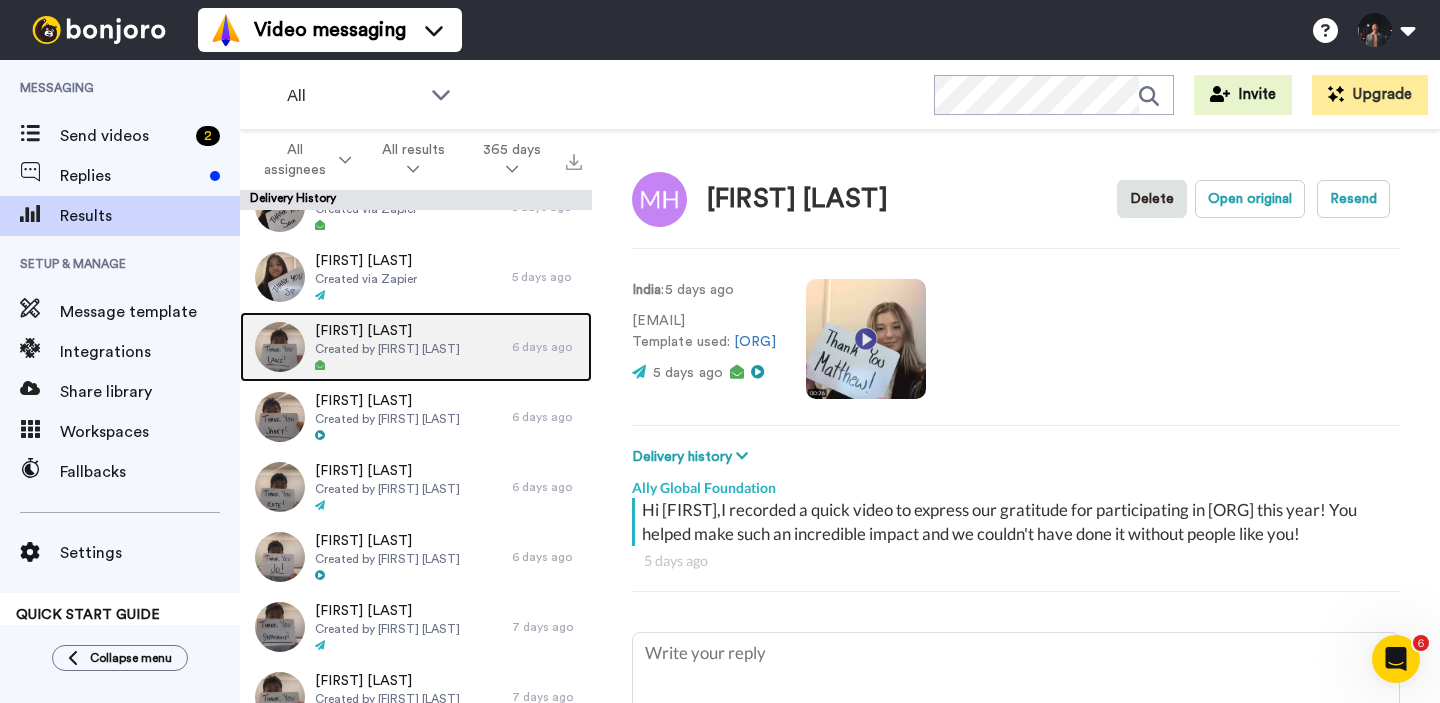 click on "[FIRST] [LAST] Created by [FIRST] [LAST]" at bounding box center (376, 347) 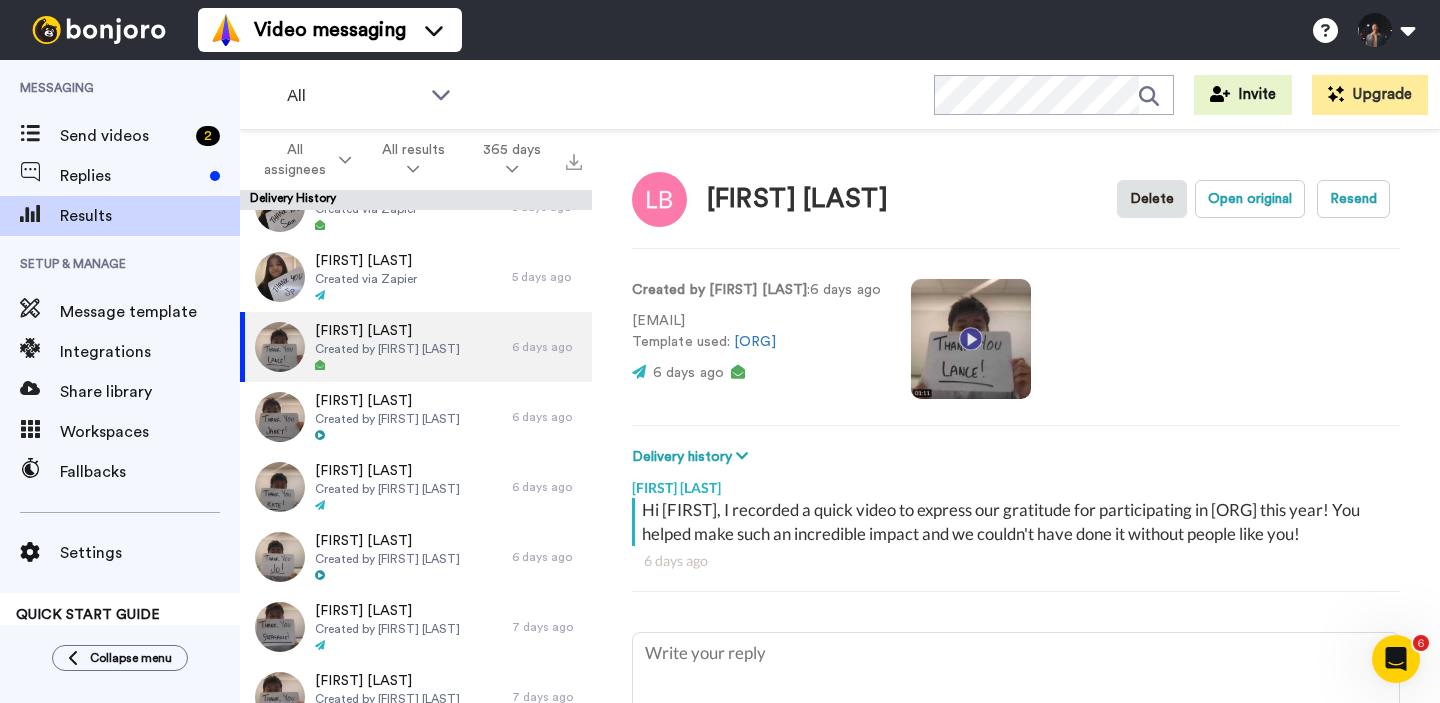 click at bounding box center (971, 339) 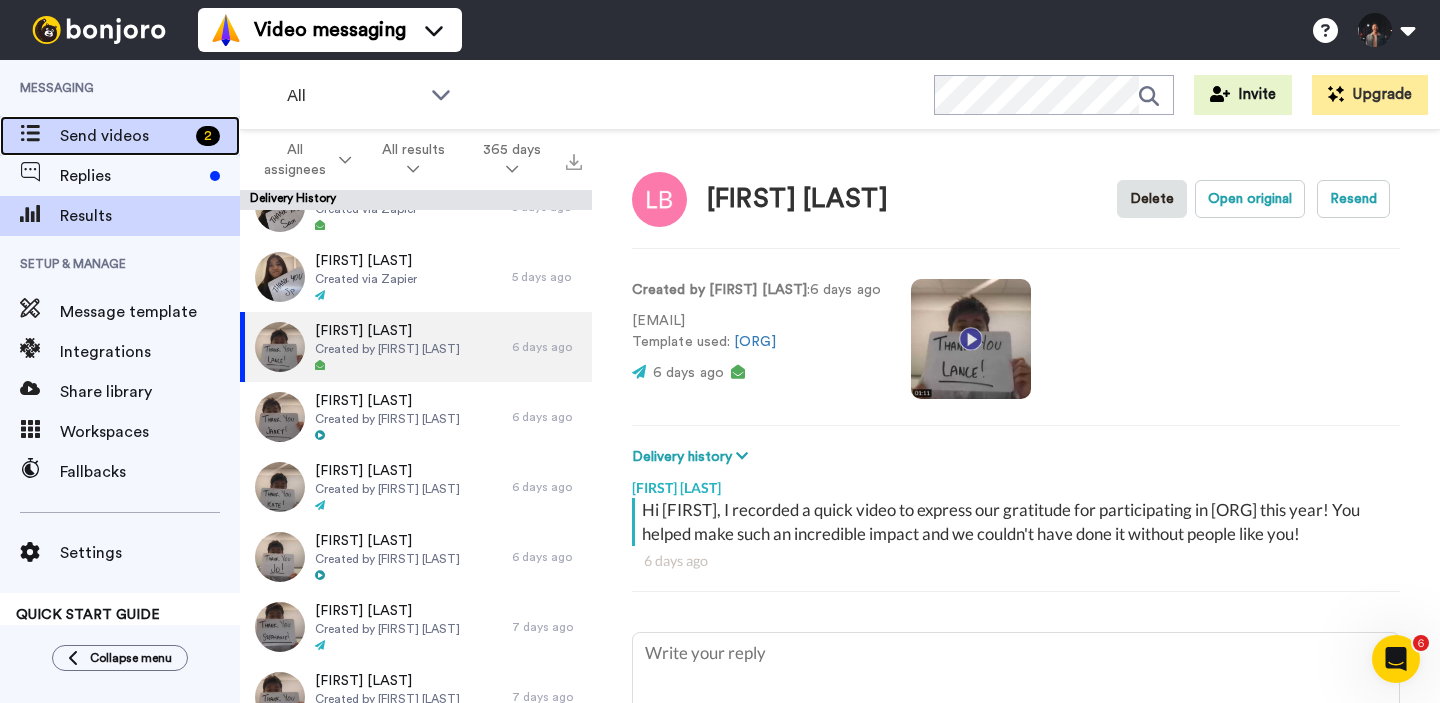 click on "Send videos" at bounding box center [124, 136] 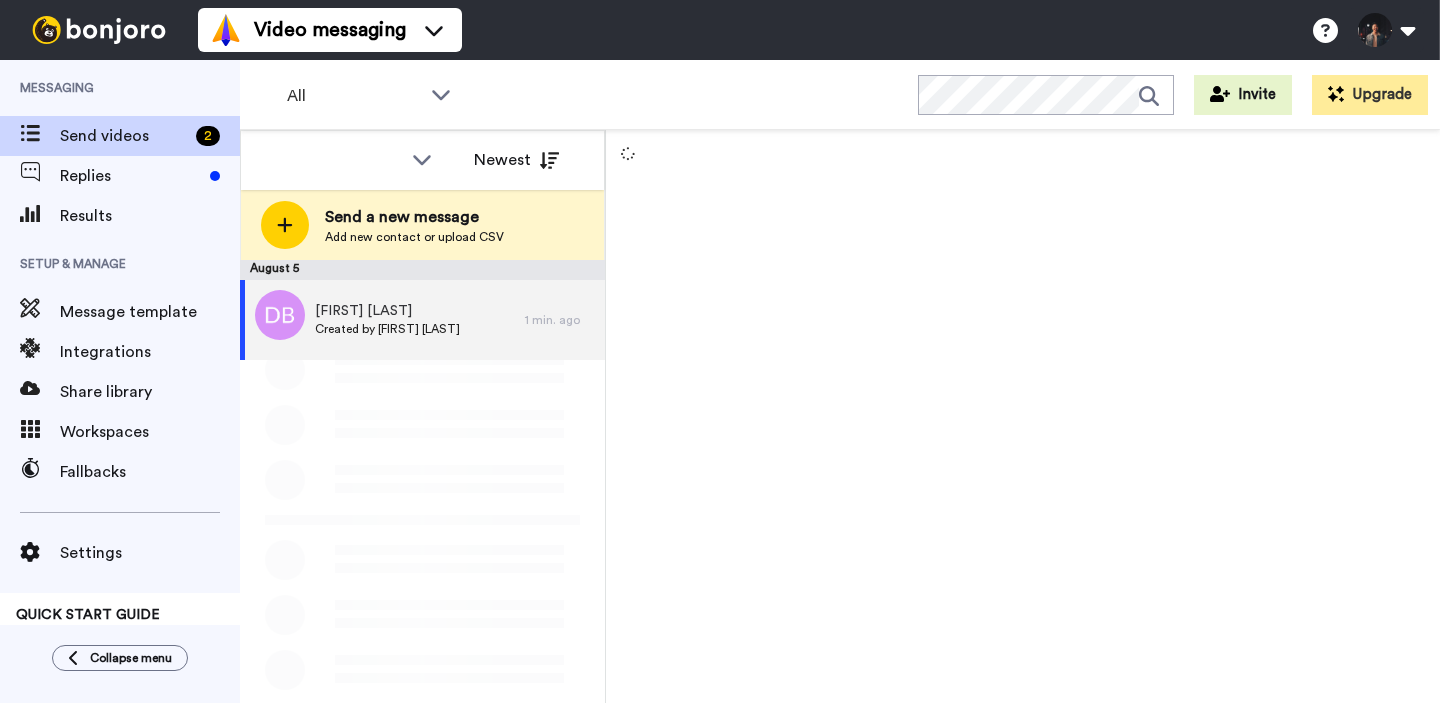 scroll, scrollTop: 0, scrollLeft: 0, axis: both 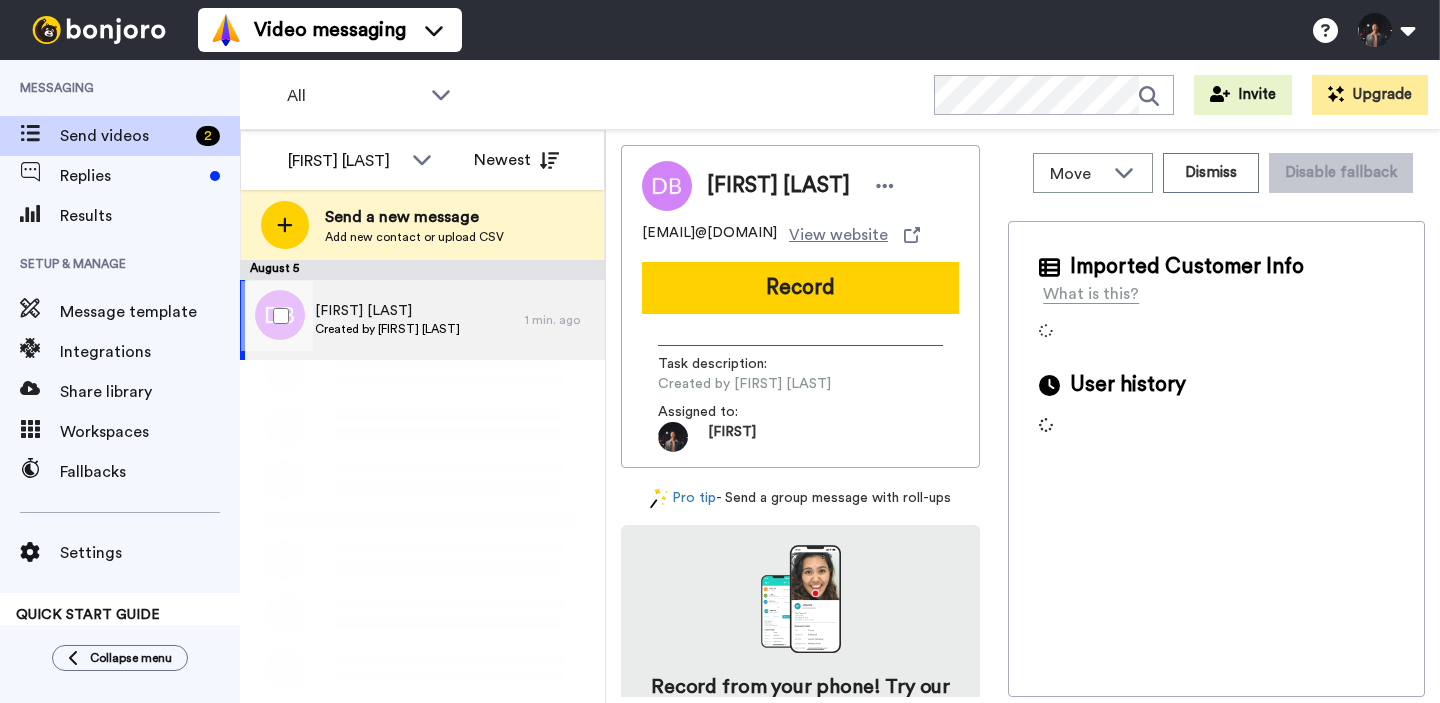 click on "David Baker" at bounding box center [387, 311] 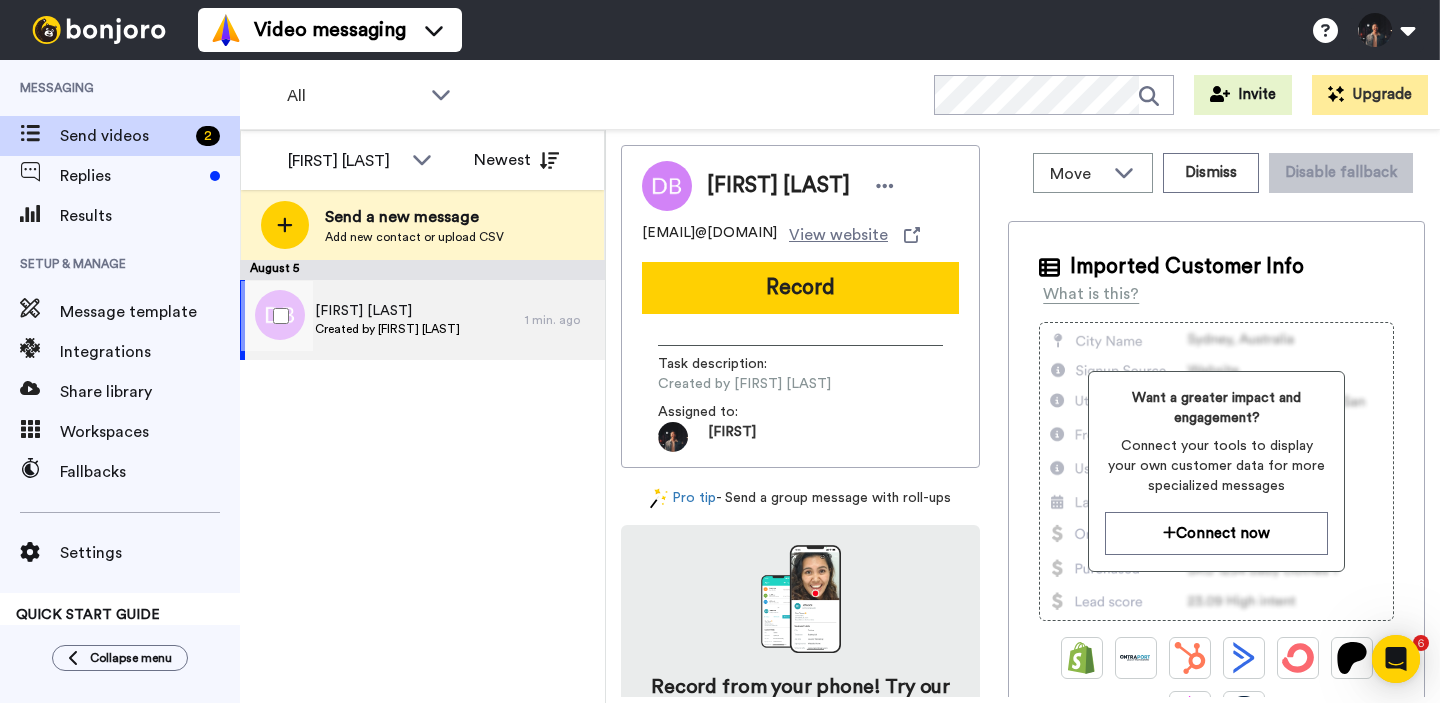 scroll, scrollTop: 0, scrollLeft: 0, axis: both 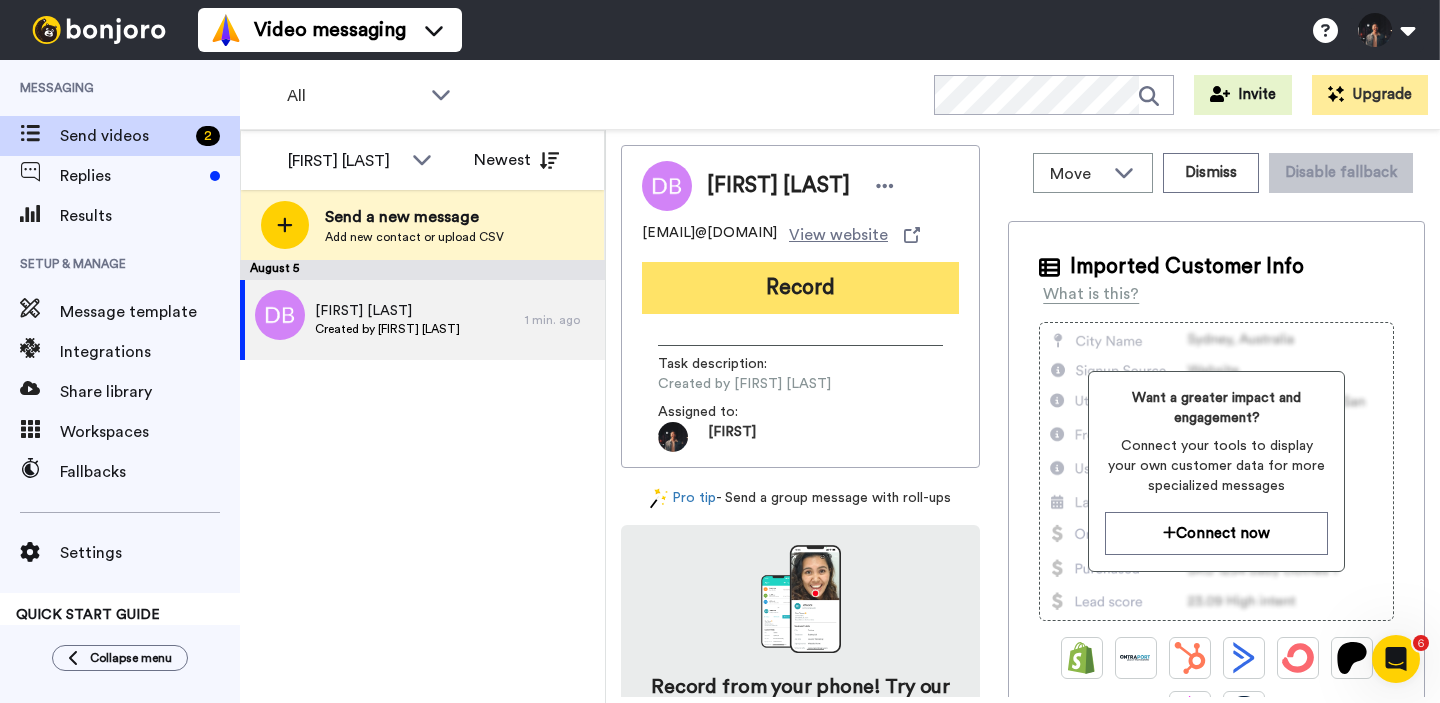 click on "Record" at bounding box center (800, 288) 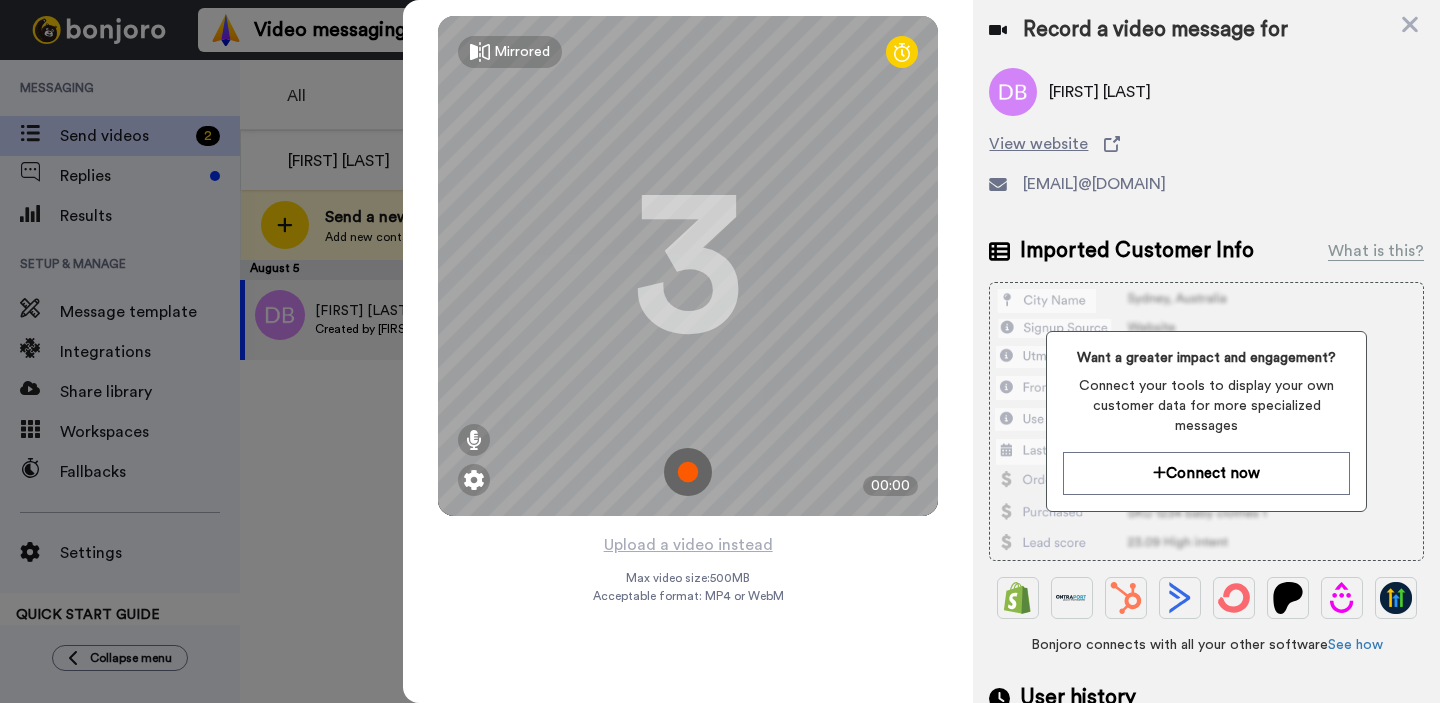 click at bounding box center (688, 472) 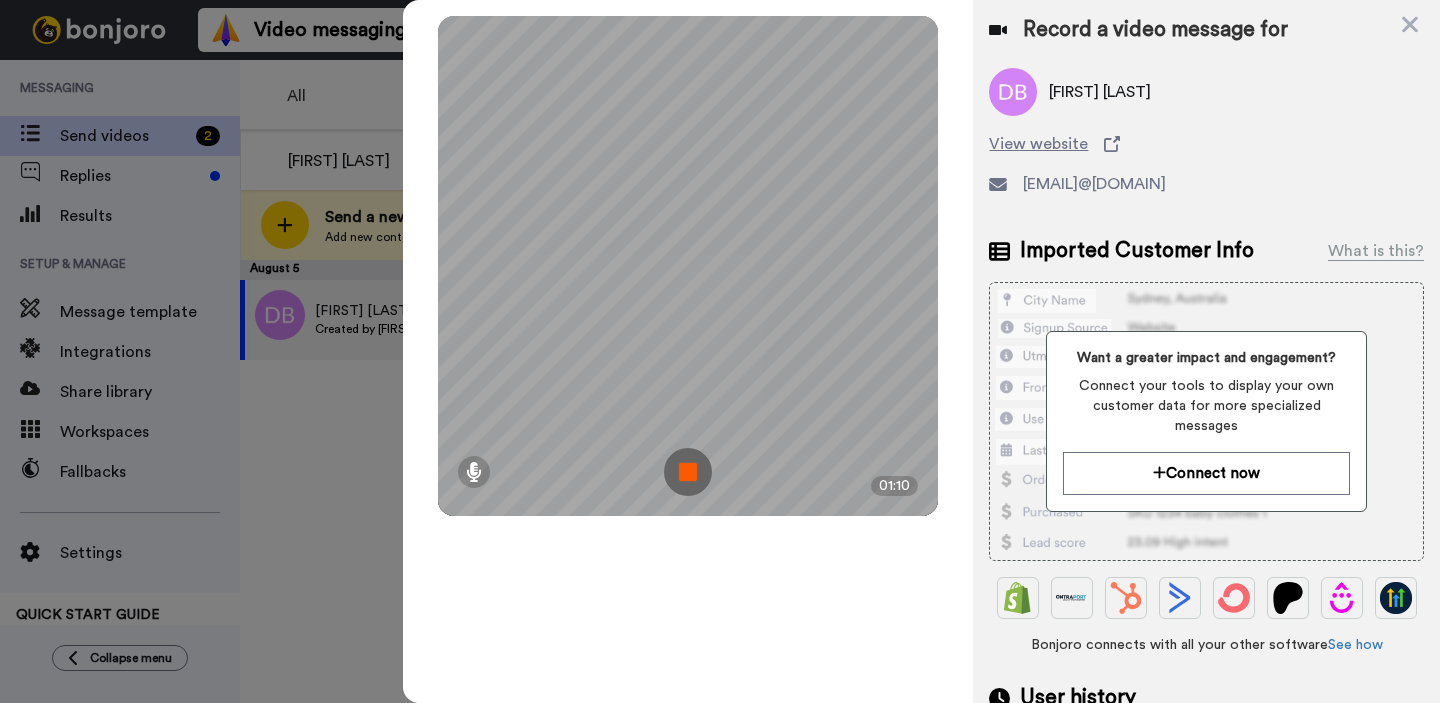 click at bounding box center [688, 472] 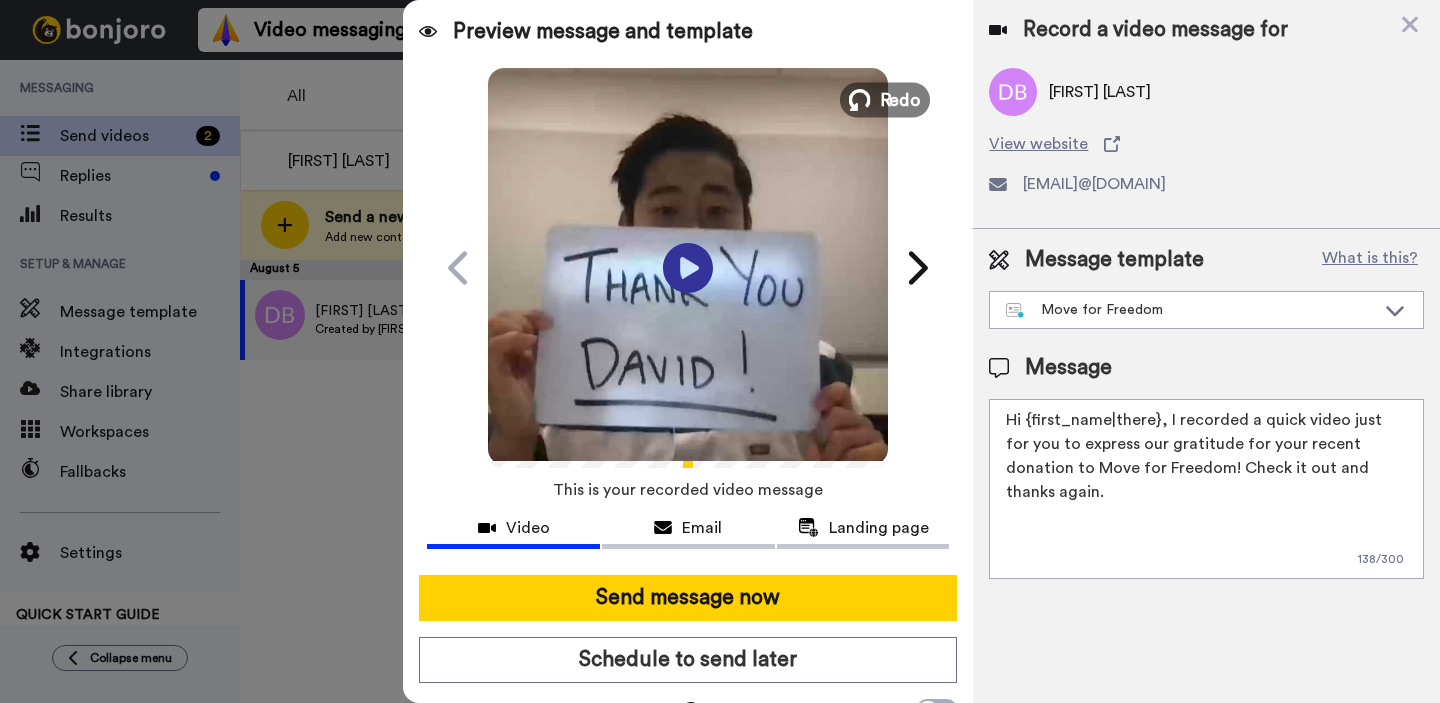 click on "Redo" at bounding box center [885, 99] 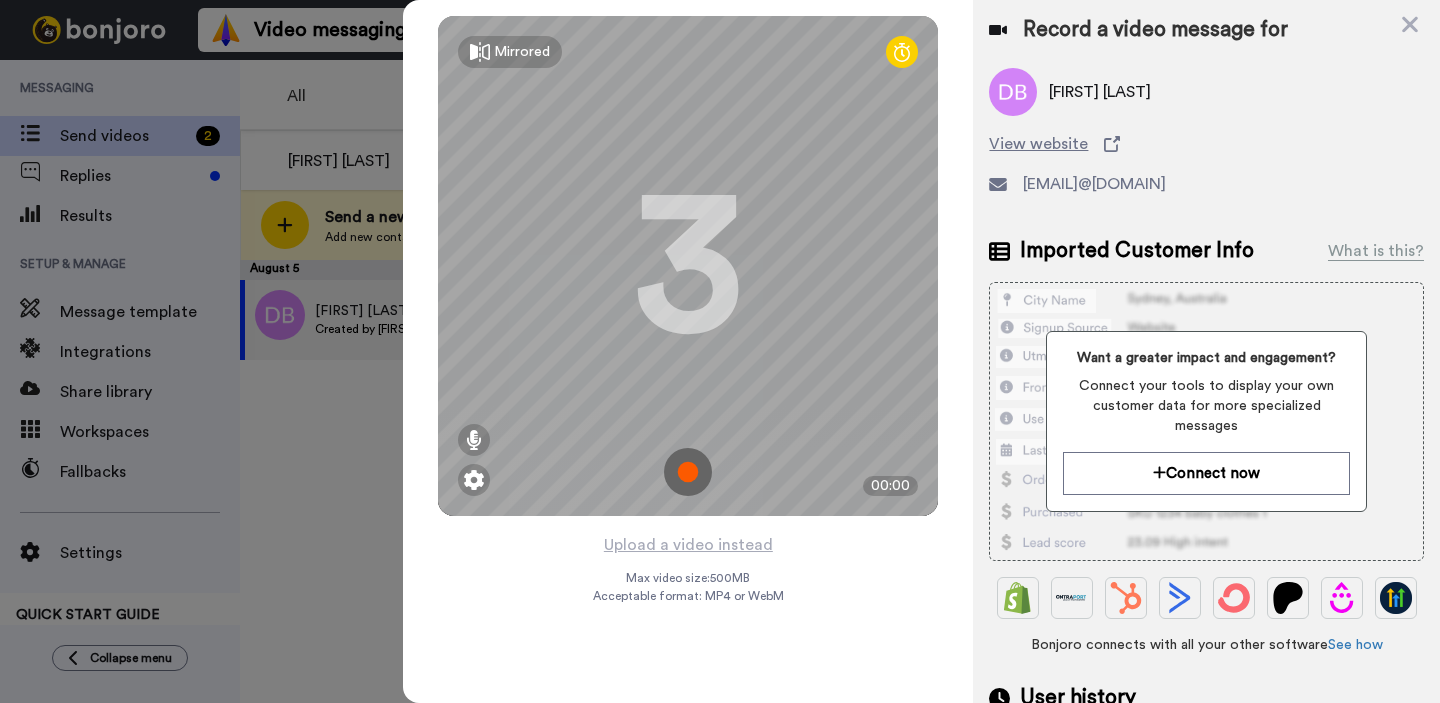 click at bounding box center [688, 472] 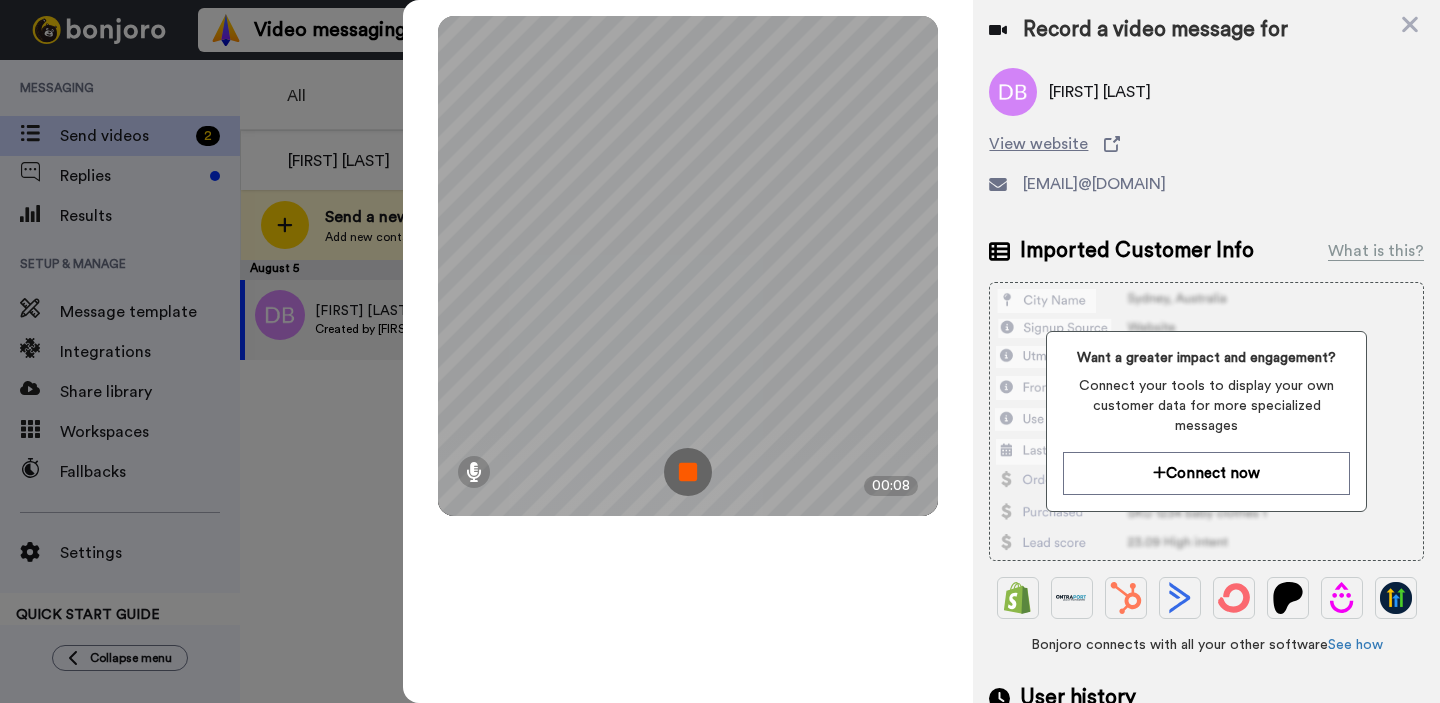 click at bounding box center (688, 472) 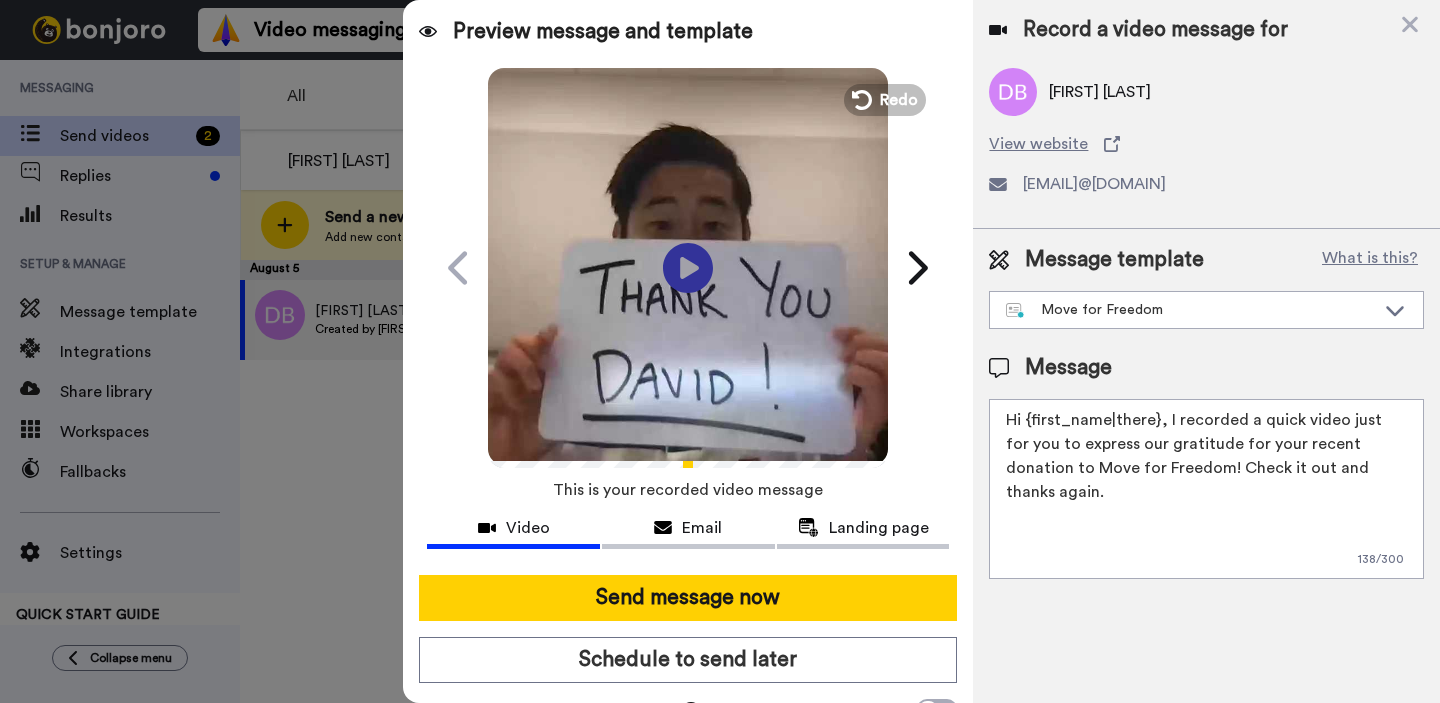 click on "Play/Pause" at bounding box center [688, 268] 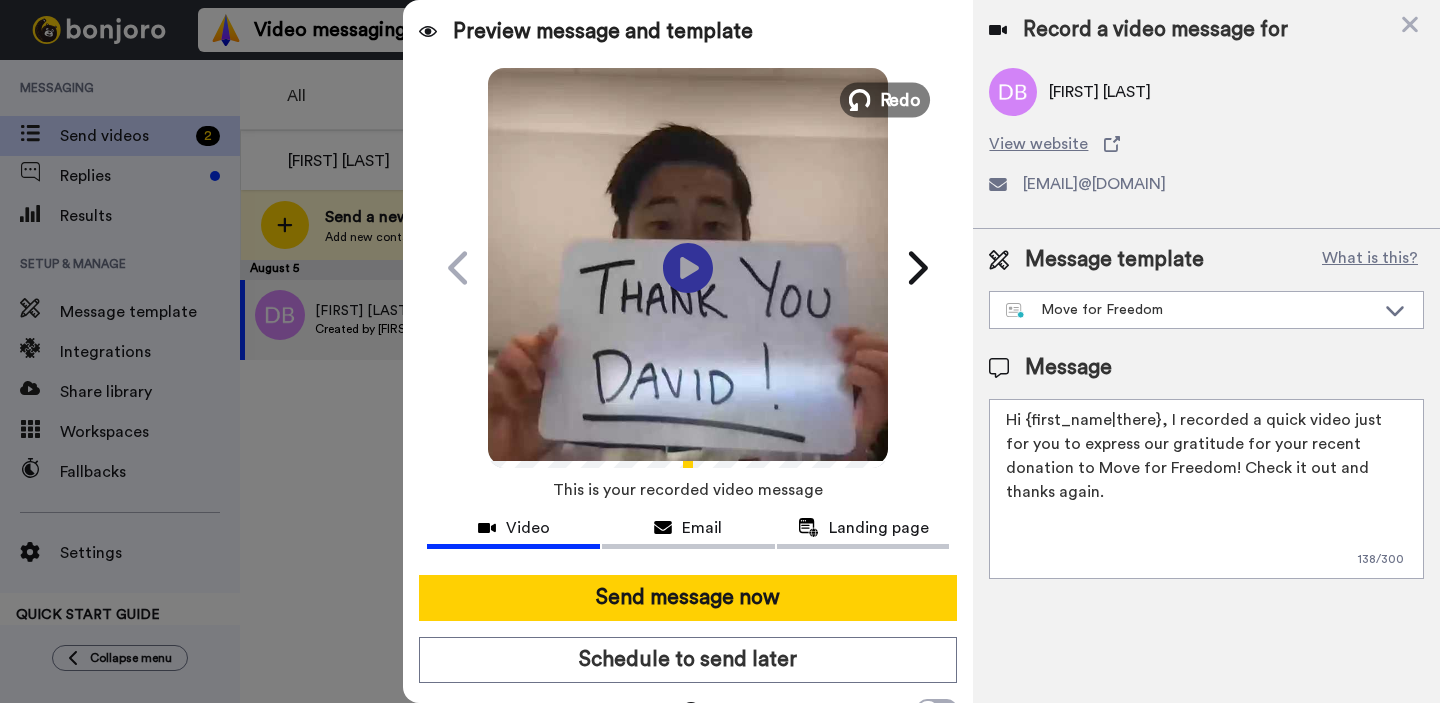 click on "Redo" at bounding box center [901, 99] 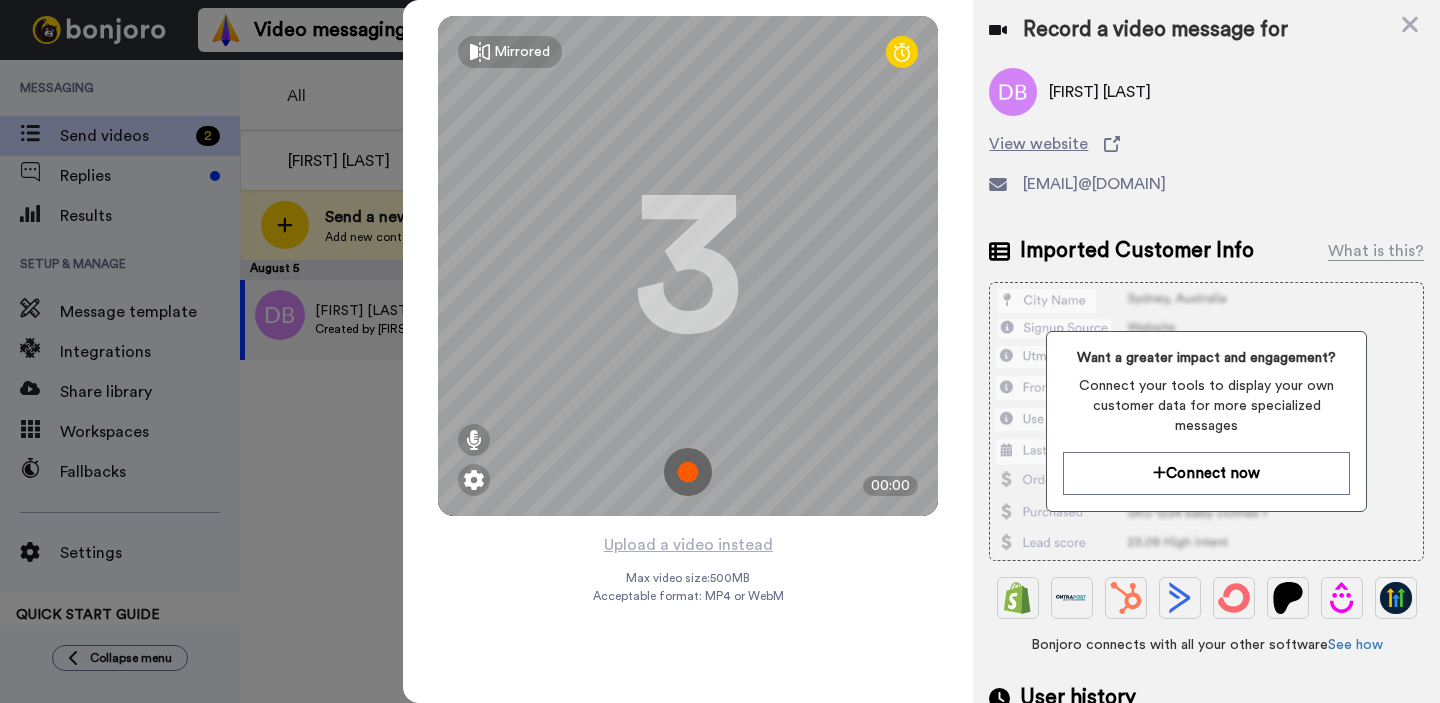 click at bounding box center (688, 472) 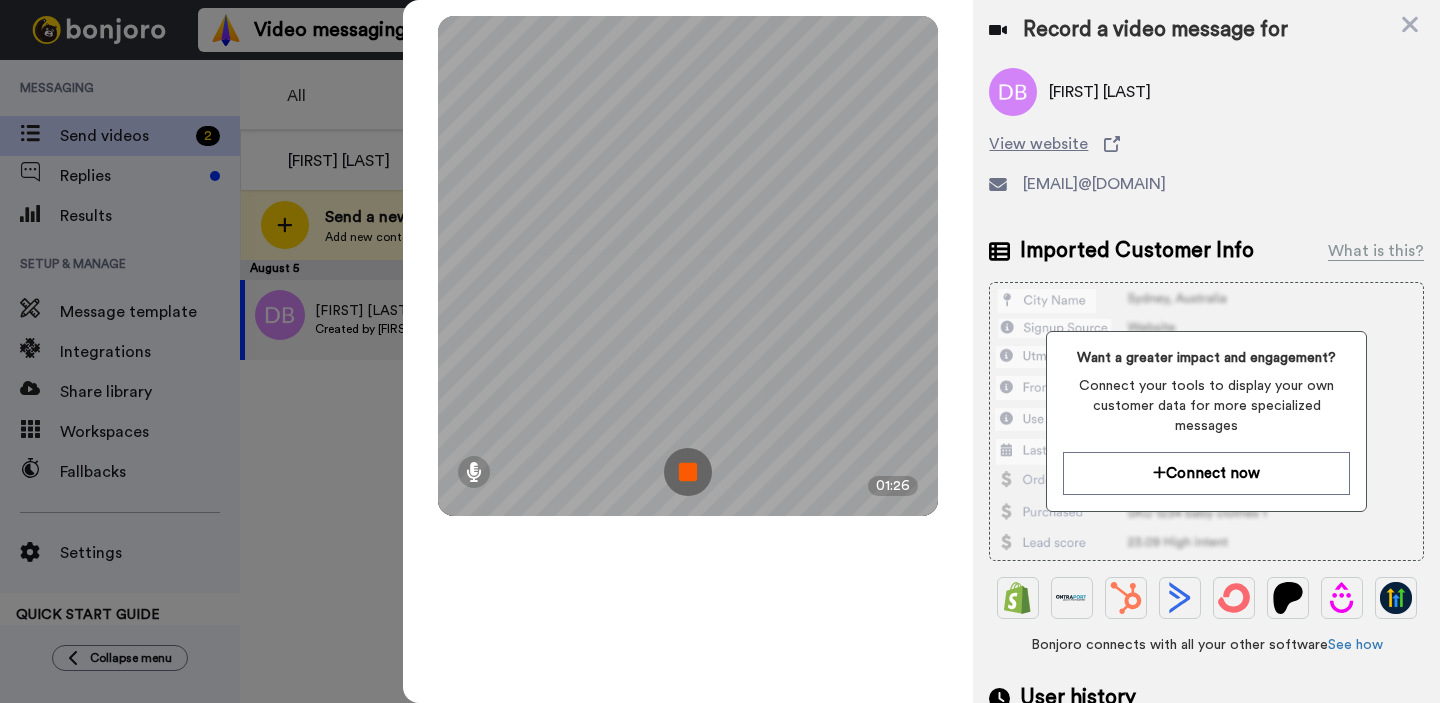 click at bounding box center (688, 472) 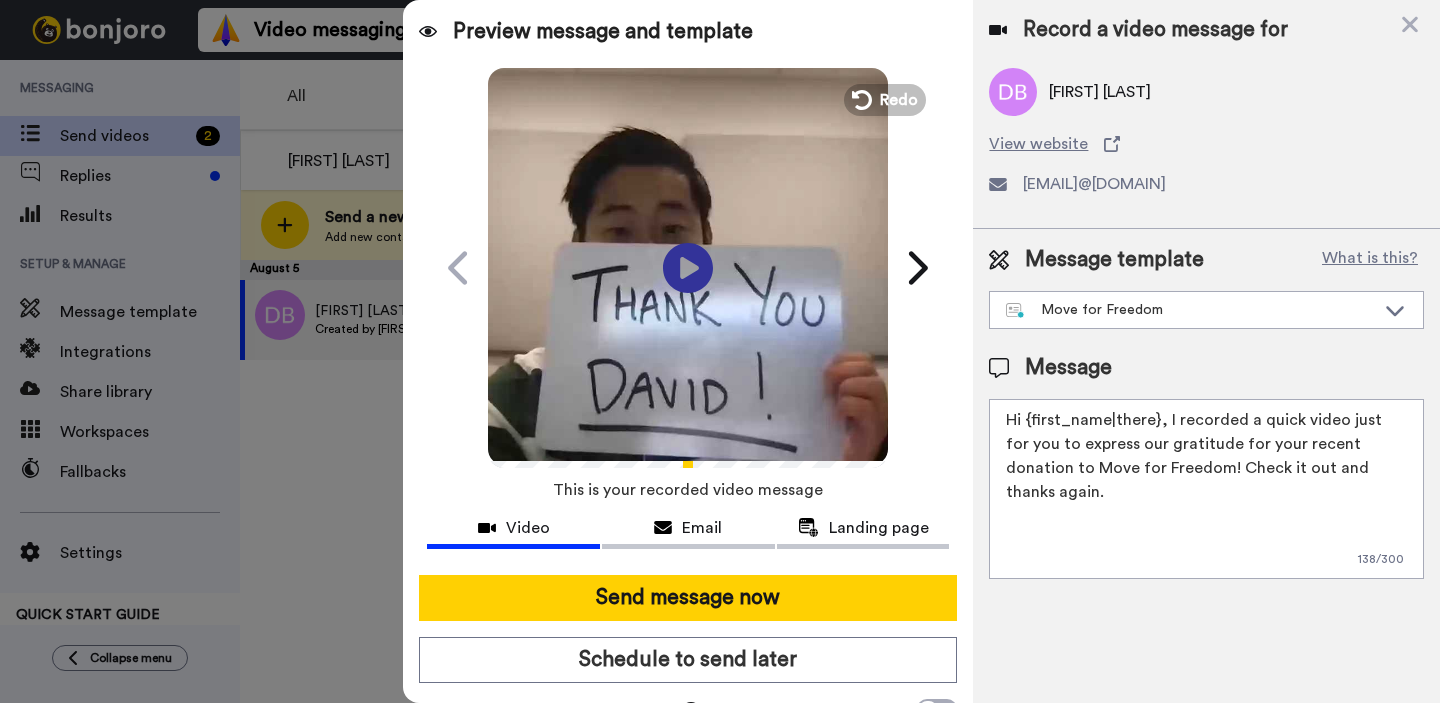 drag, startPoint x: 1166, startPoint y: 420, endPoint x: 1371, endPoint y: 470, distance: 211.00948 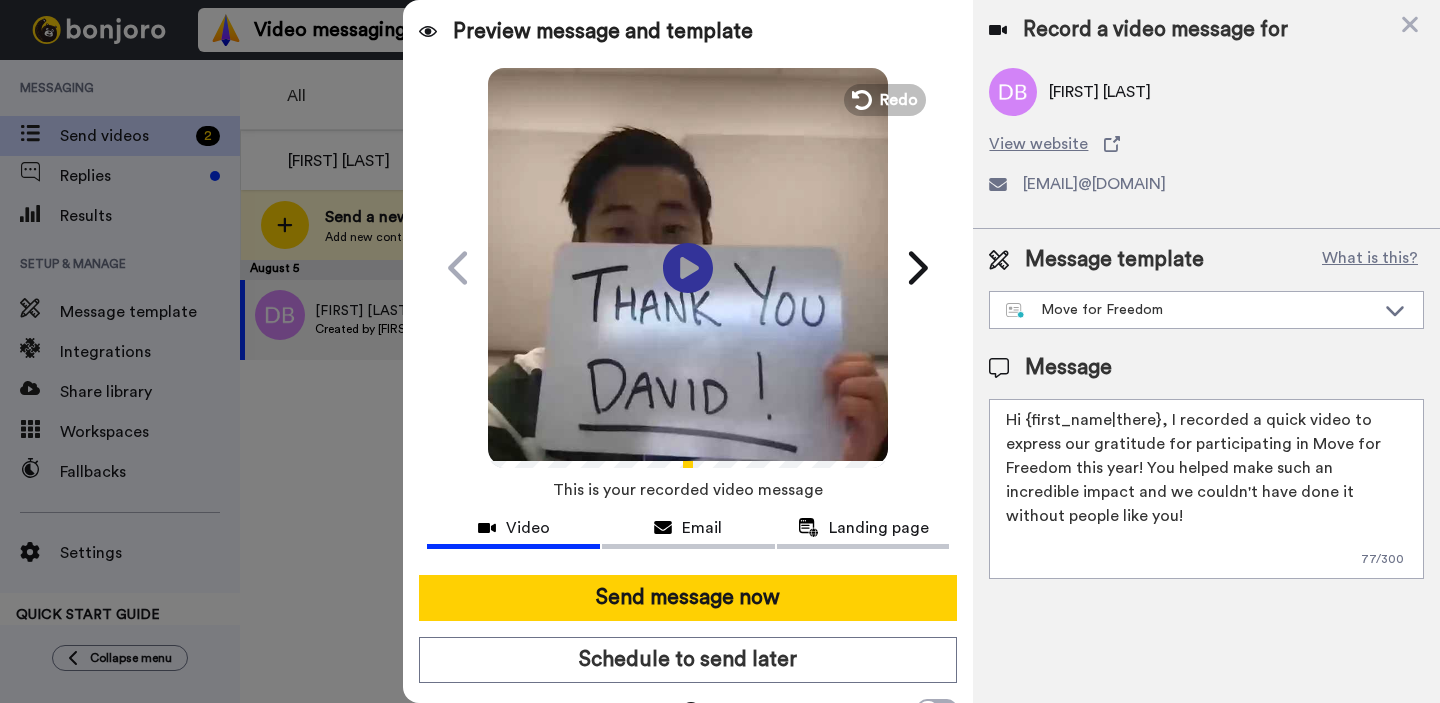 scroll, scrollTop: 0, scrollLeft: 0, axis: both 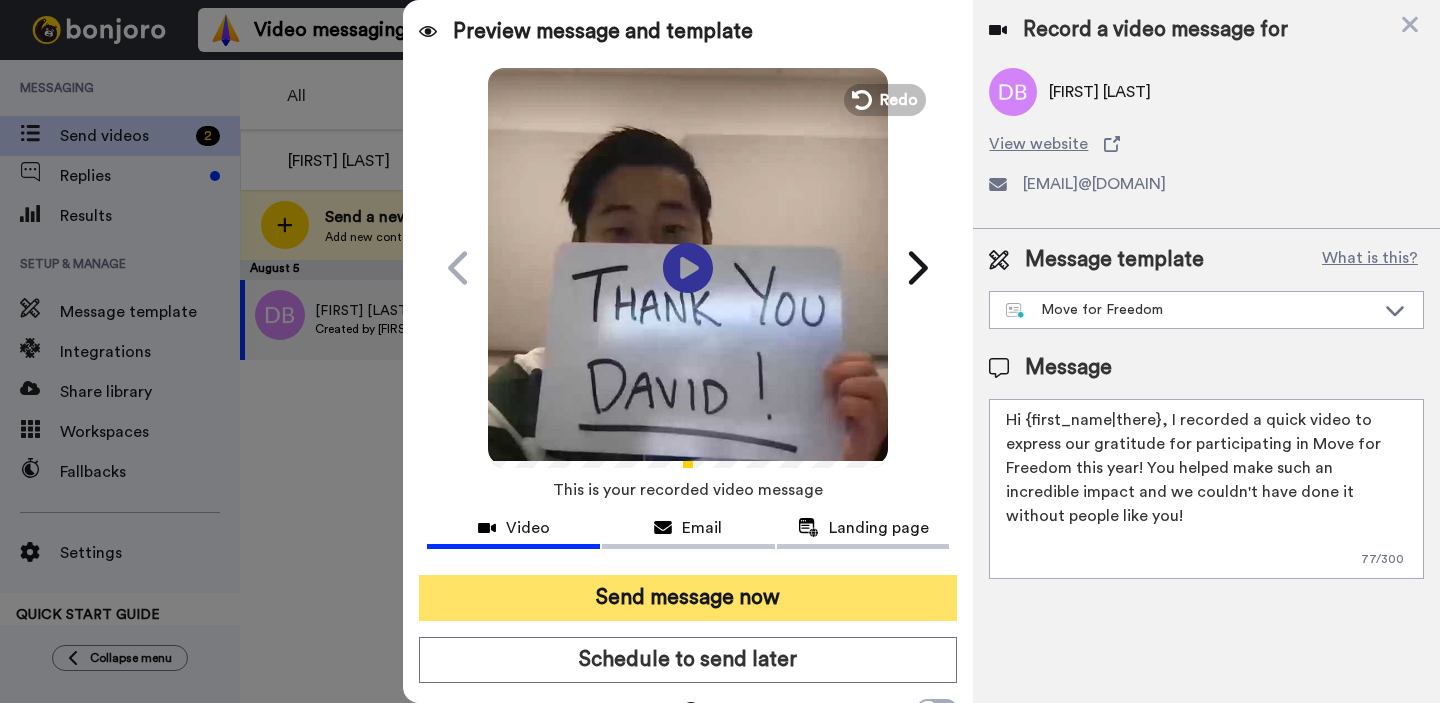 type on "Hi {first_name|there}, I recorded a quick video to express our gratitude for participating in Move for Freedom this year! You helped make such an incredible impact and we couldn't have done it without people like you!" 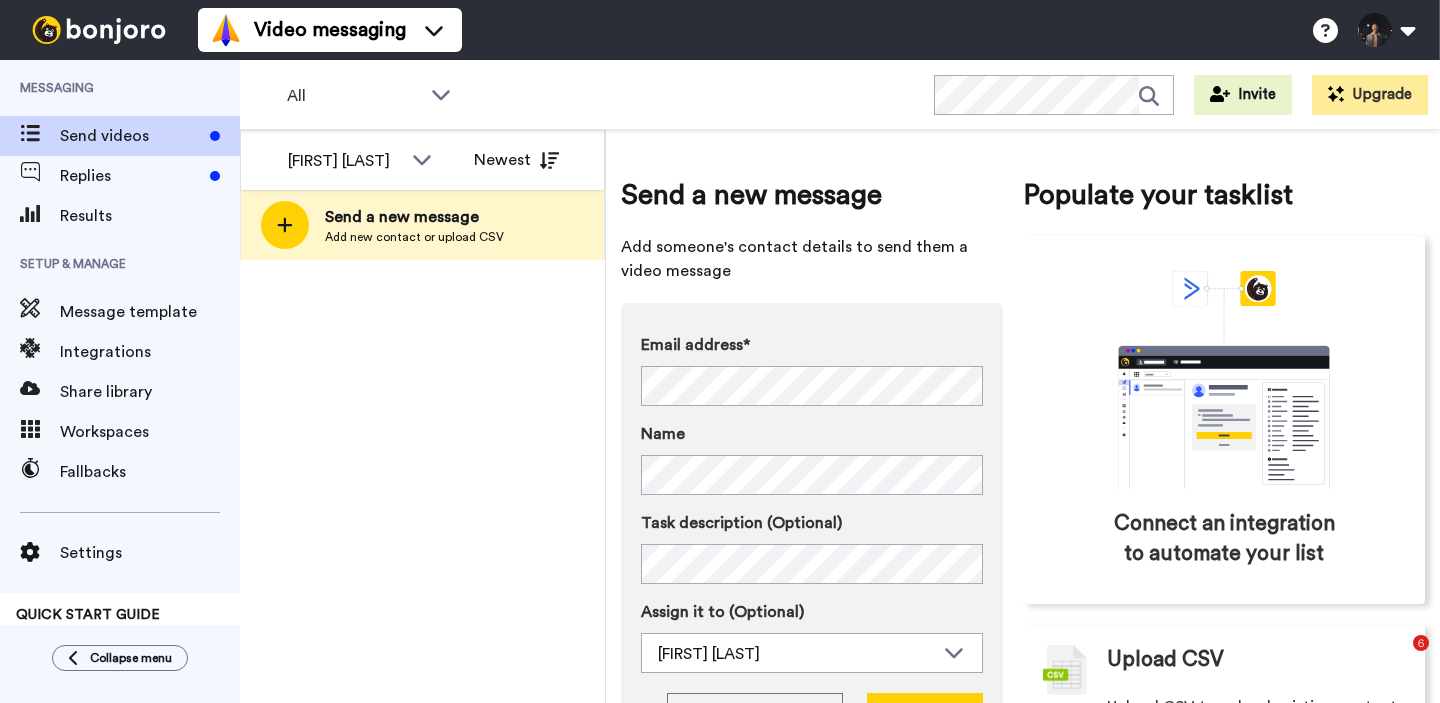 scroll, scrollTop: 0, scrollLeft: 0, axis: both 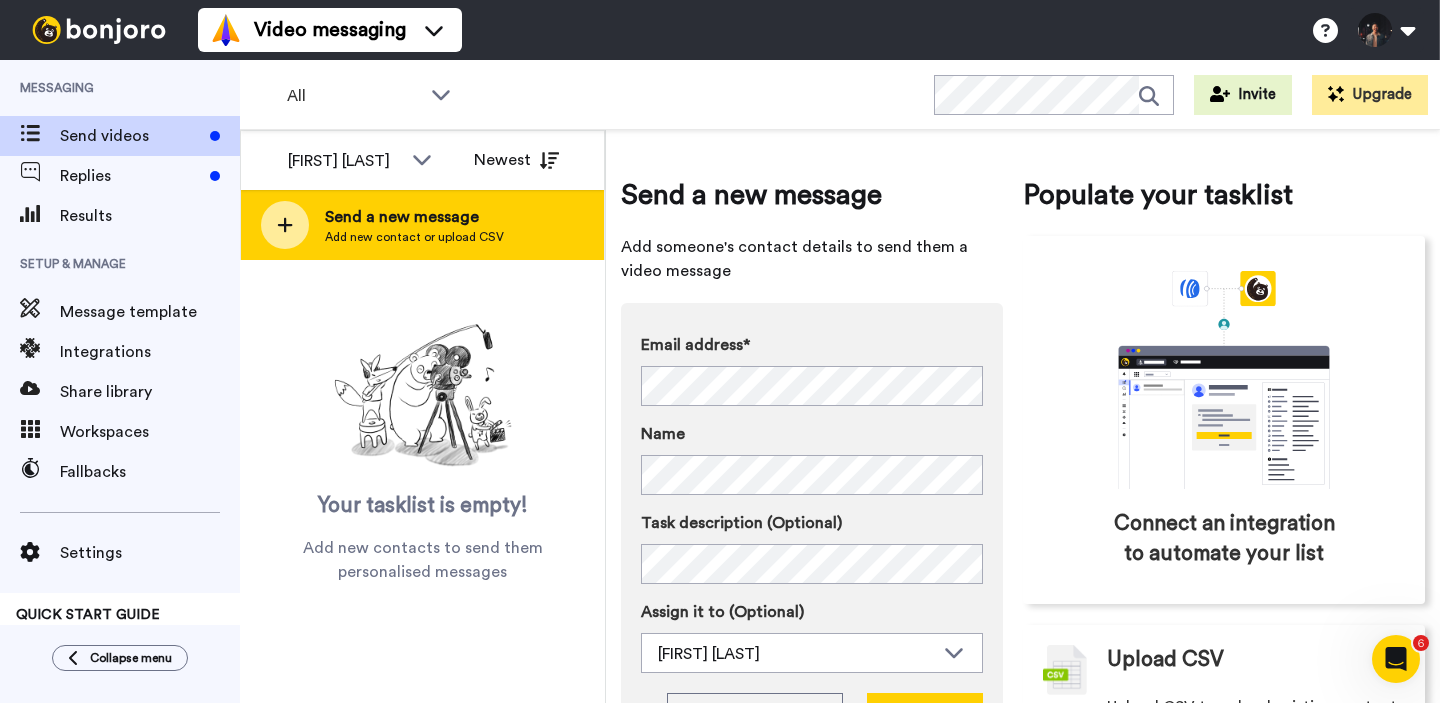 click on "Send a new message Add new contact or upload CSV" at bounding box center [422, 225] 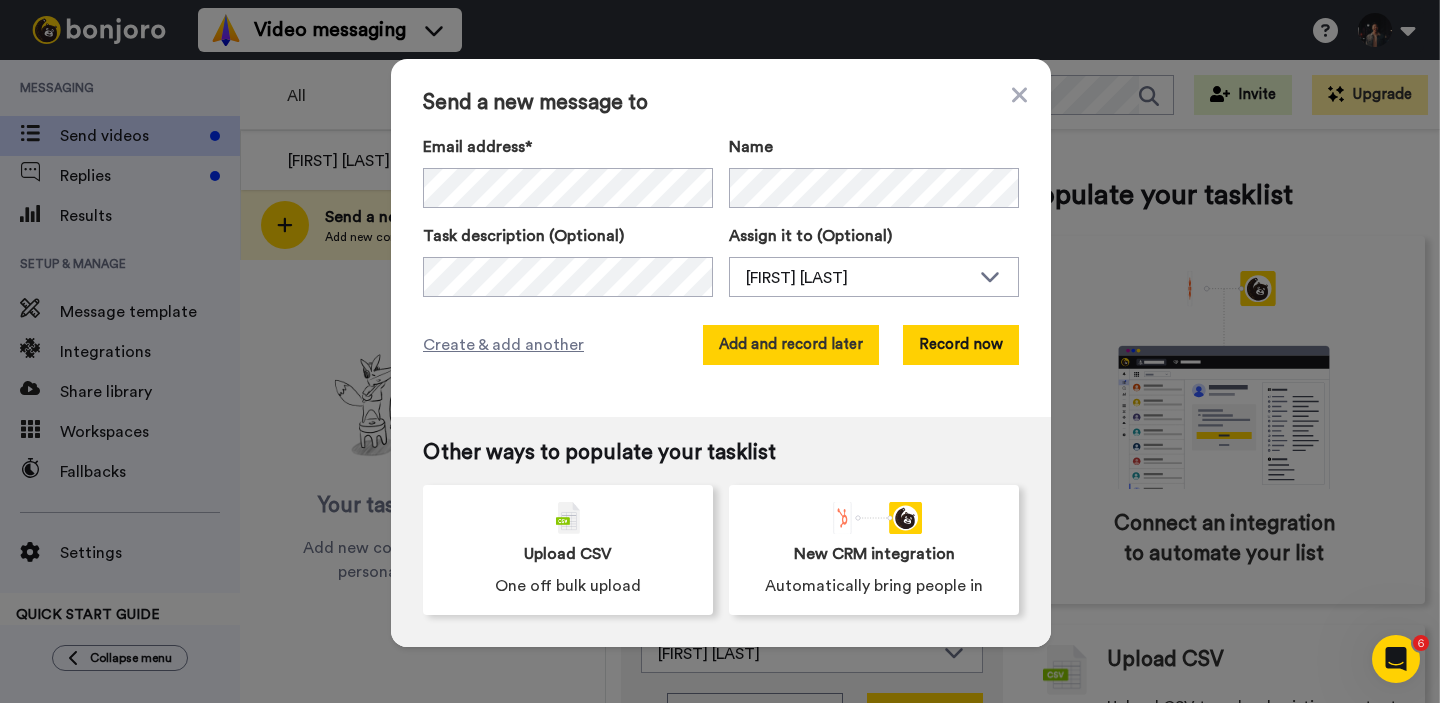 click on "Add and record later" at bounding box center [791, 345] 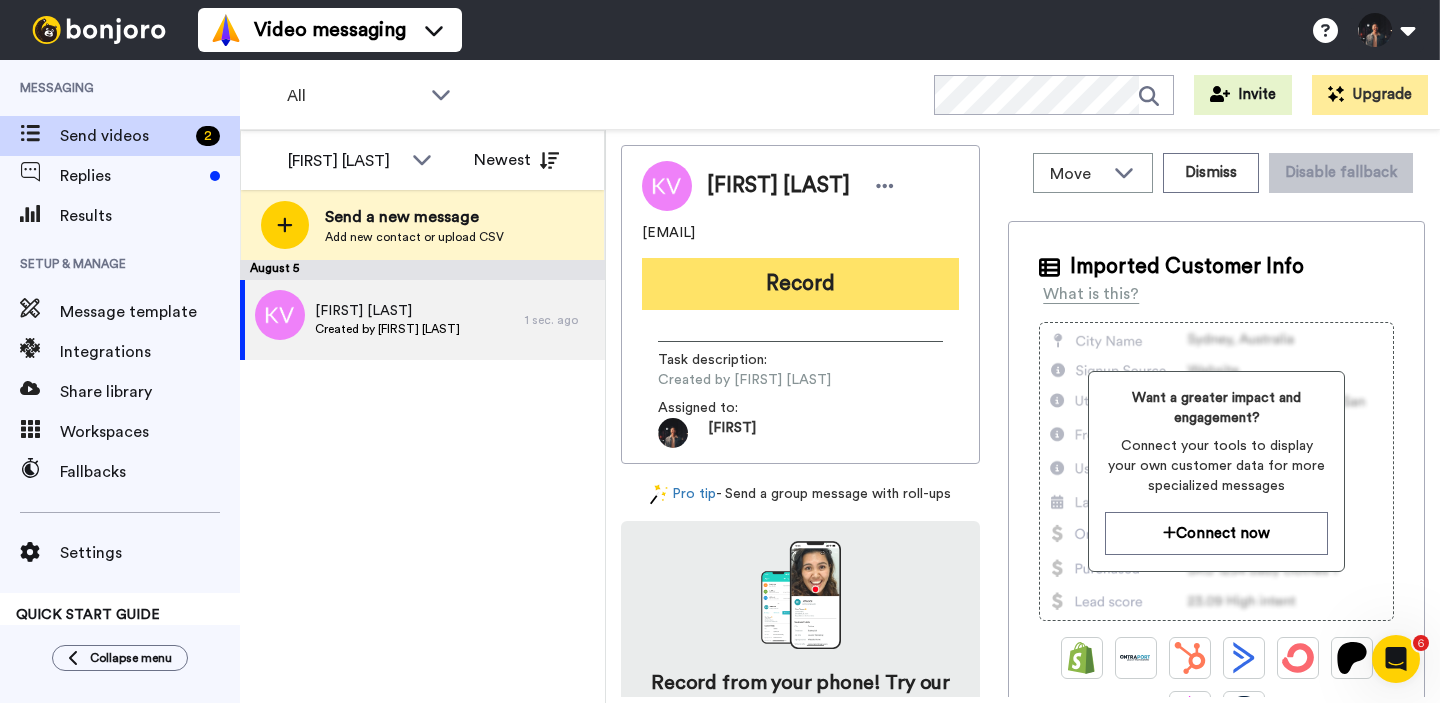 click on "Record" at bounding box center [800, 284] 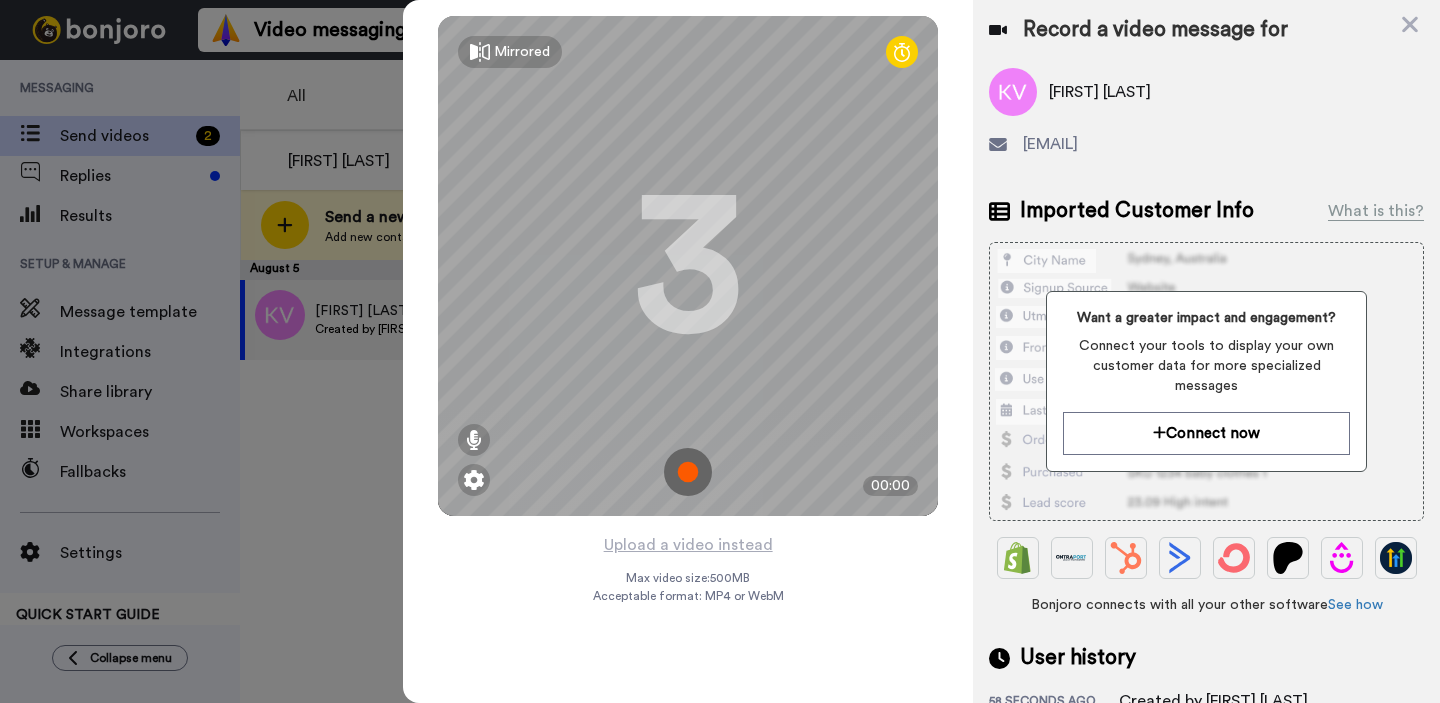 click at bounding box center (688, 472) 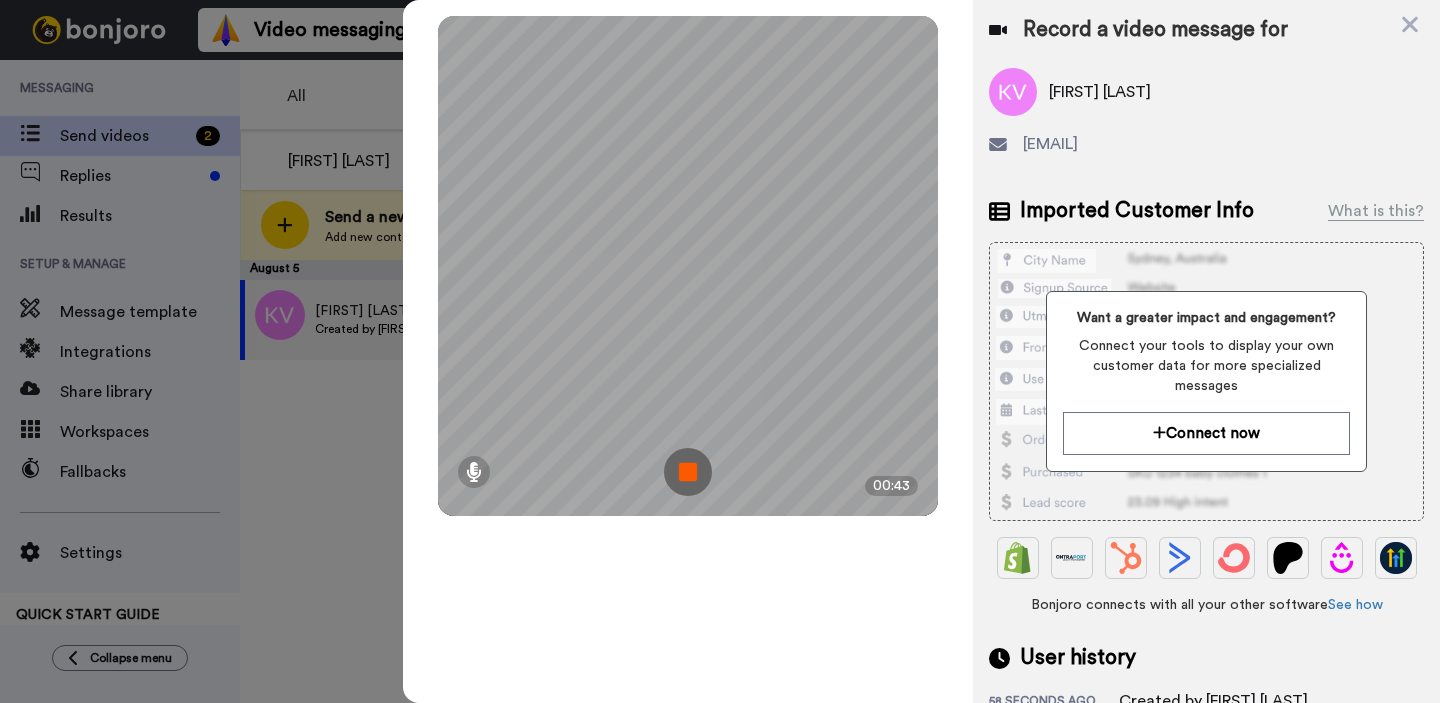 click at bounding box center [688, 472] 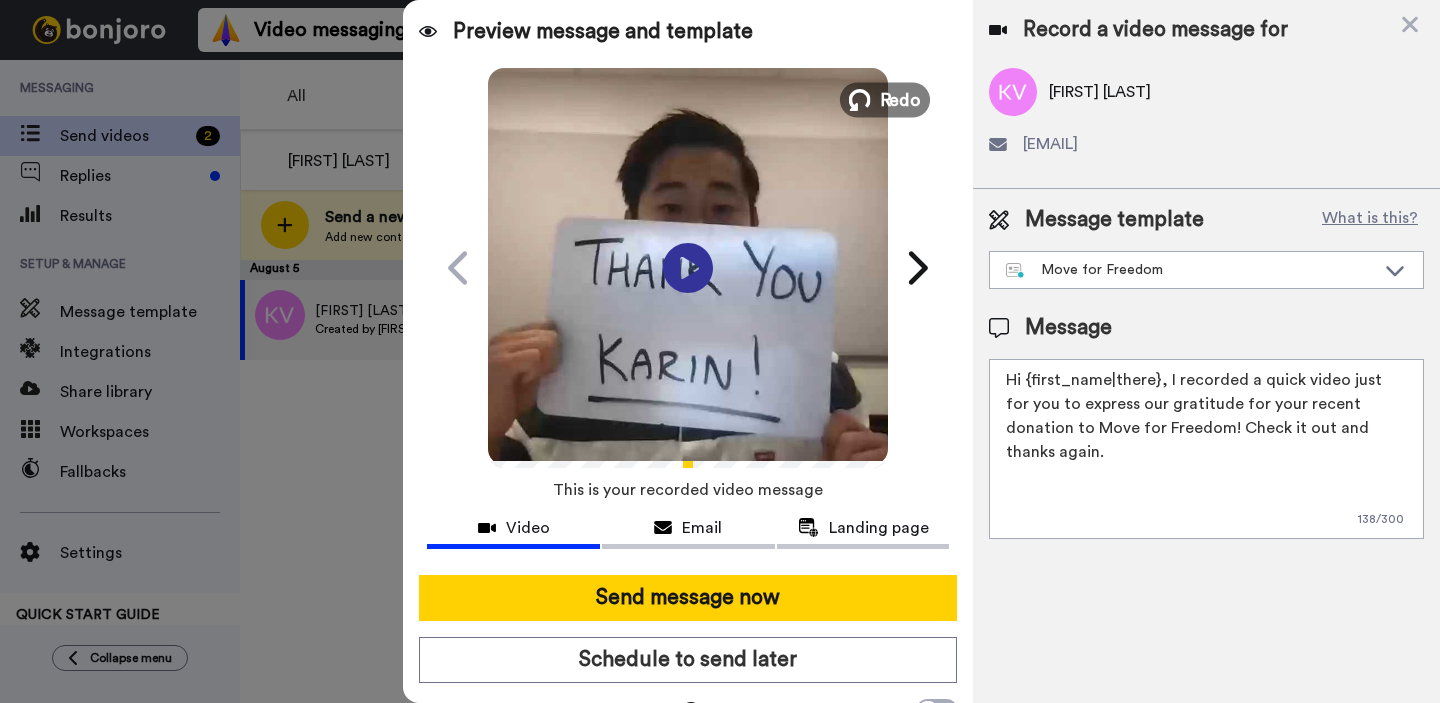 click on "Redo" at bounding box center [885, 99] 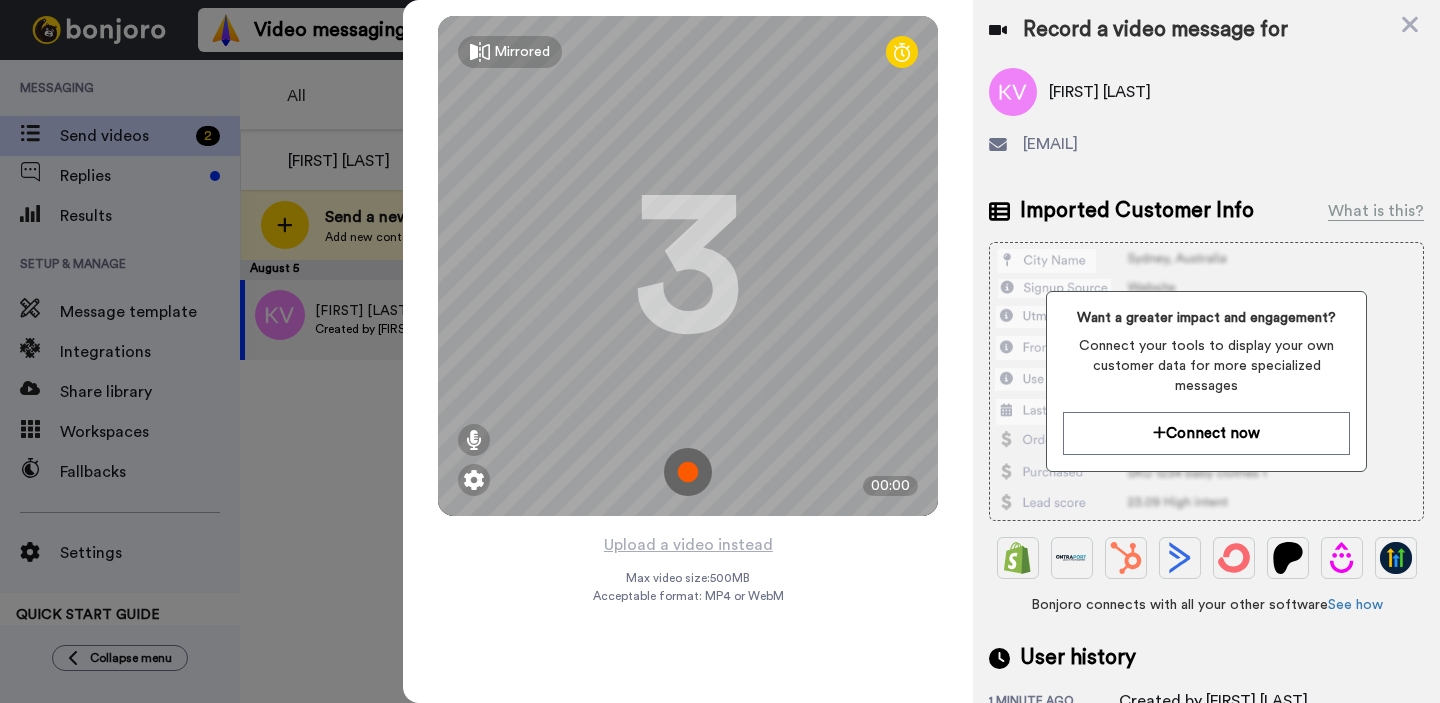 click at bounding box center [688, 472] 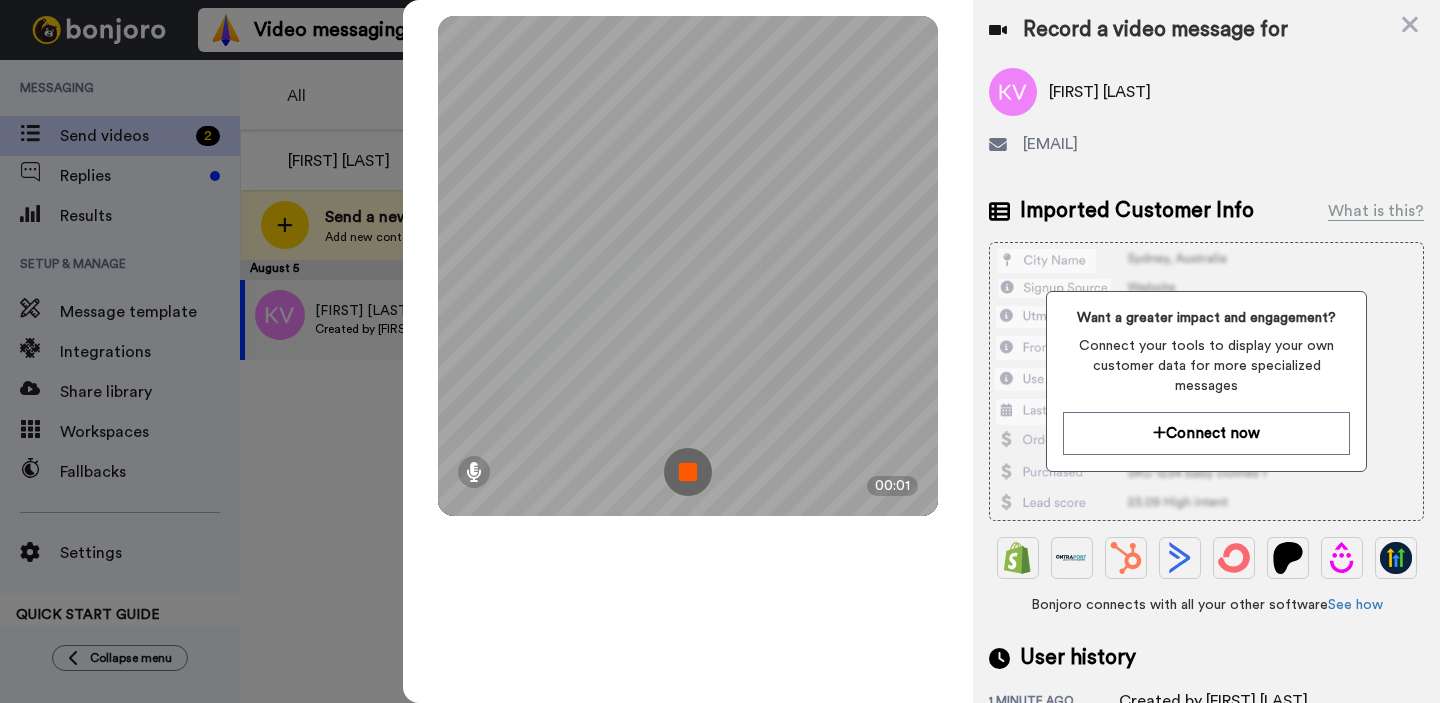 click at bounding box center (688, 472) 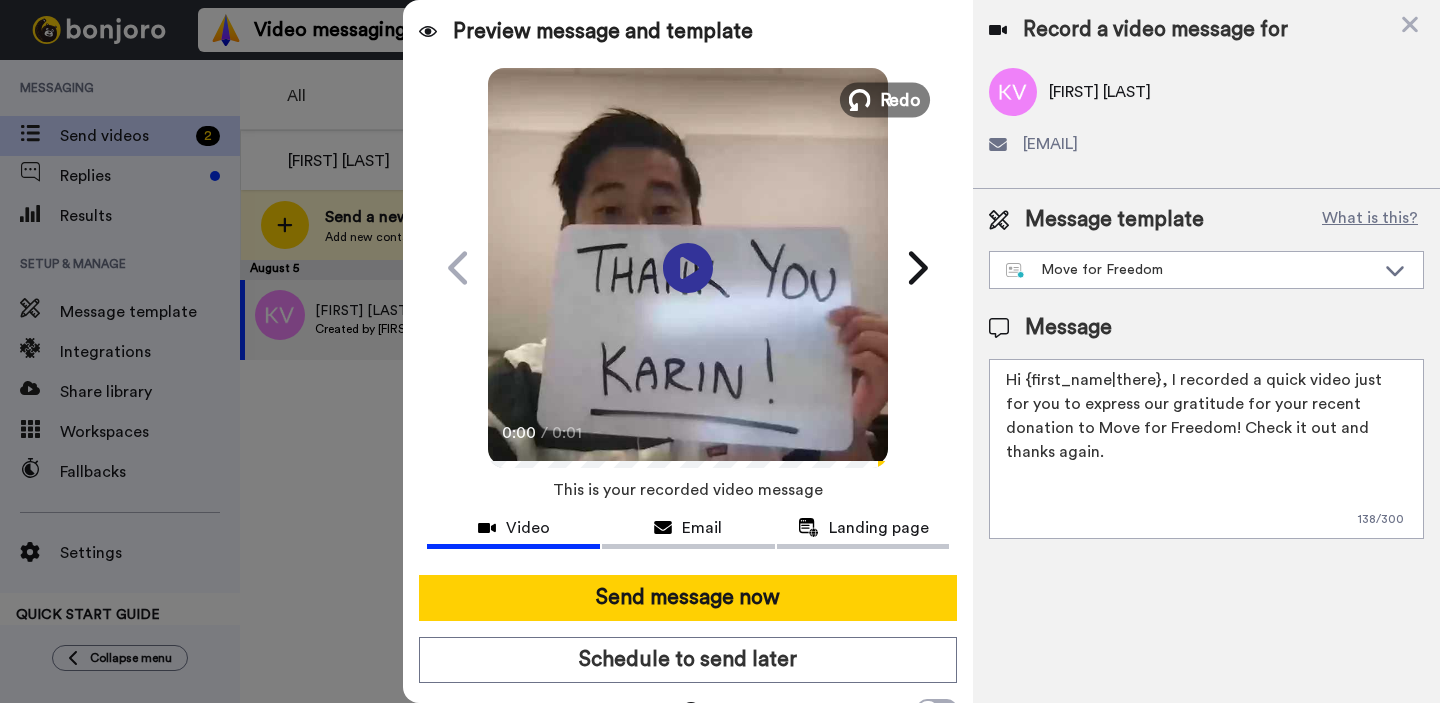click on "Redo" at bounding box center (885, 99) 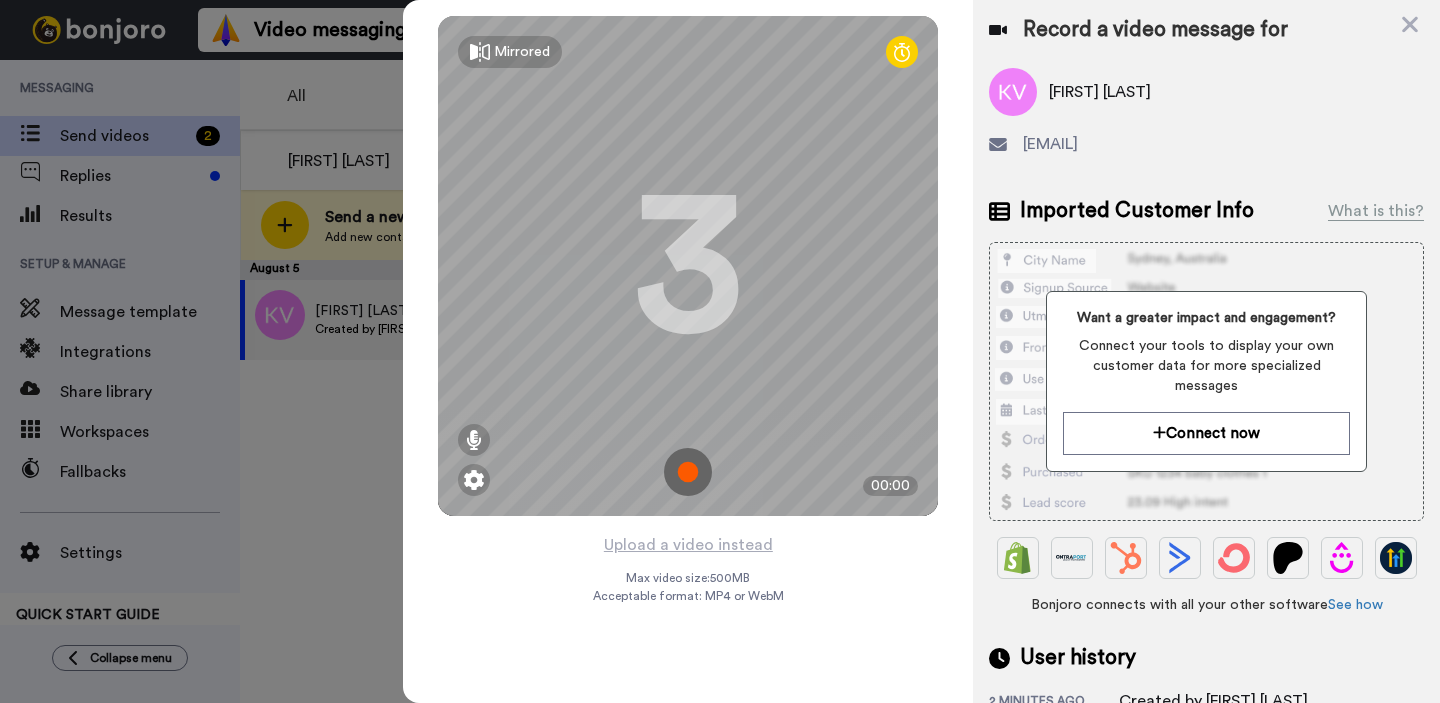click at bounding box center (688, 472) 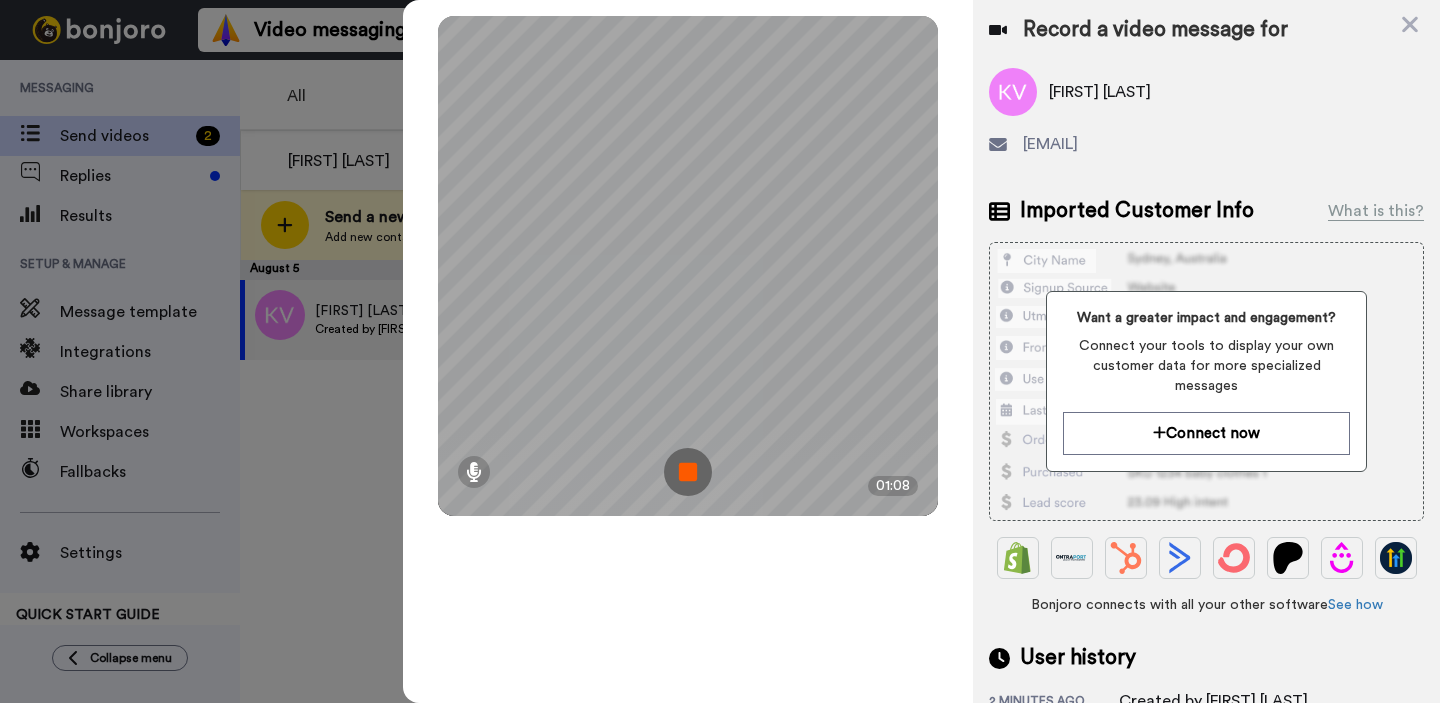 click at bounding box center (688, 472) 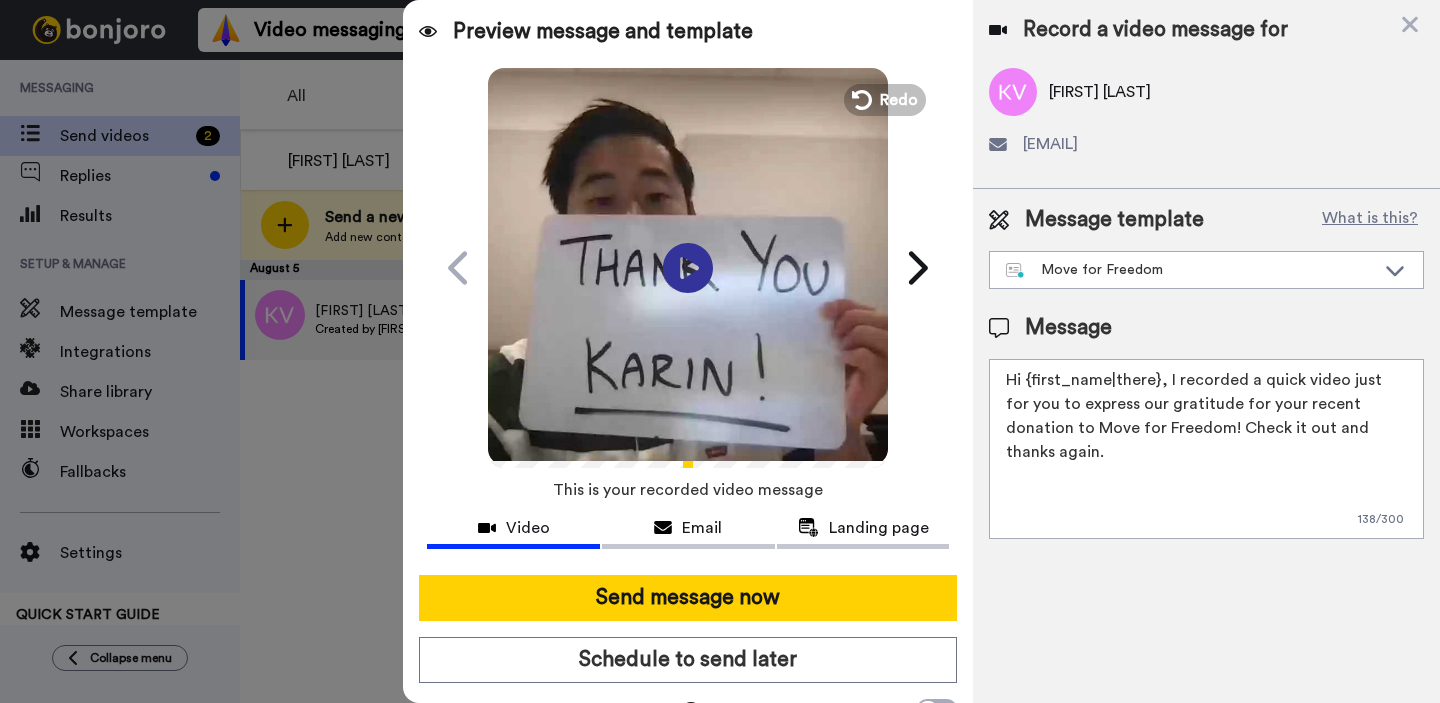 click at bounding box center (688, 265) 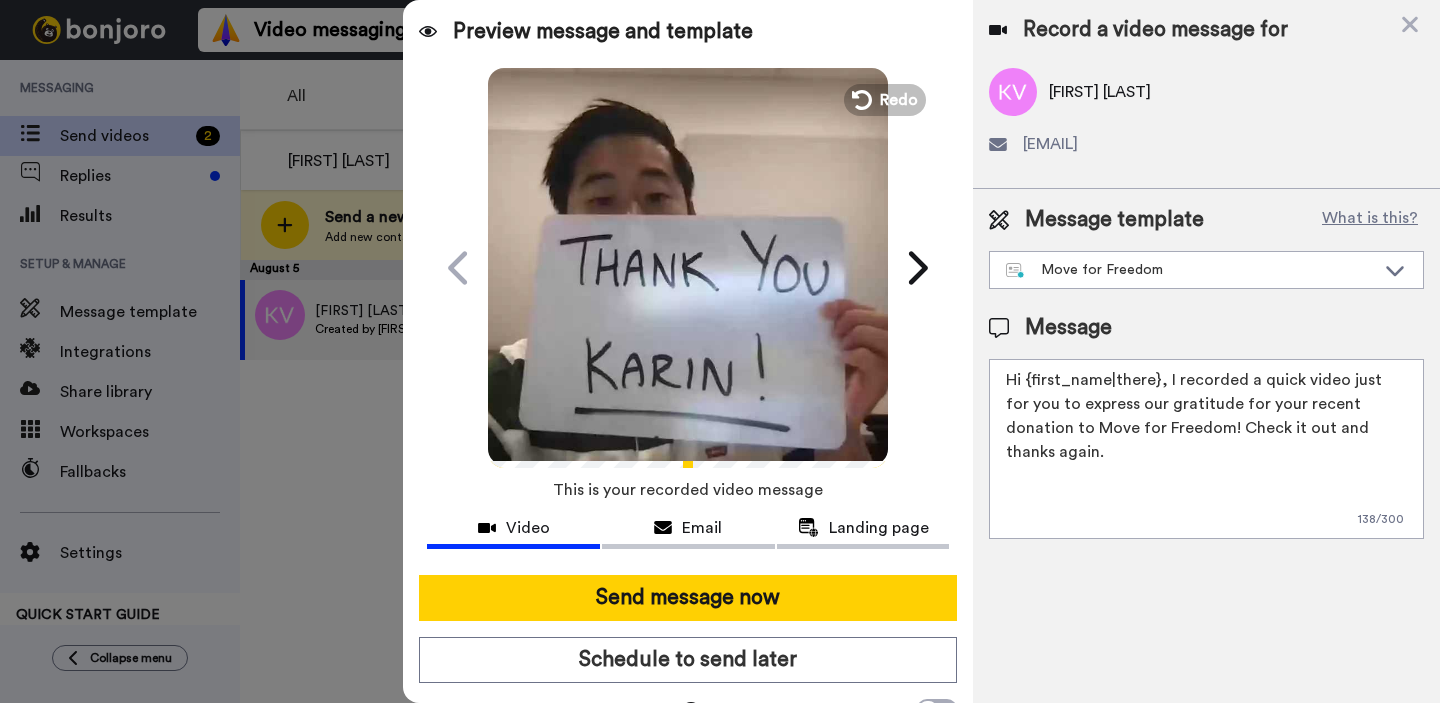 drag, startPoint x: 1164, startPoint y: 384, endPoint x: 1329, endPoint y: 445, distance: 175.91475 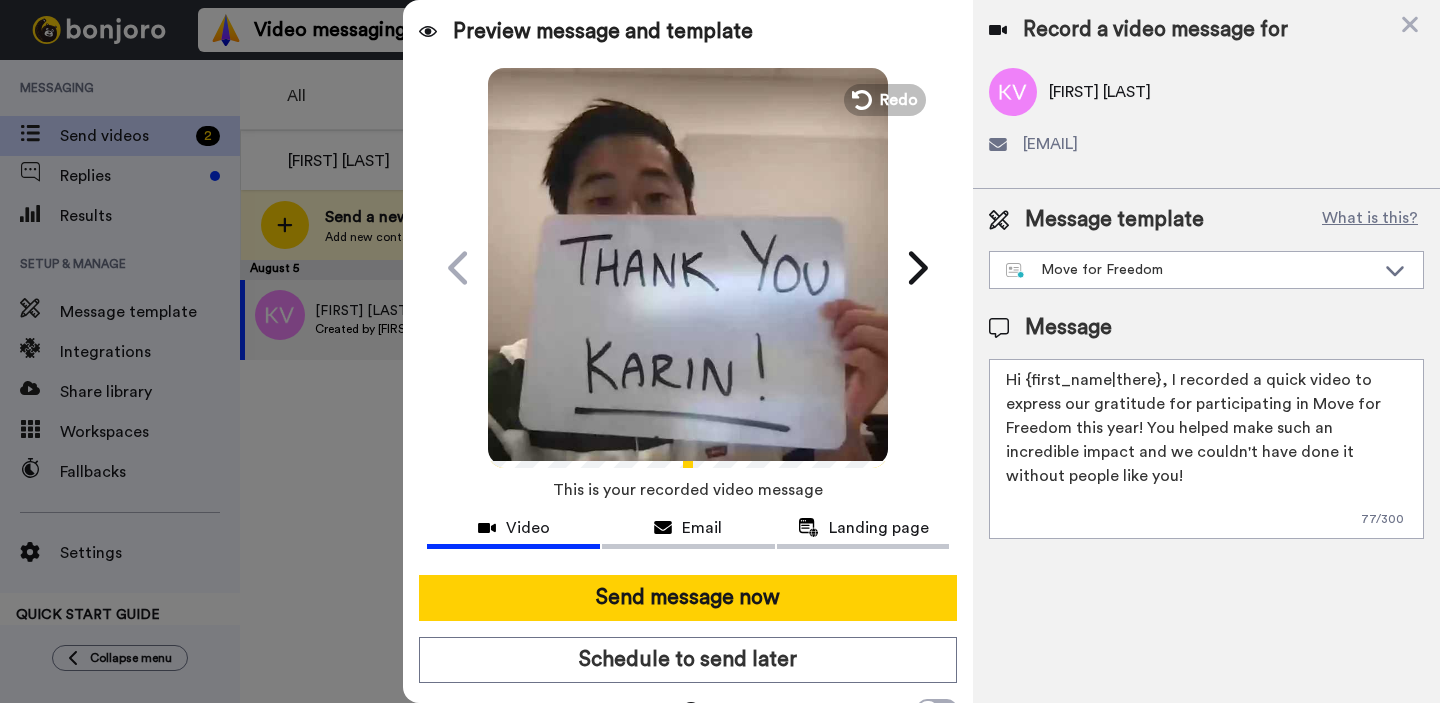 scroll, scrollTop: 0, scrollLeft: 0, axis: both 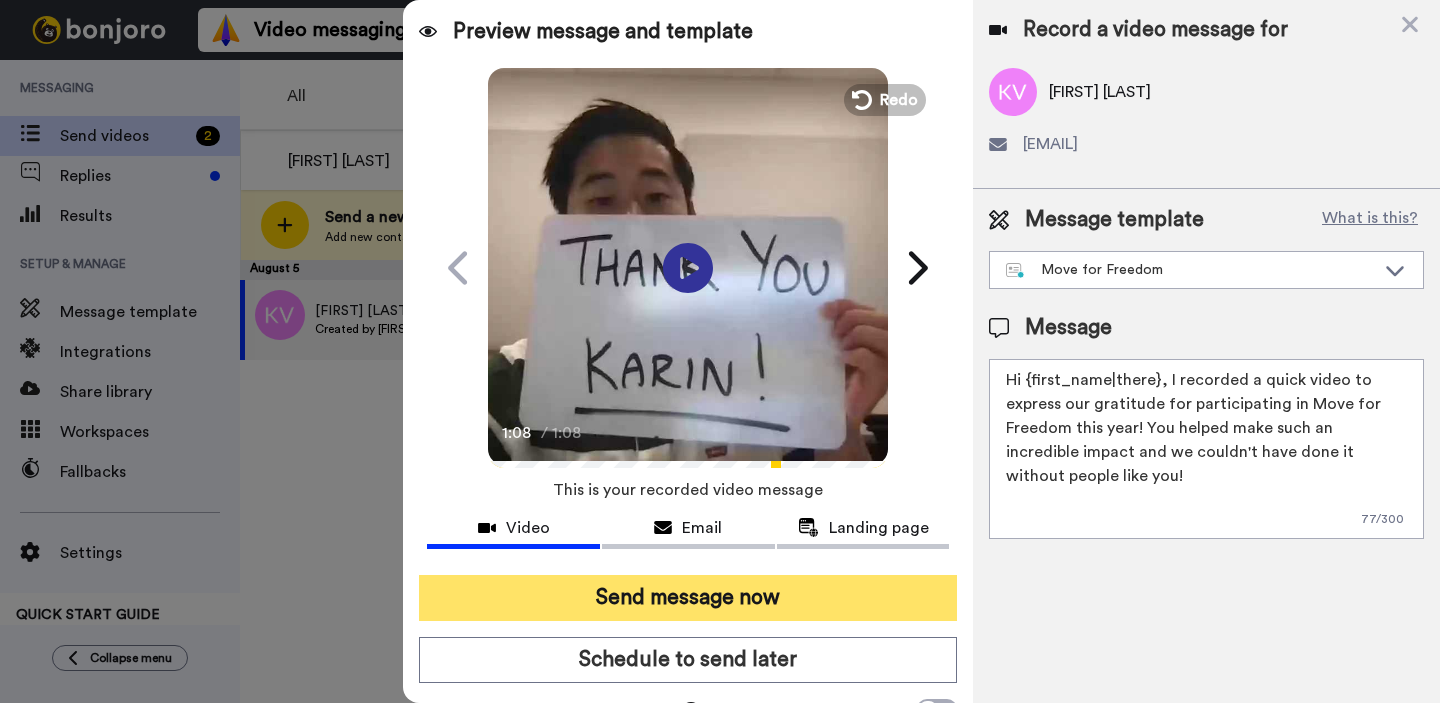 type on "Hi {first_name|there}, I recorded a quick video to express our gratitude for participating in Move for Freedom this year! You helped make such an incredible impact and we couldn't have done it without people like you!" 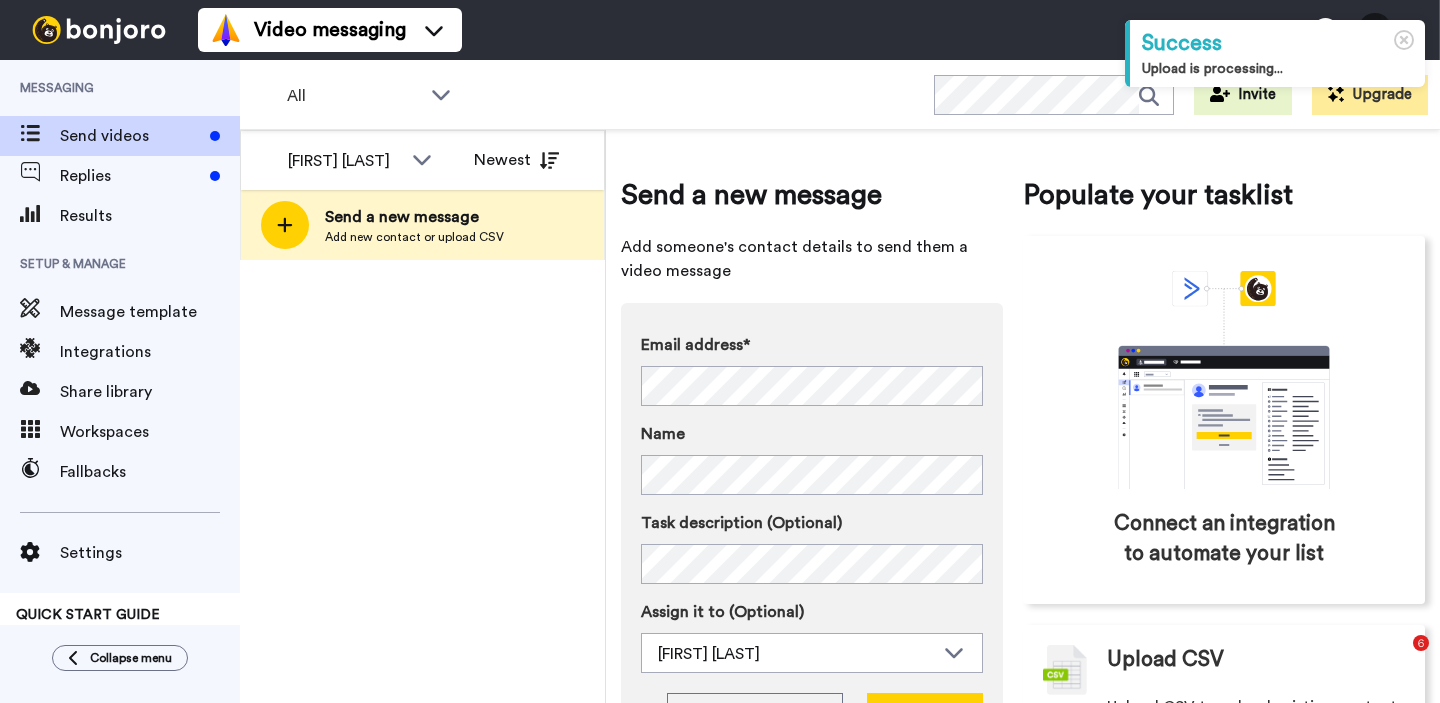 scroll, scrollTop: 0, scrollLeft: 0, axis: both 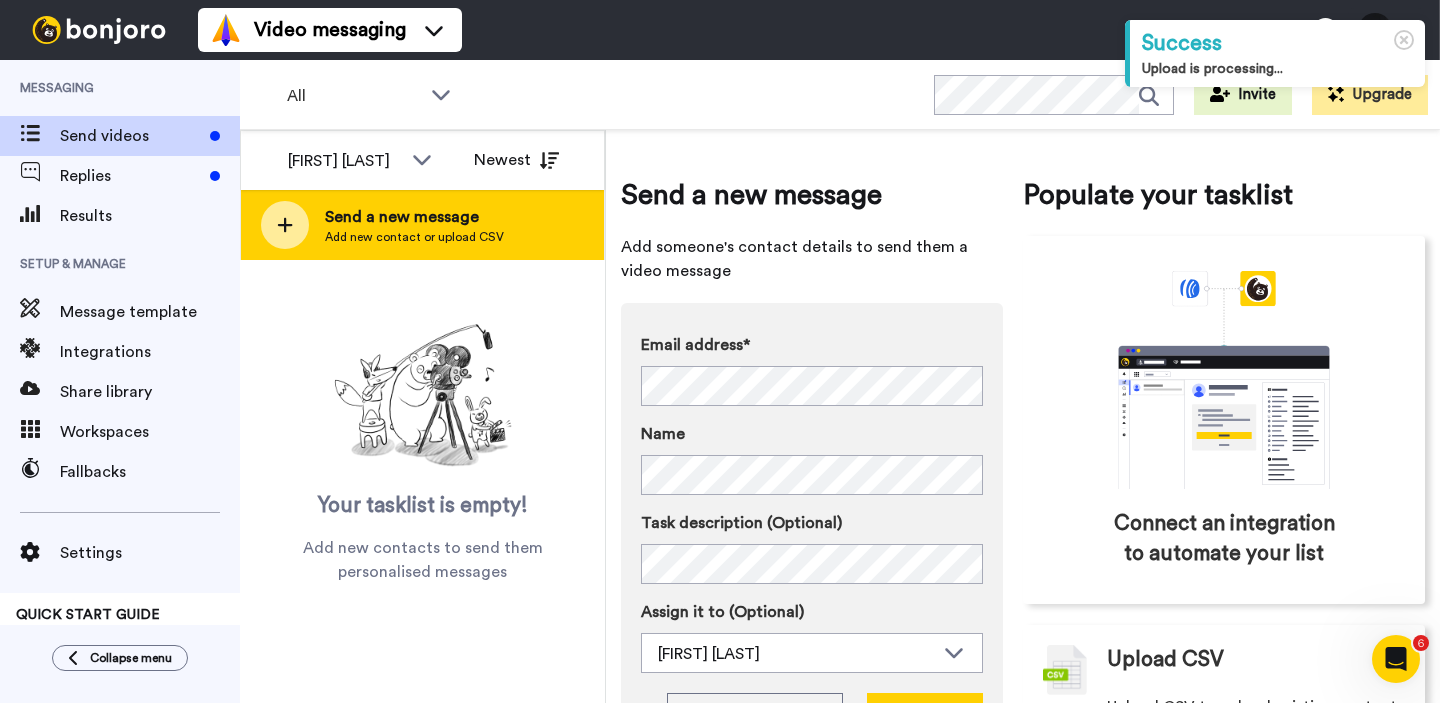 click on "Add new contact or upload CSV" at bounding box center [414, 237] 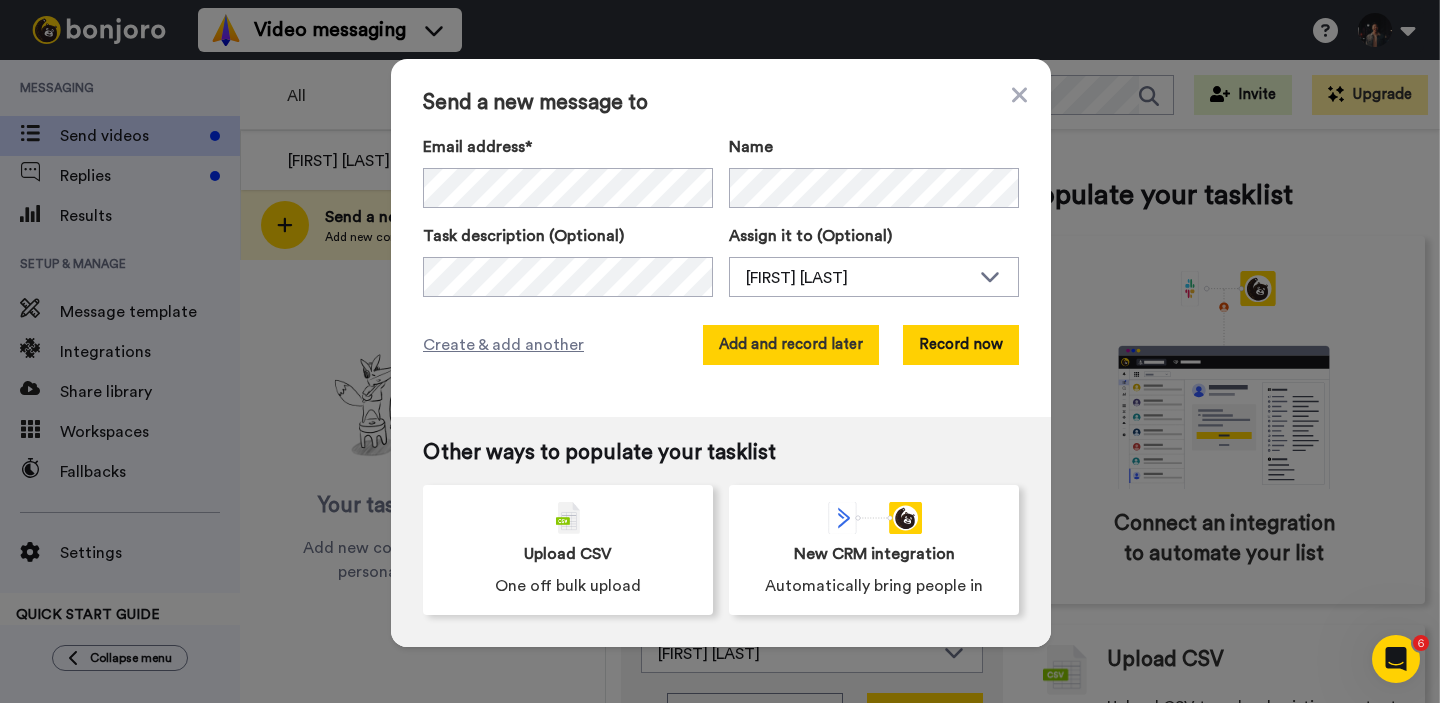 click on "Add and record later" at bounding box center [791, 345] 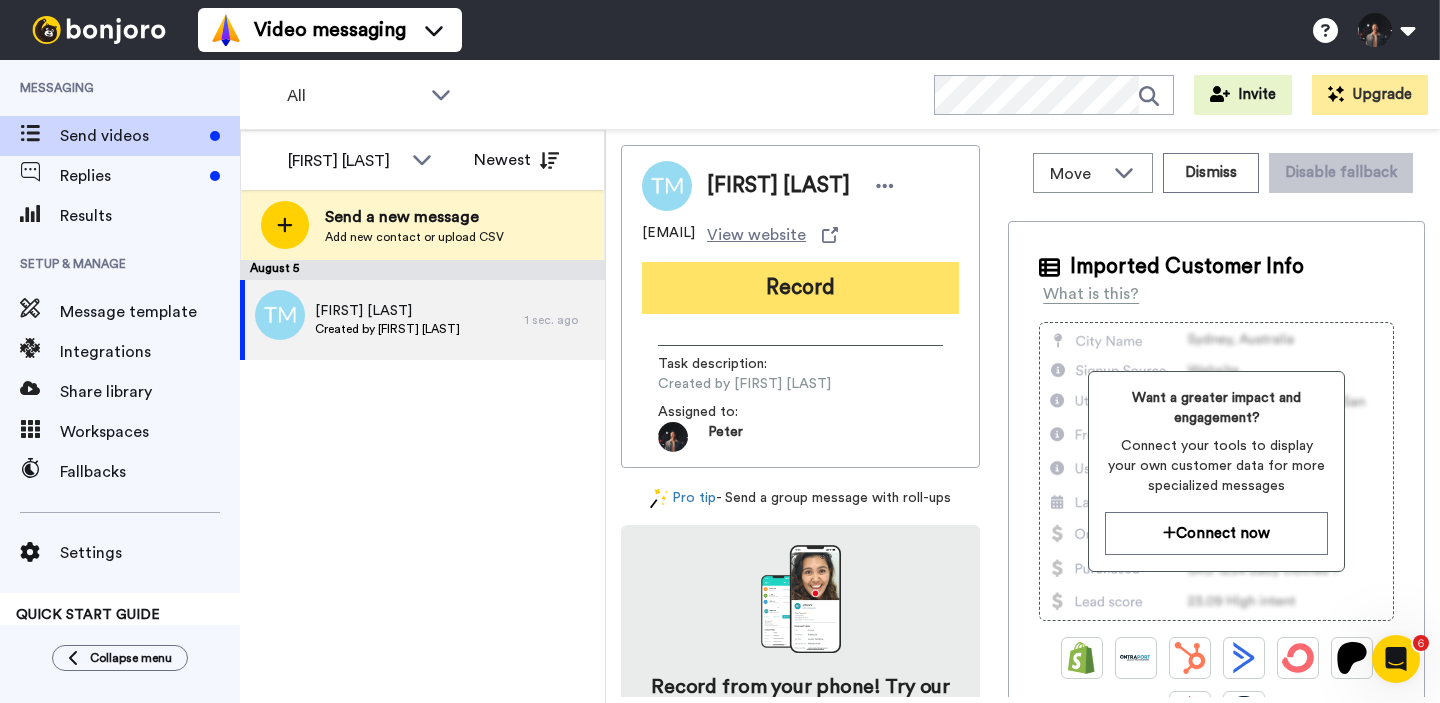 click on "Record" at bounding box center (800, 288) 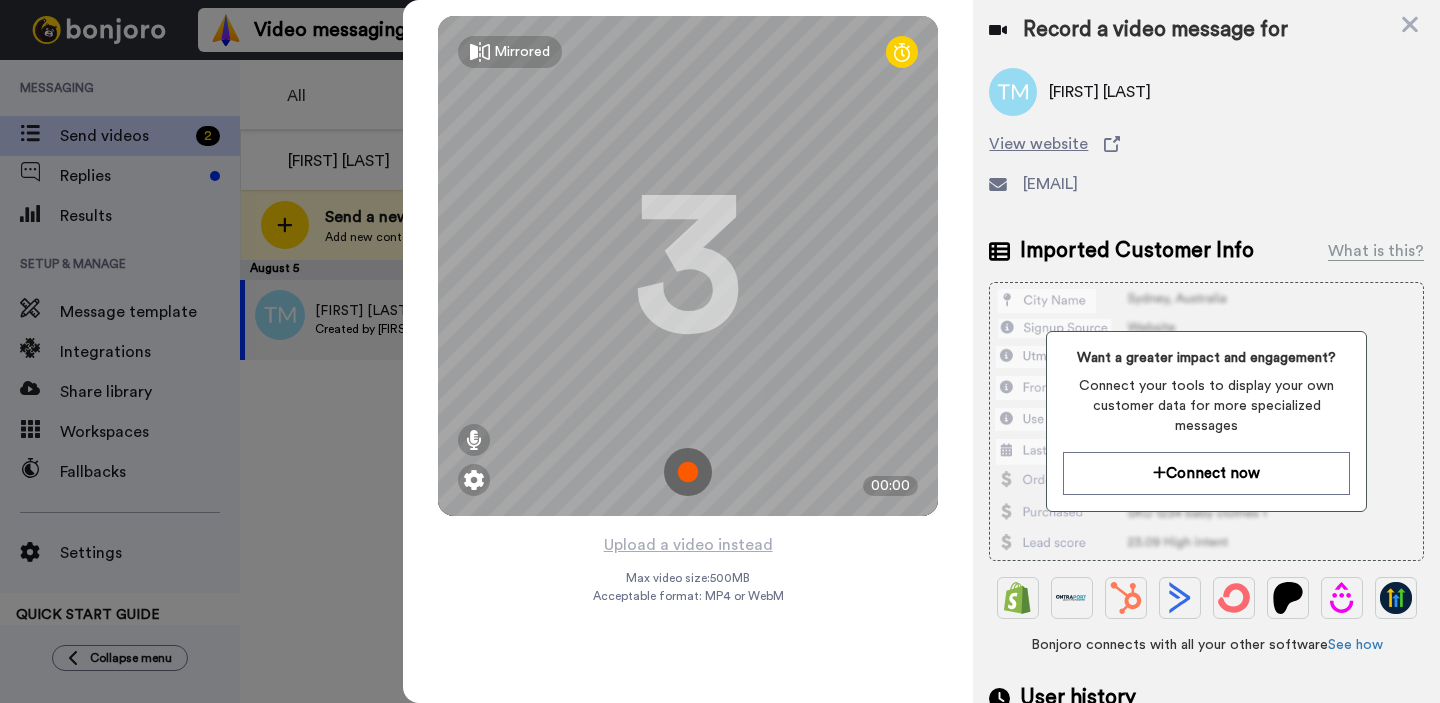 click at bounding box center (688, 472) 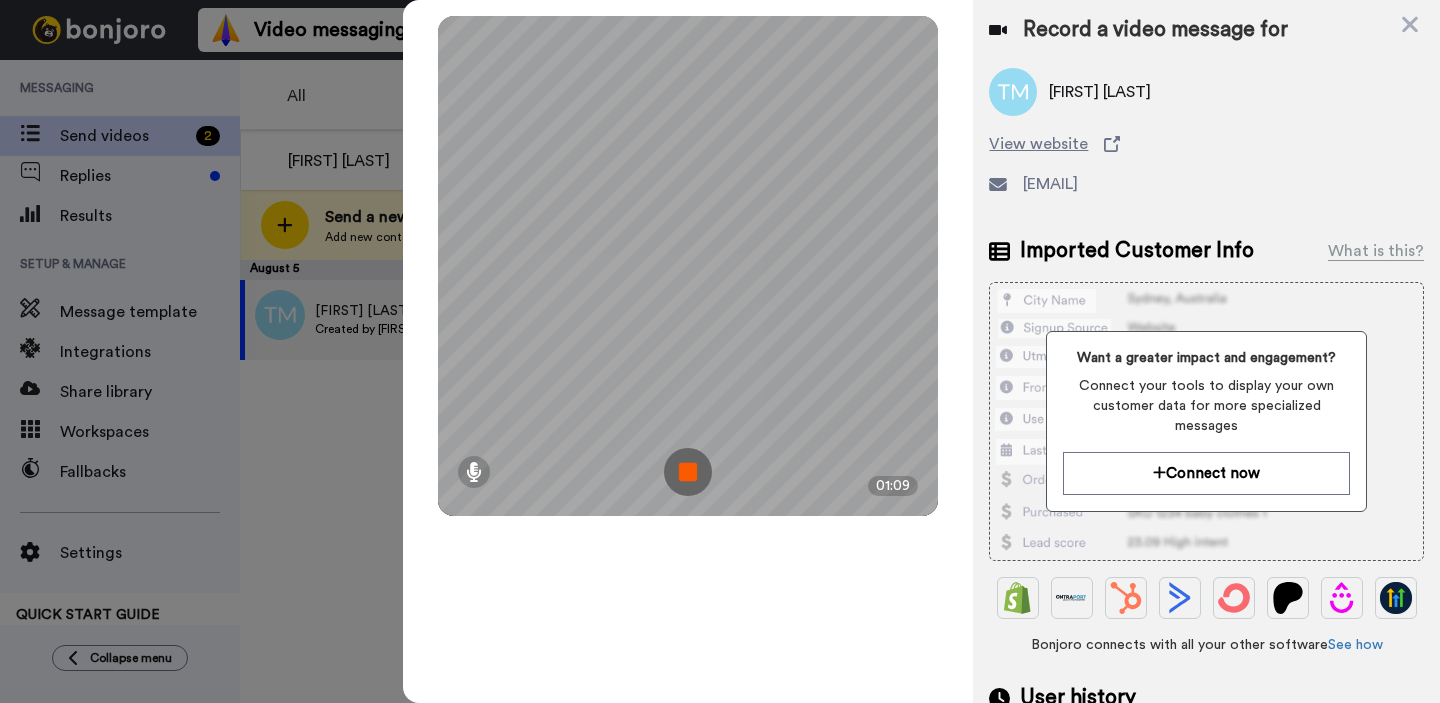 click at bounding box center [688, 472] 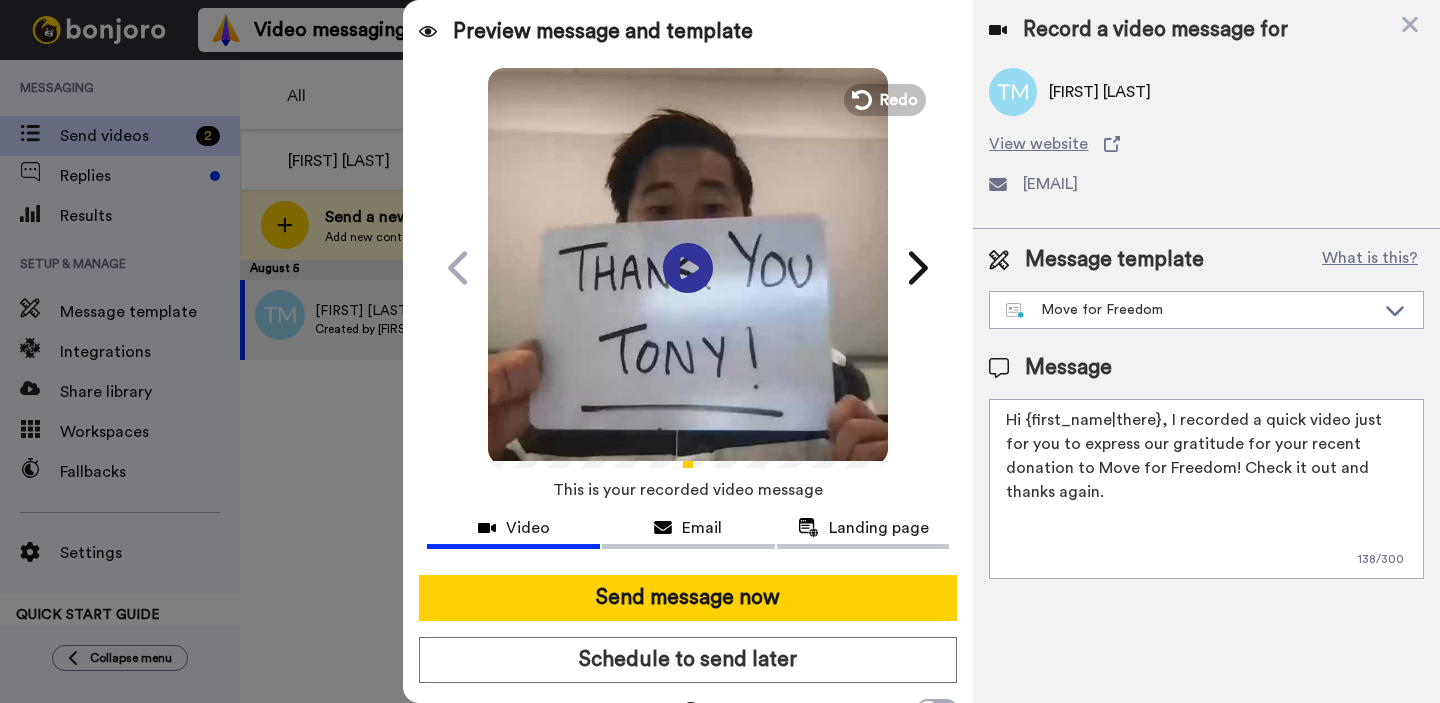 drag, startPoint x: 1168, startPoint y: 419, endPoint x: 1373, endPoint y: 484, distance: 215.05814 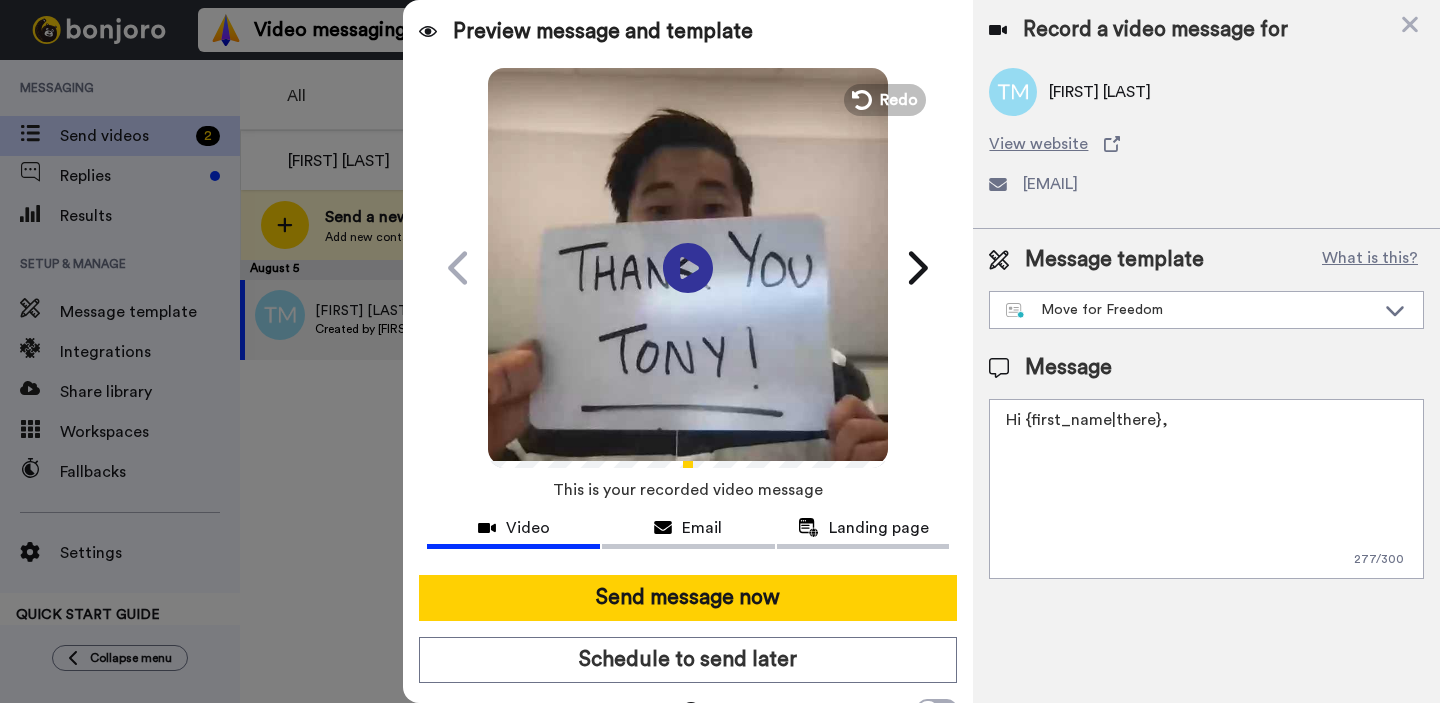 paste on "I recorded a quick video to express our gratitude for participating in Move for Freedom this year! You helped make such an incredible impact and we couldn't have done it without people like you!" 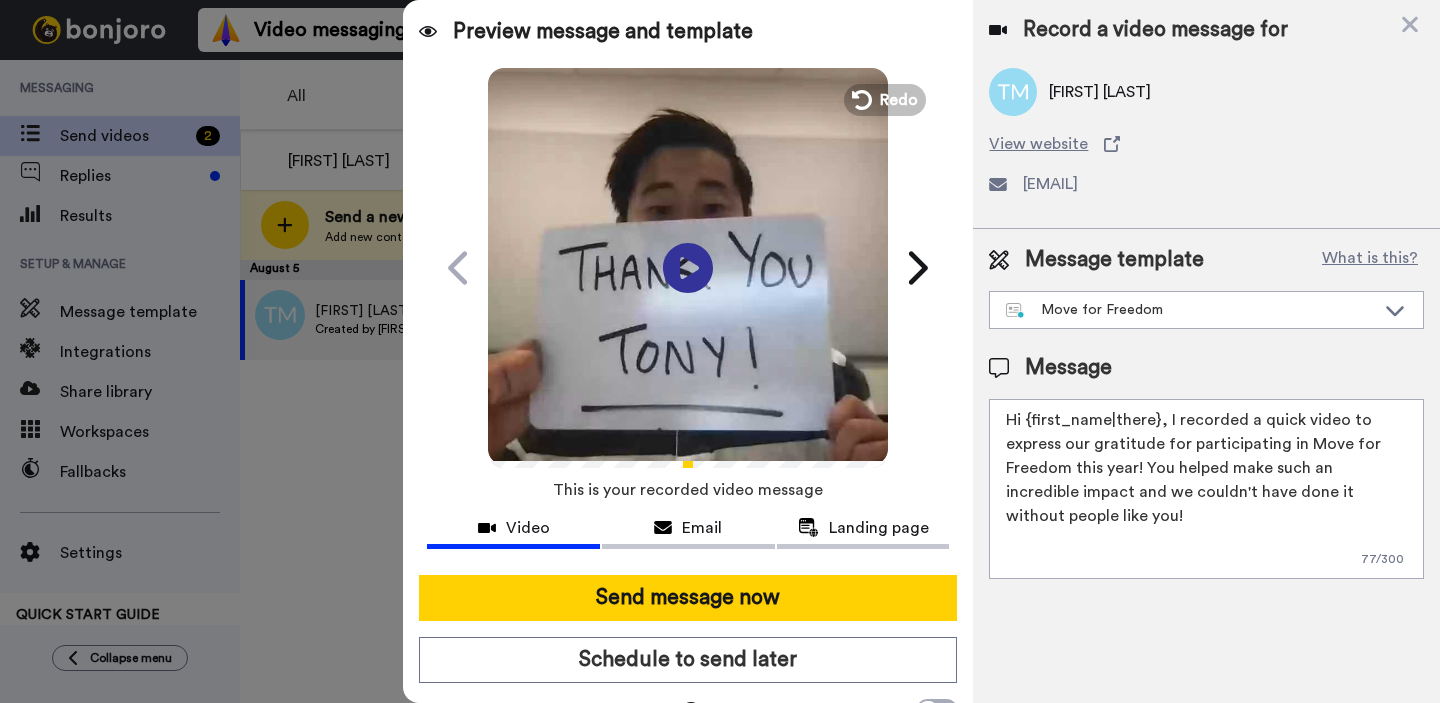 scroll, scrollTop: 0, scrollLeft: 0, axis: both 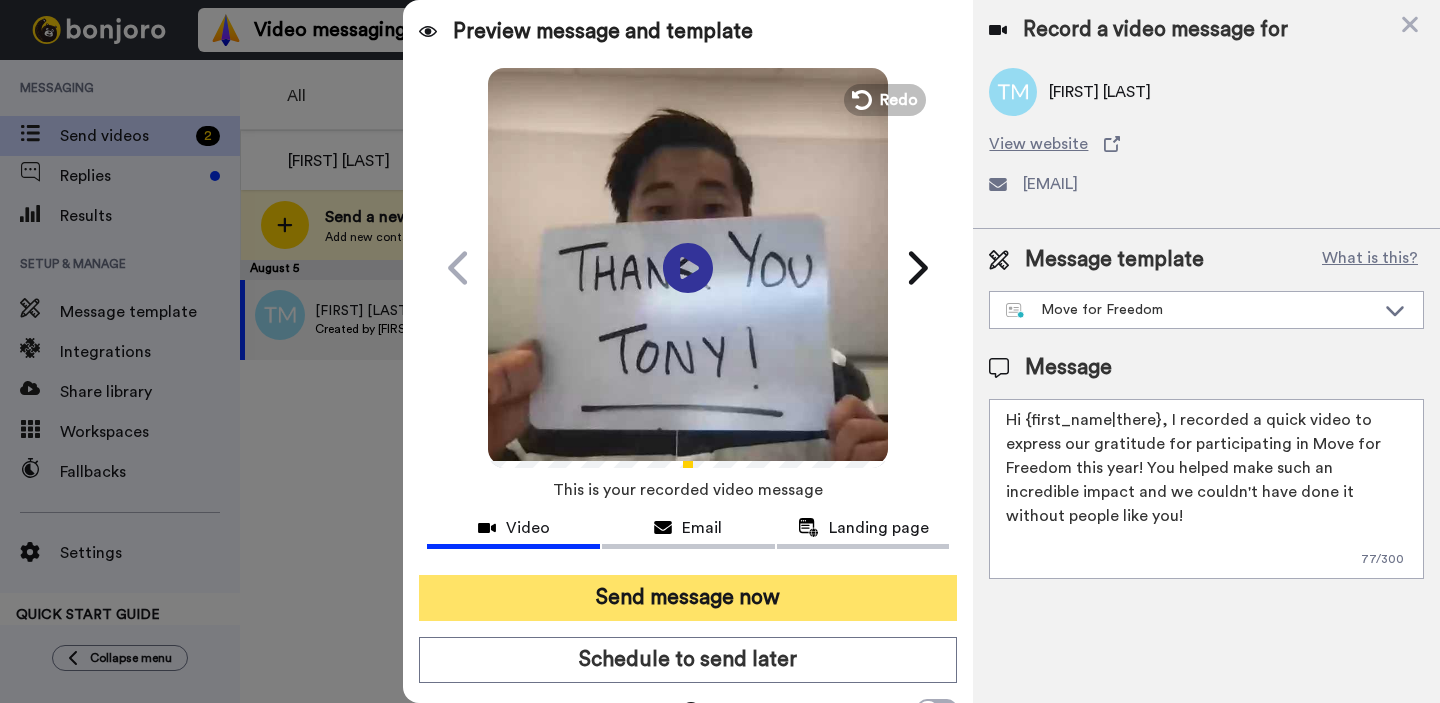 type on "Hi {first_name|there}, I recorded a quick video to express our gratitude for participating in Move for Freedom this year! You helped make such an incredible impact and we couldn't have done it without people like you!" 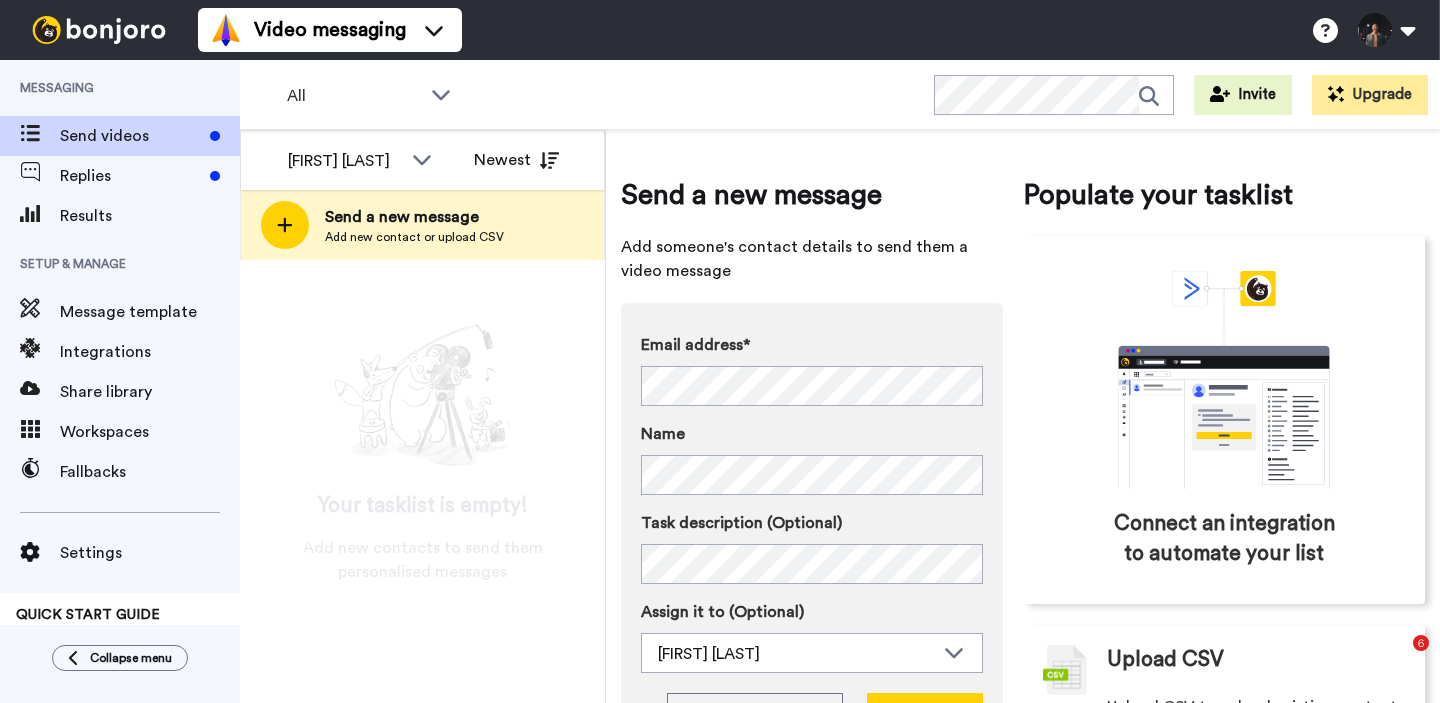 scroll, scrollTop: 0, scrollLeft: 0, axis: both 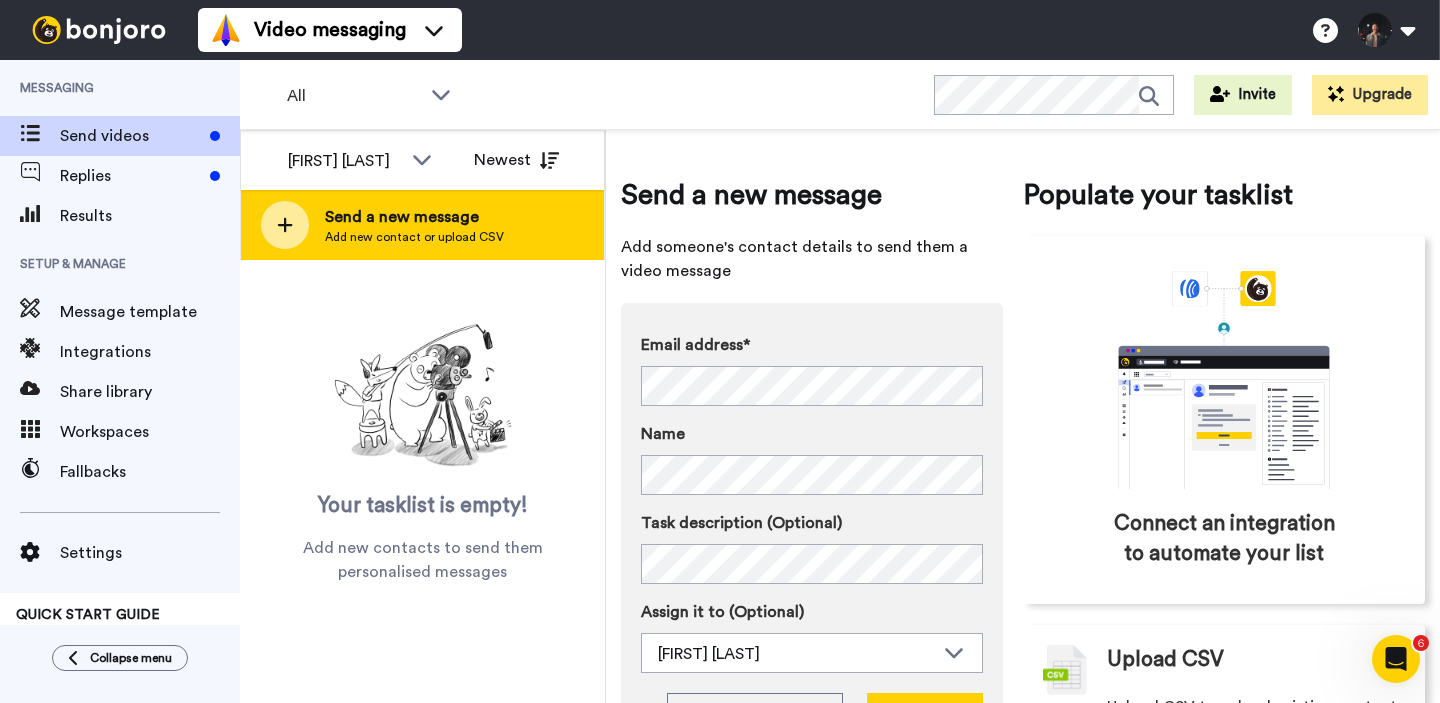 click on "Send a new message" at bounding box center (414, 217) 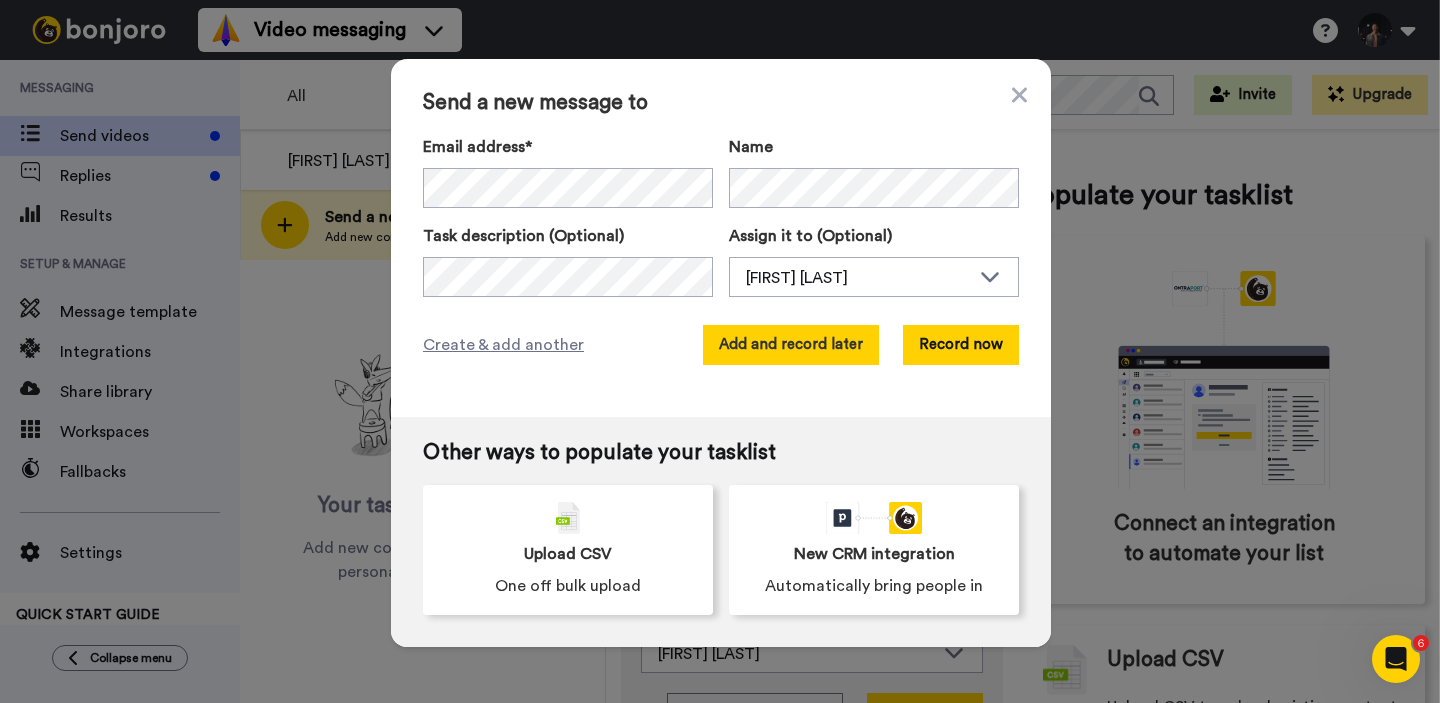 click on "Add and record later" at bounding box center [791, 345] 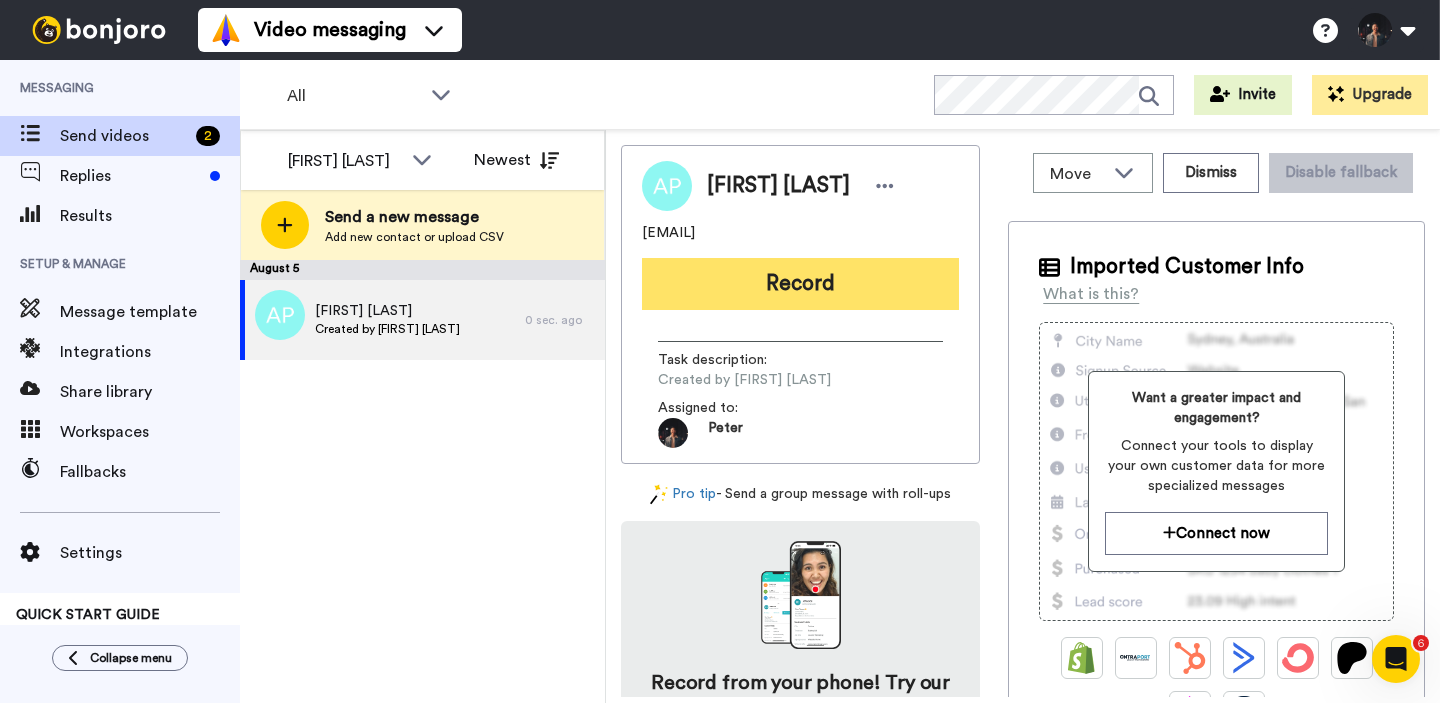 click on "Record" at bounding box center [800, 284] 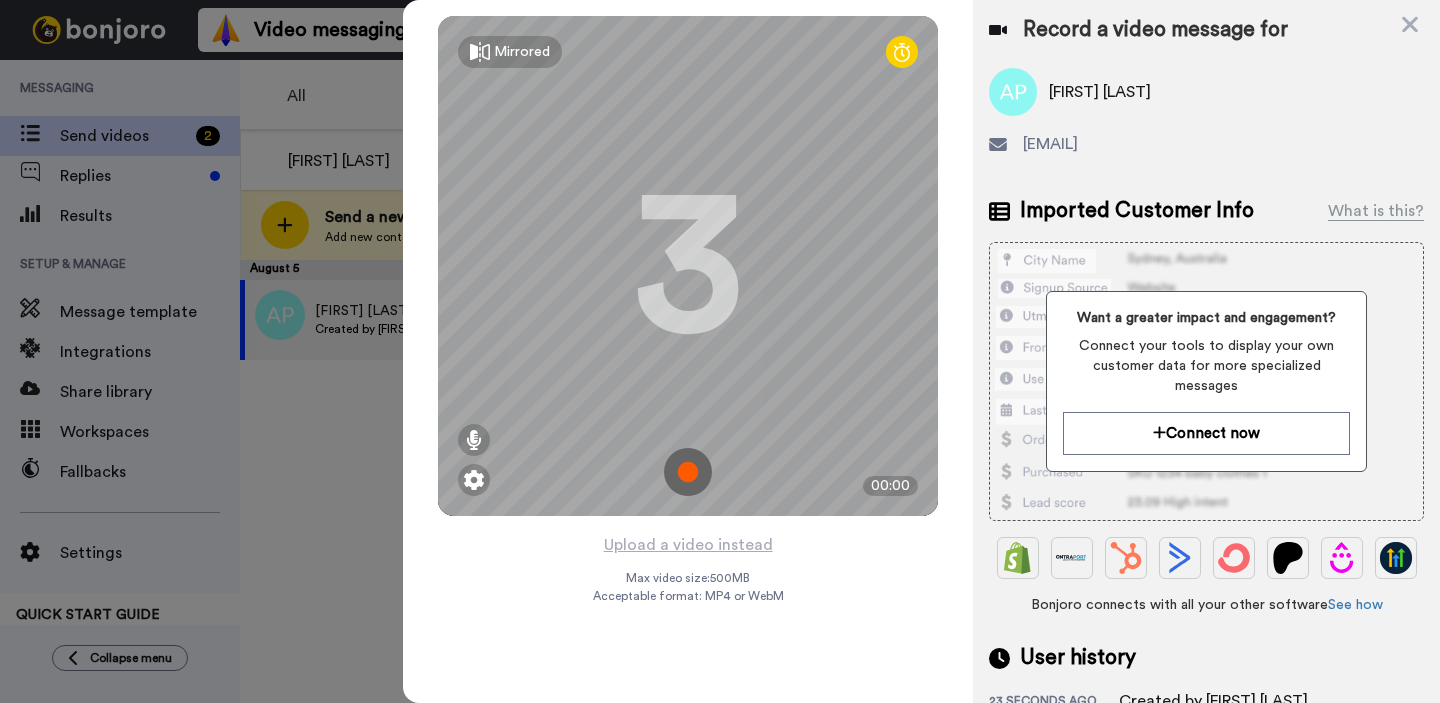 click at bounding box center (688, 472) 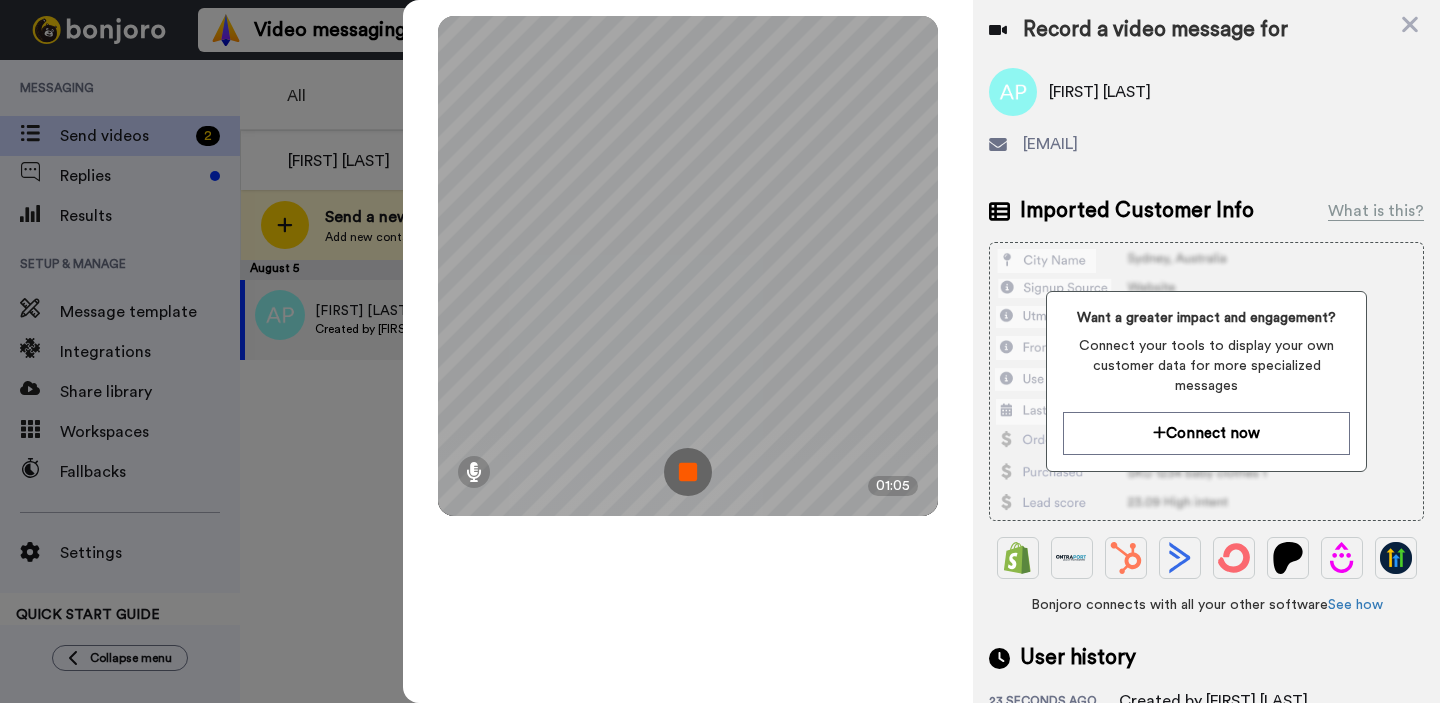 click at bounding box center (688, 472) 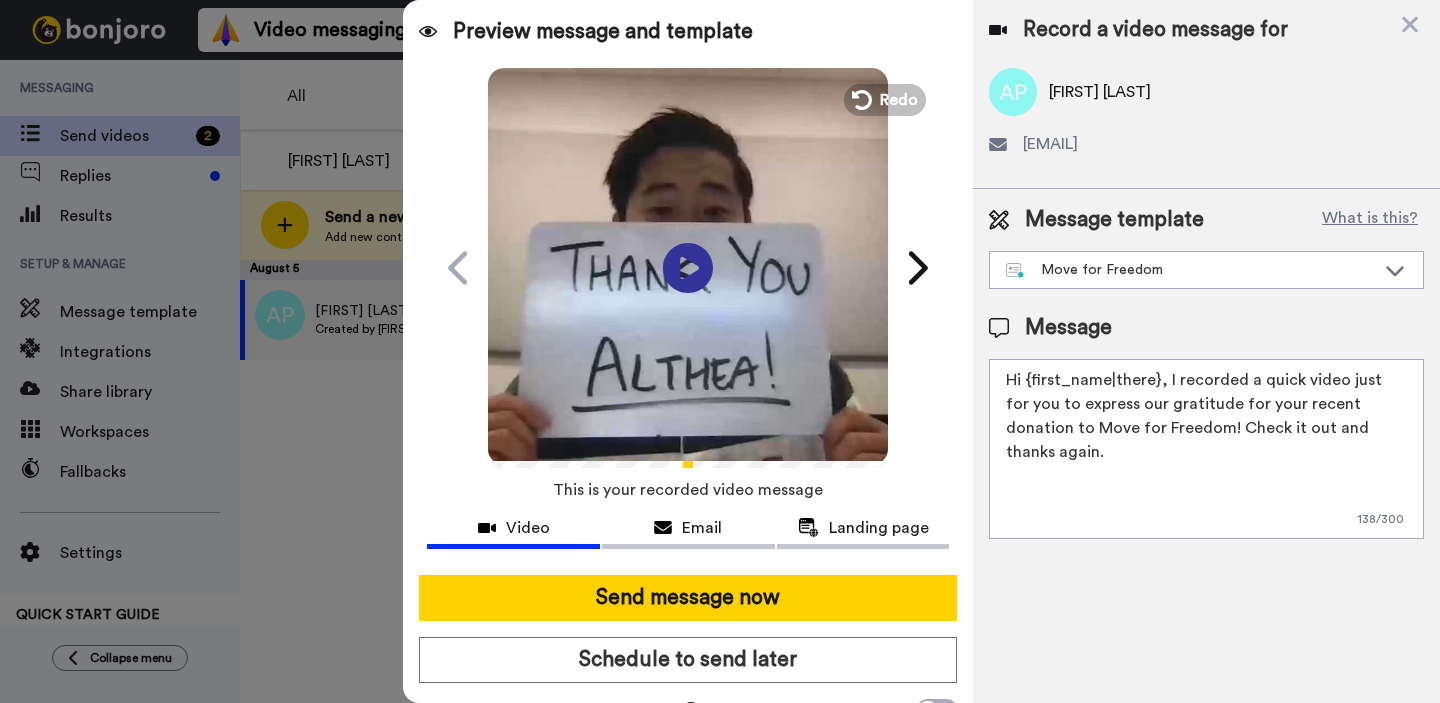 drag, startPoint x: 1164, startPoint y: 380, endPoint x: 1375, endPoint y: 445, distance: 220.78496 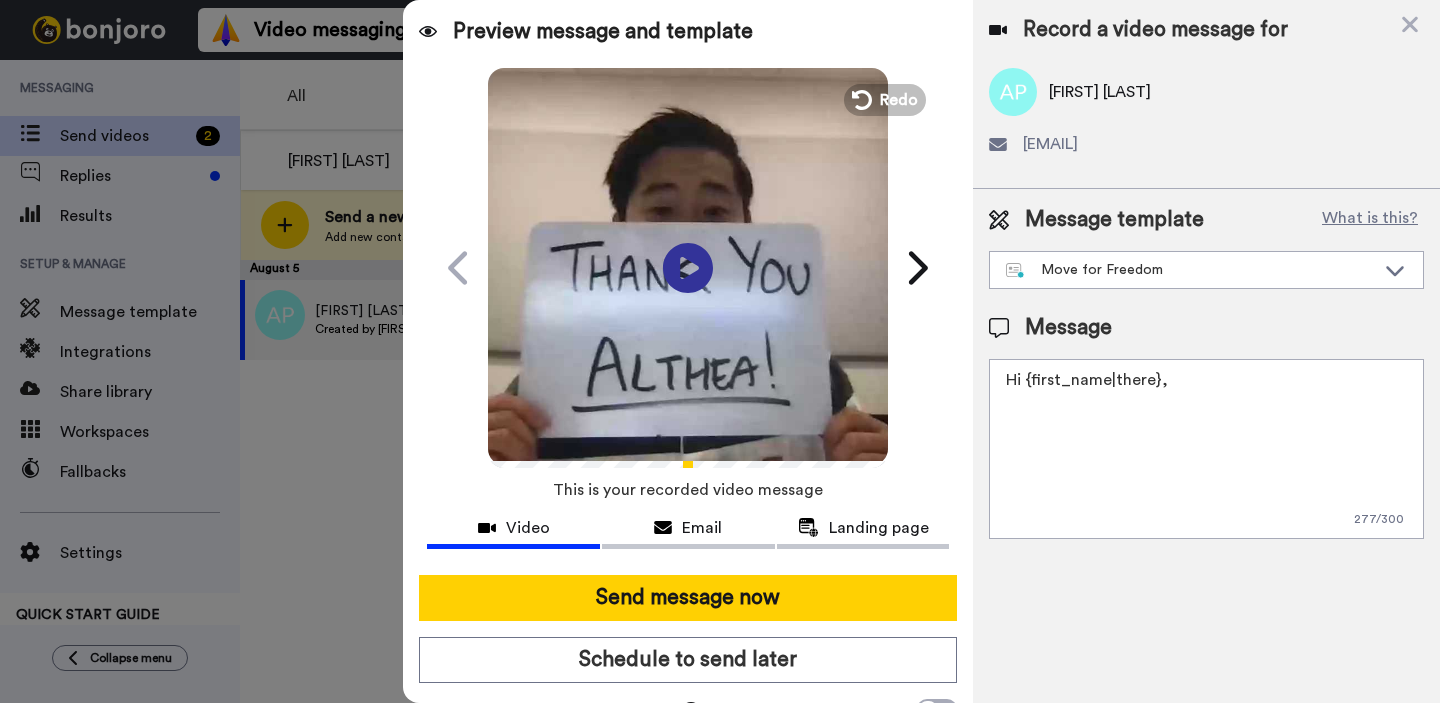 paste on "I recorded a quick video to express our gratitude for participating in Move for Freedom this year! You helped make such an incredible impact and we couldn't have done it without people like you!" 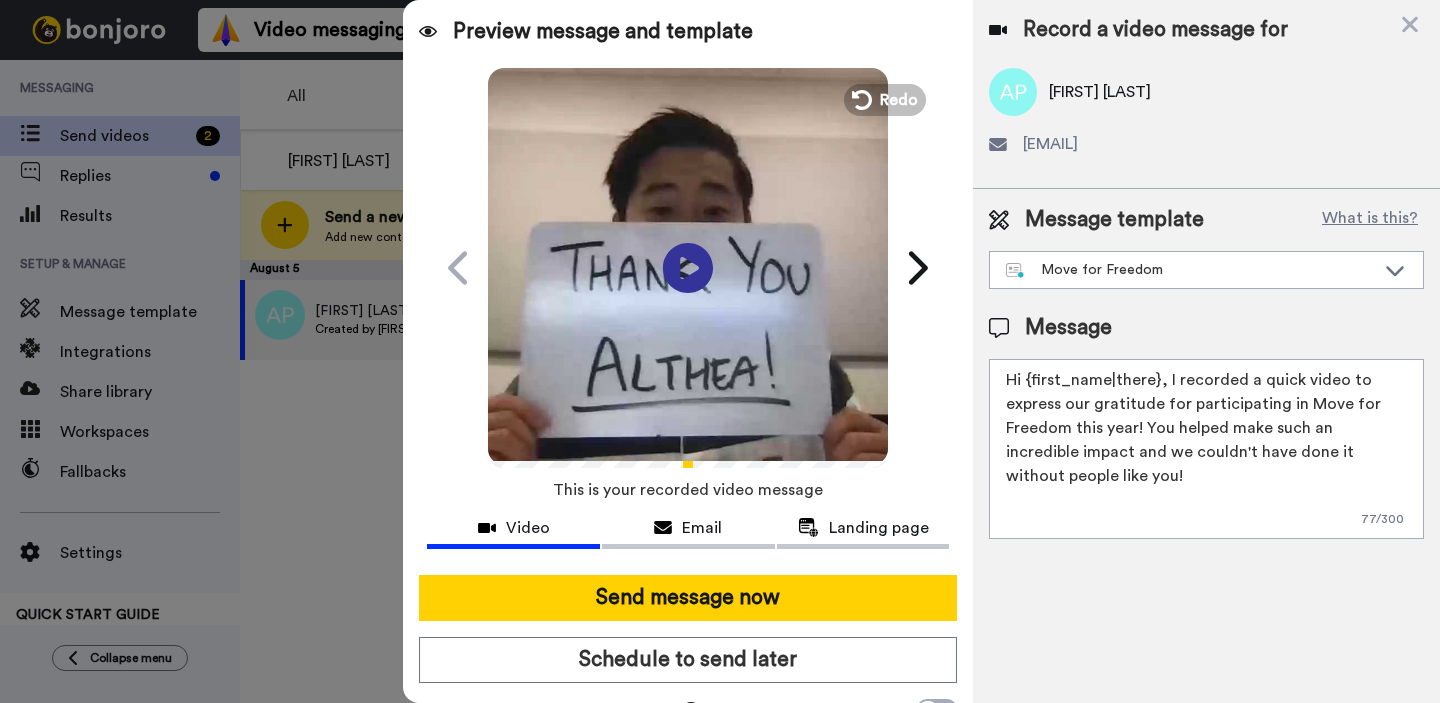 scroll, scrollTop: 0, scrollLeft: 0, axis: both 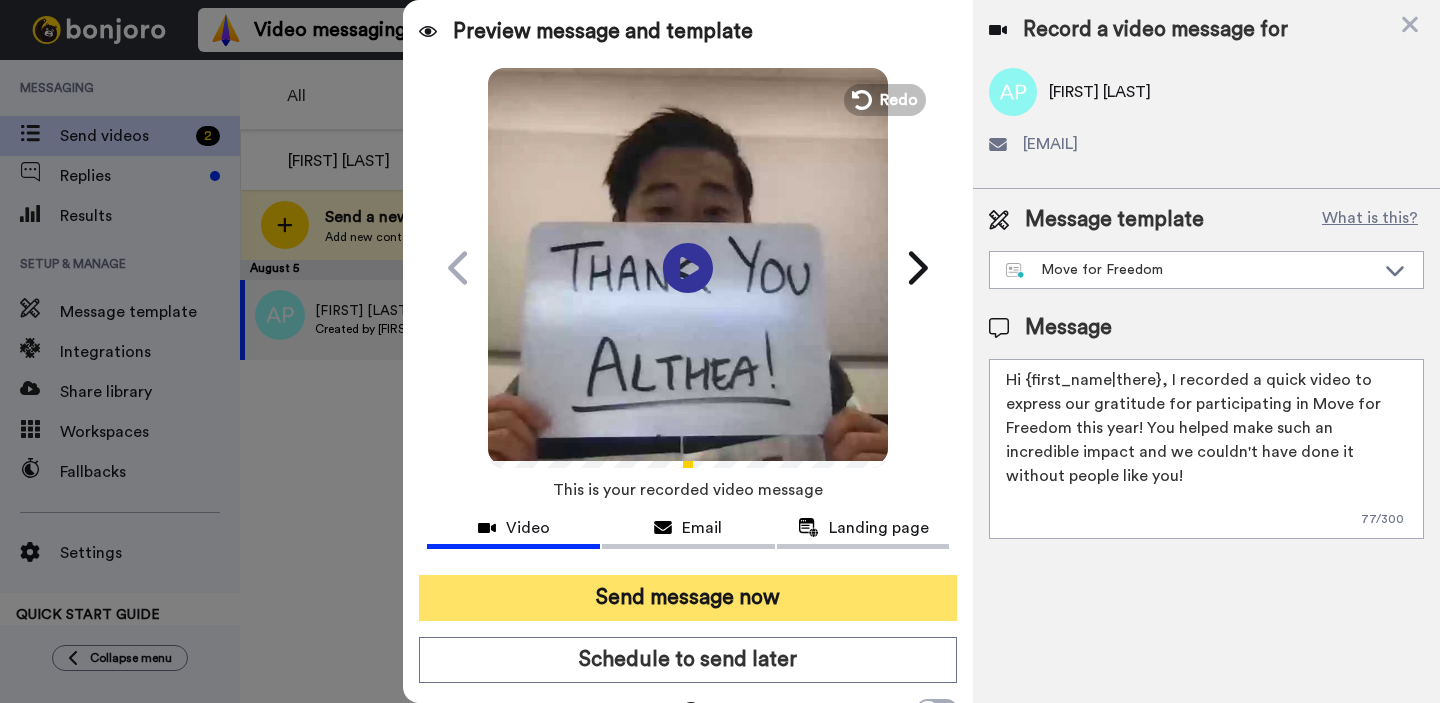 type on "Hi {first_name|there}, I recorded a quick video to express our gratitude for participating in Move for Freedom this year! You helped make such an incredible impact and we couldn't have done it without people like you!" 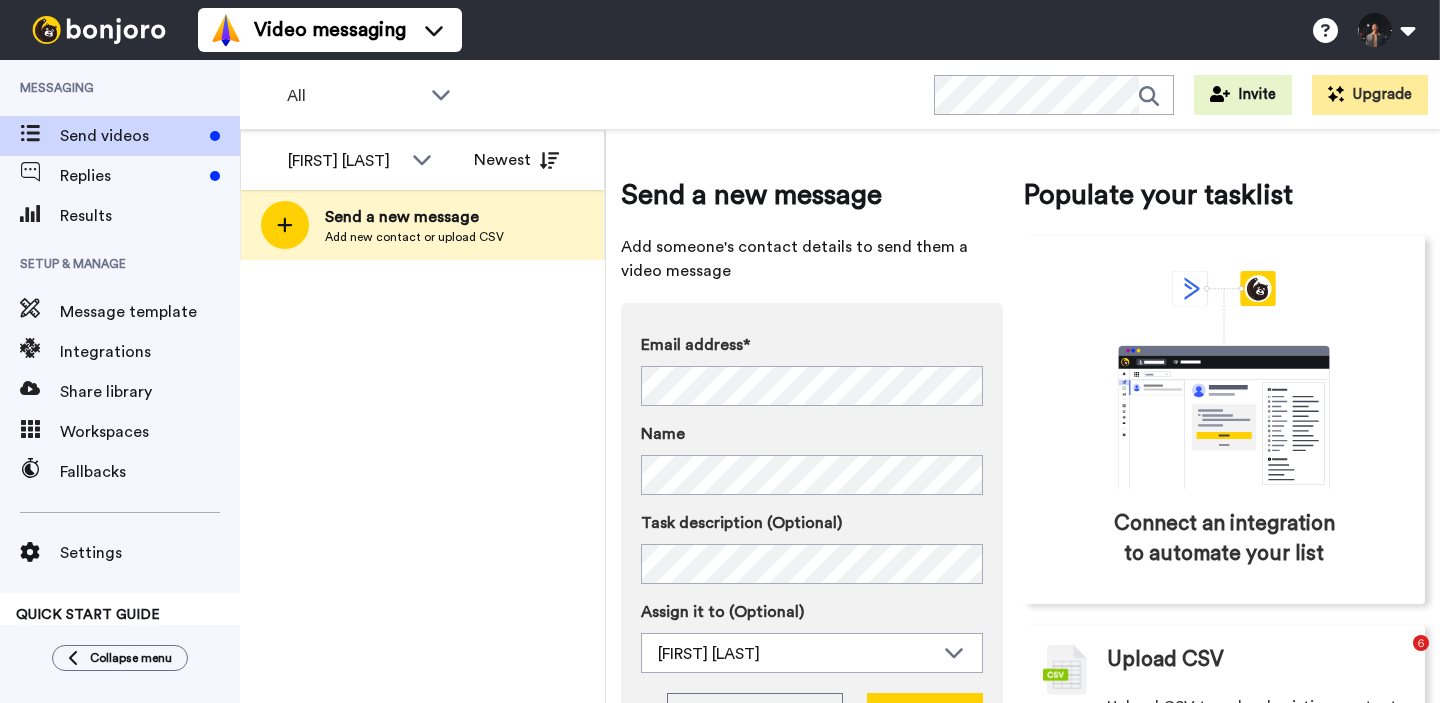 scroll, scrollTop: 0, scrollLeft: 0, axis: both 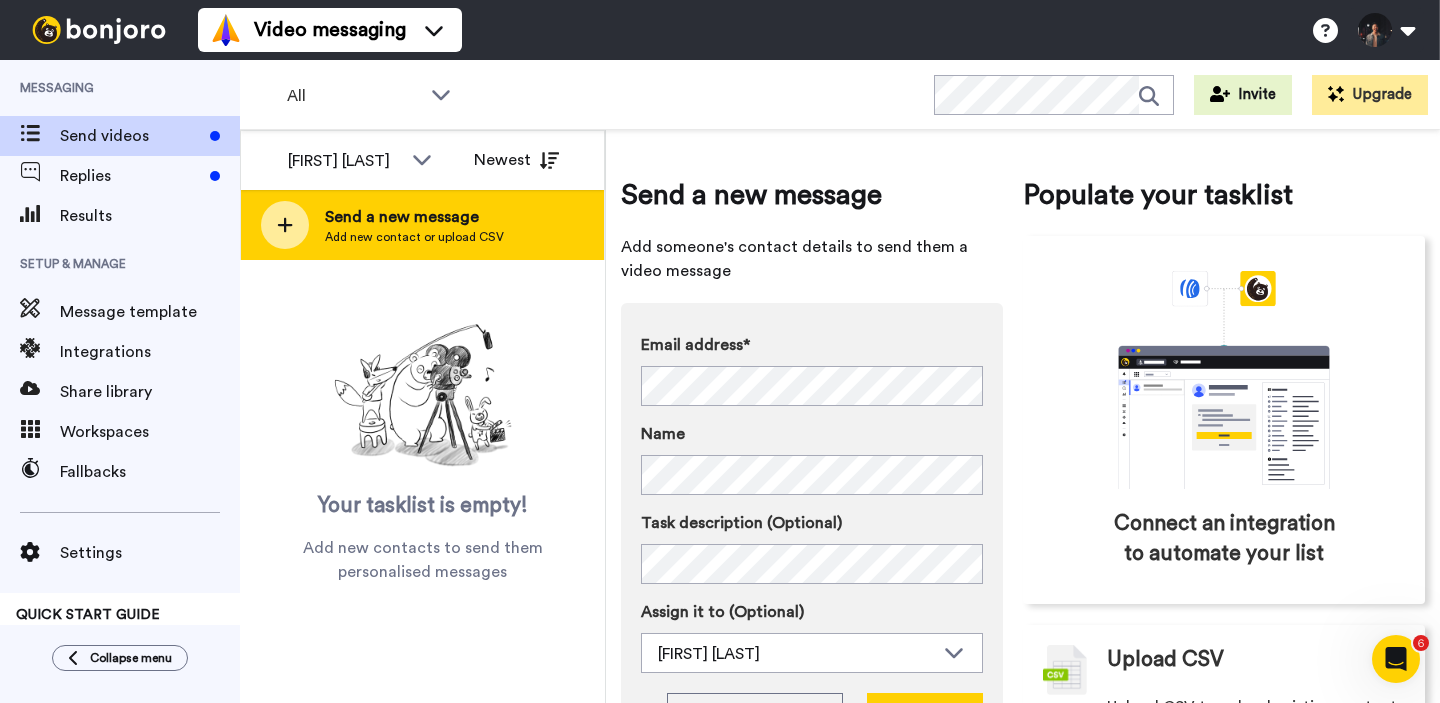 click on "Send a new message Add new contact or upload CSV" at bounding box center [422, 225] 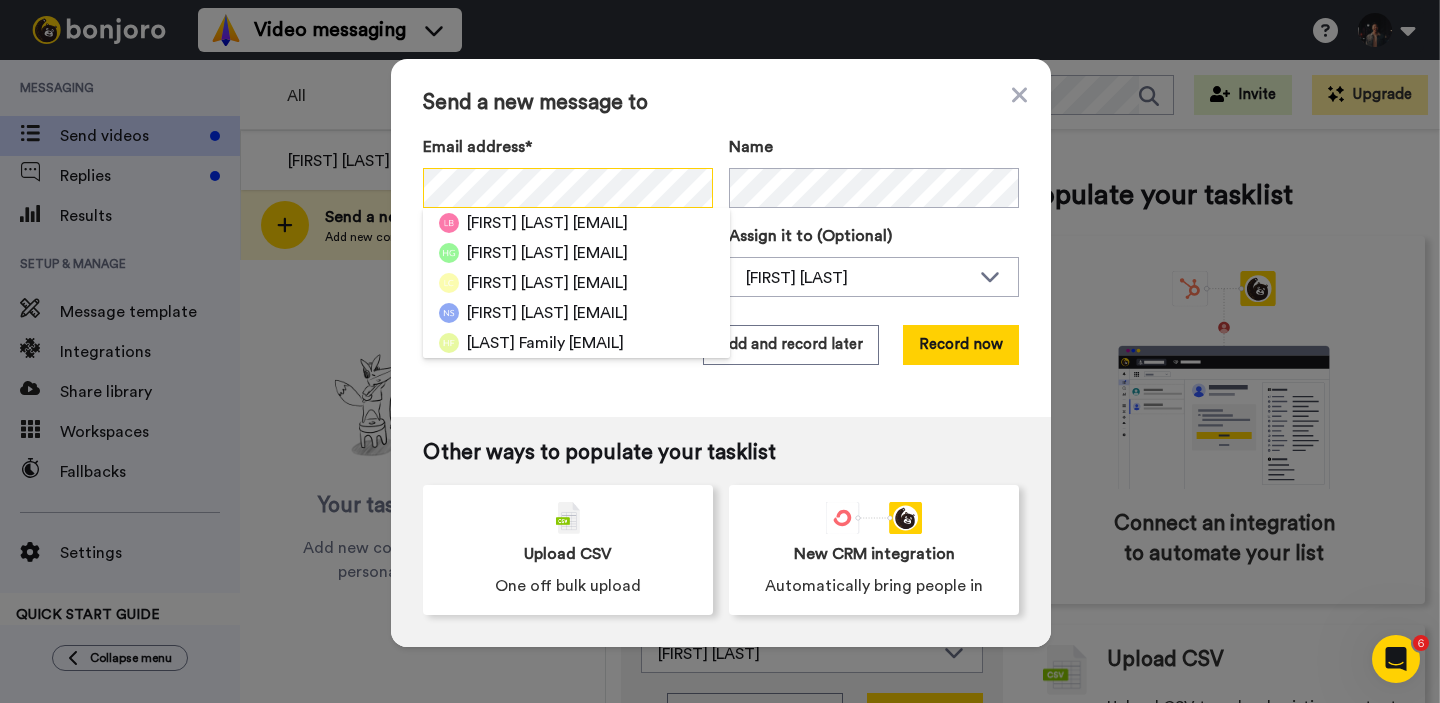 scroll, scrollTop: 0, scrollLeft: 24, axis: horizontal 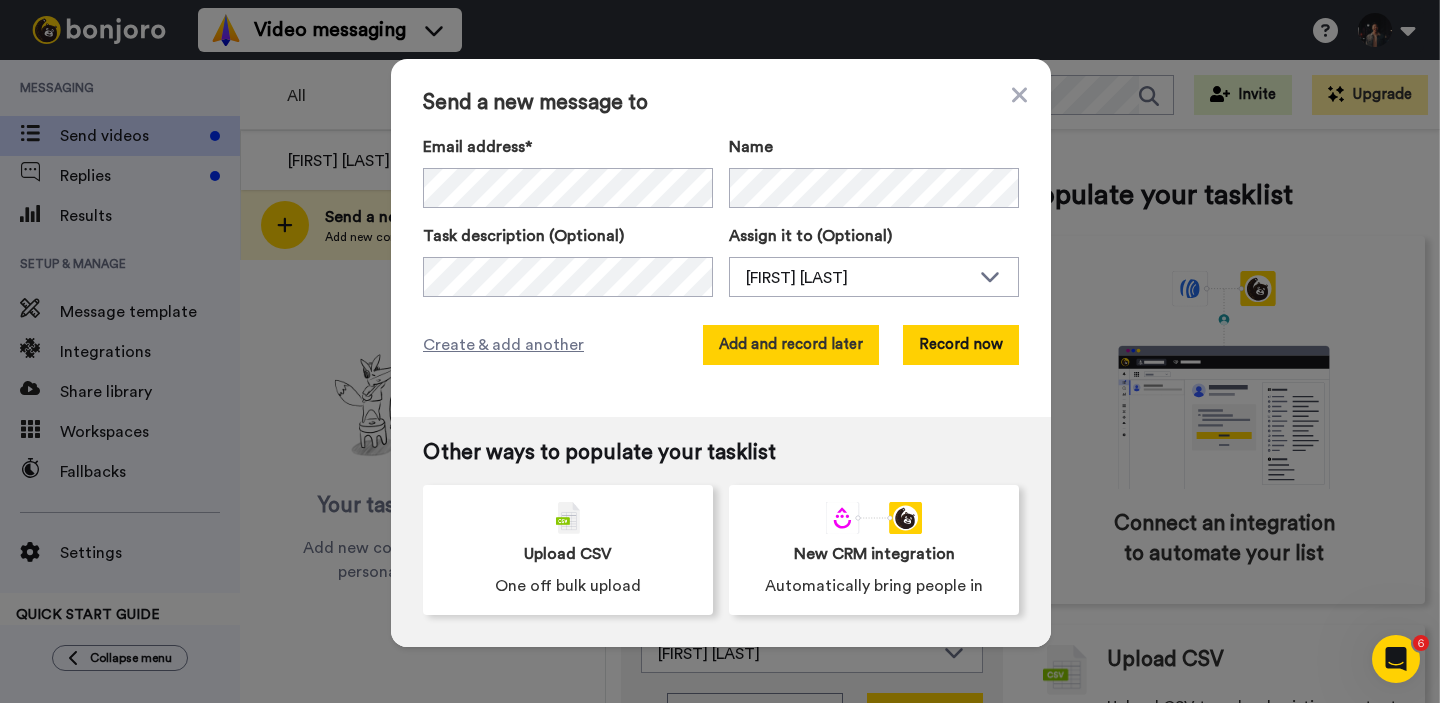 click on "Add and record later" at bounding box center [791, 345] 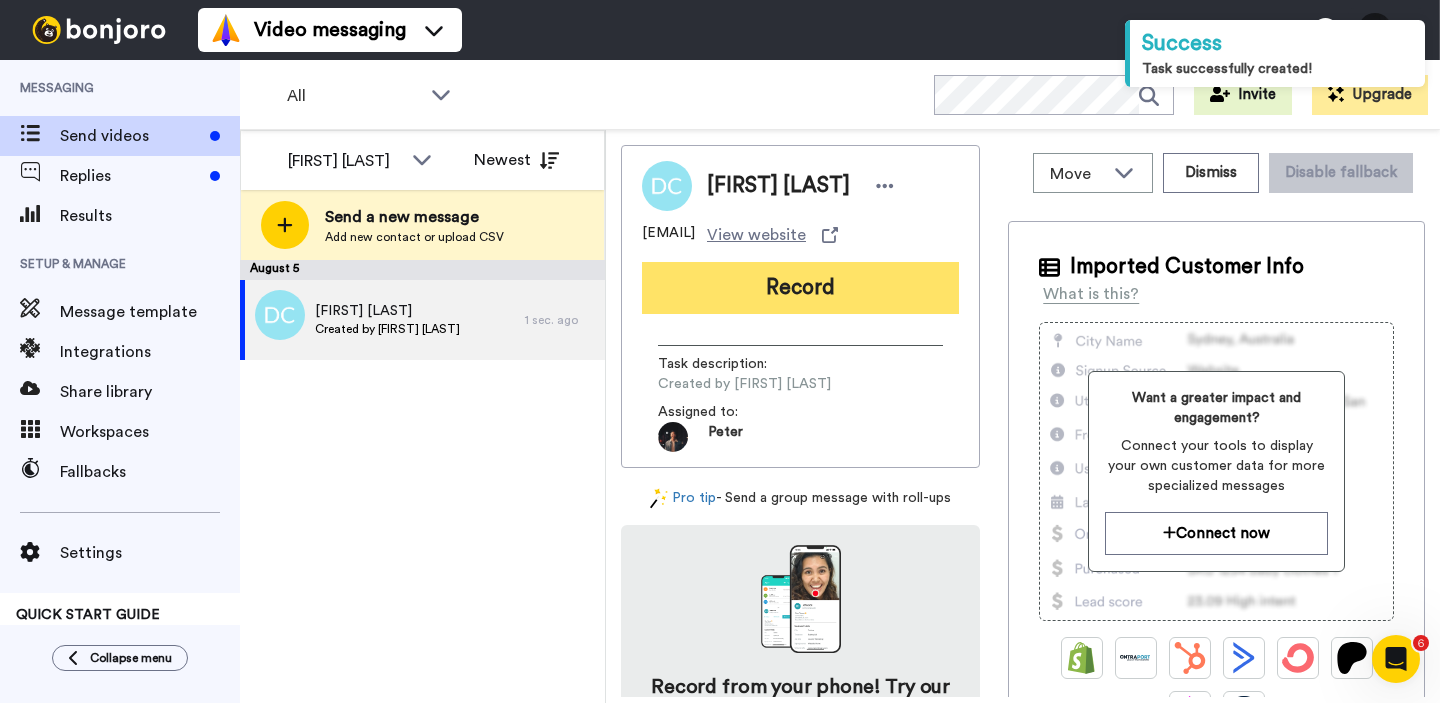 click on "Record" at bounding box center [800, 288] 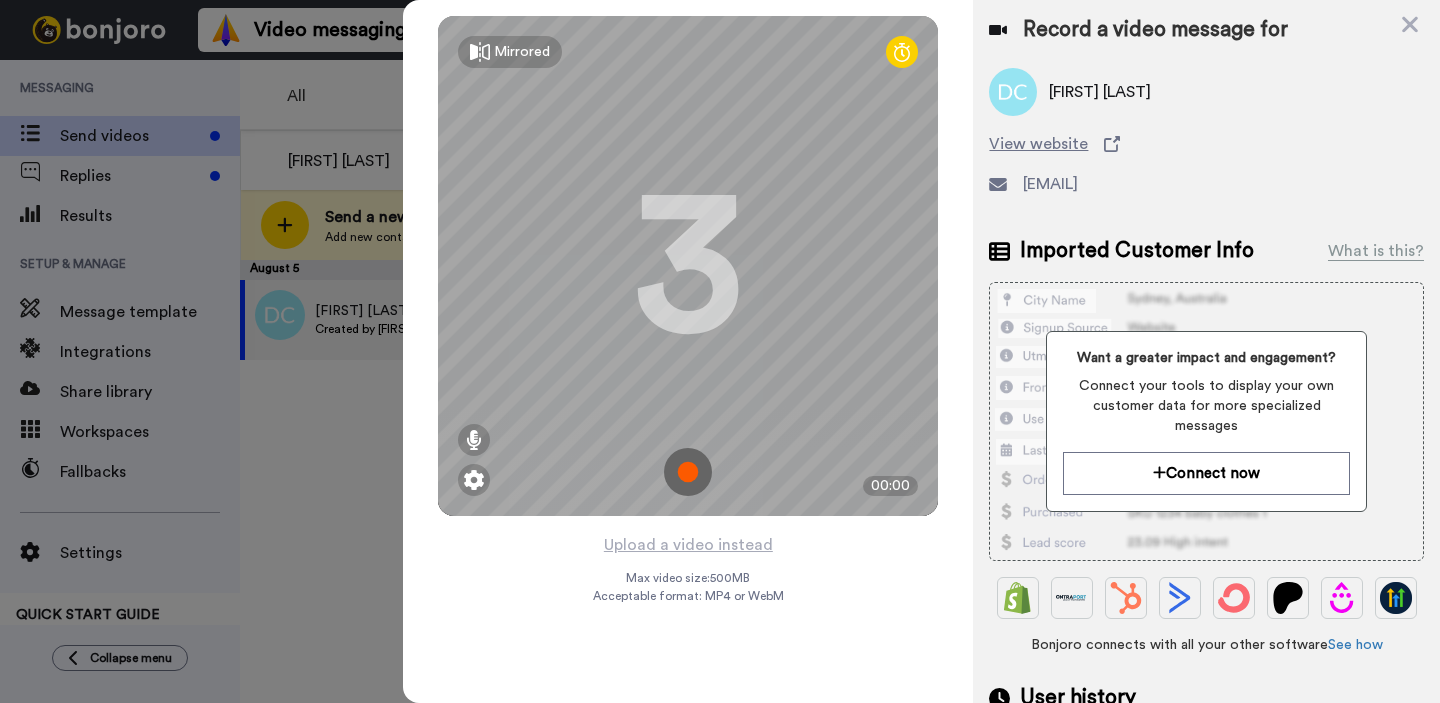 click at bounding box center (688, 472) 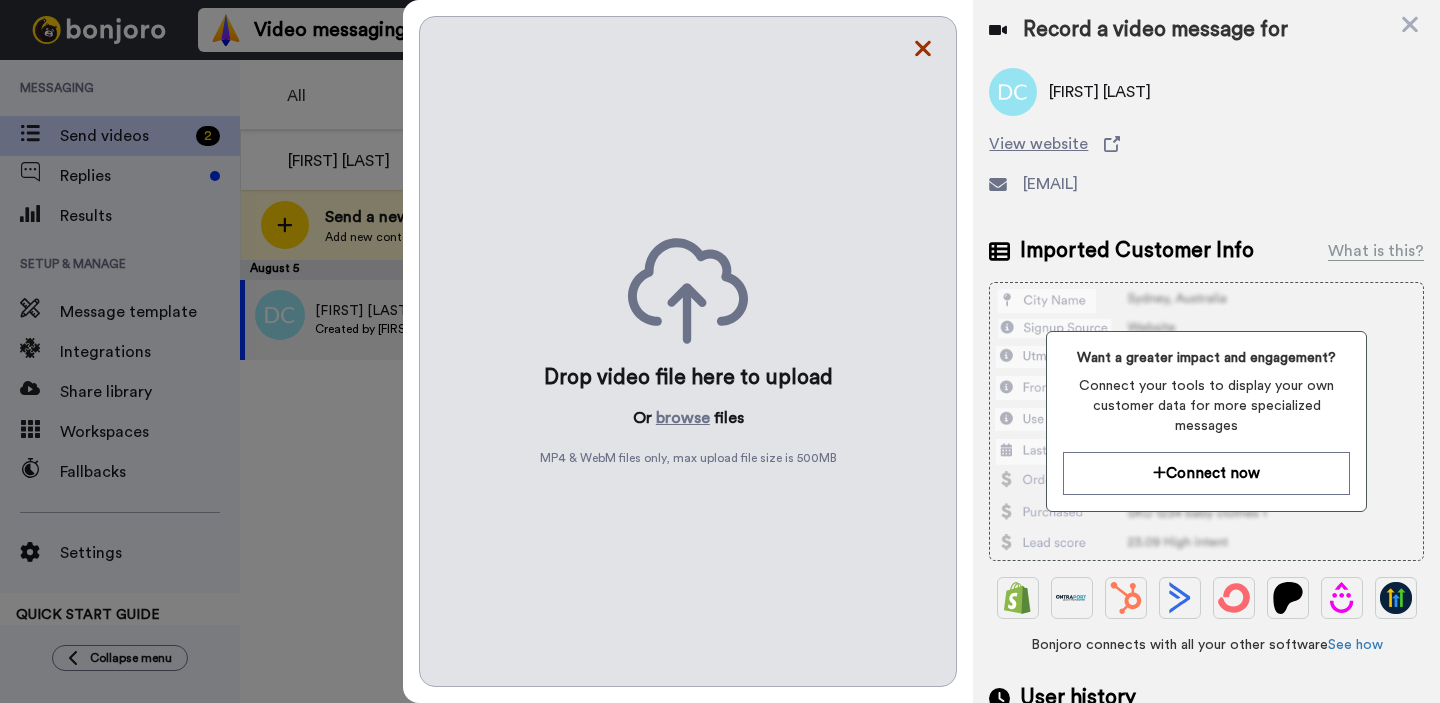 click 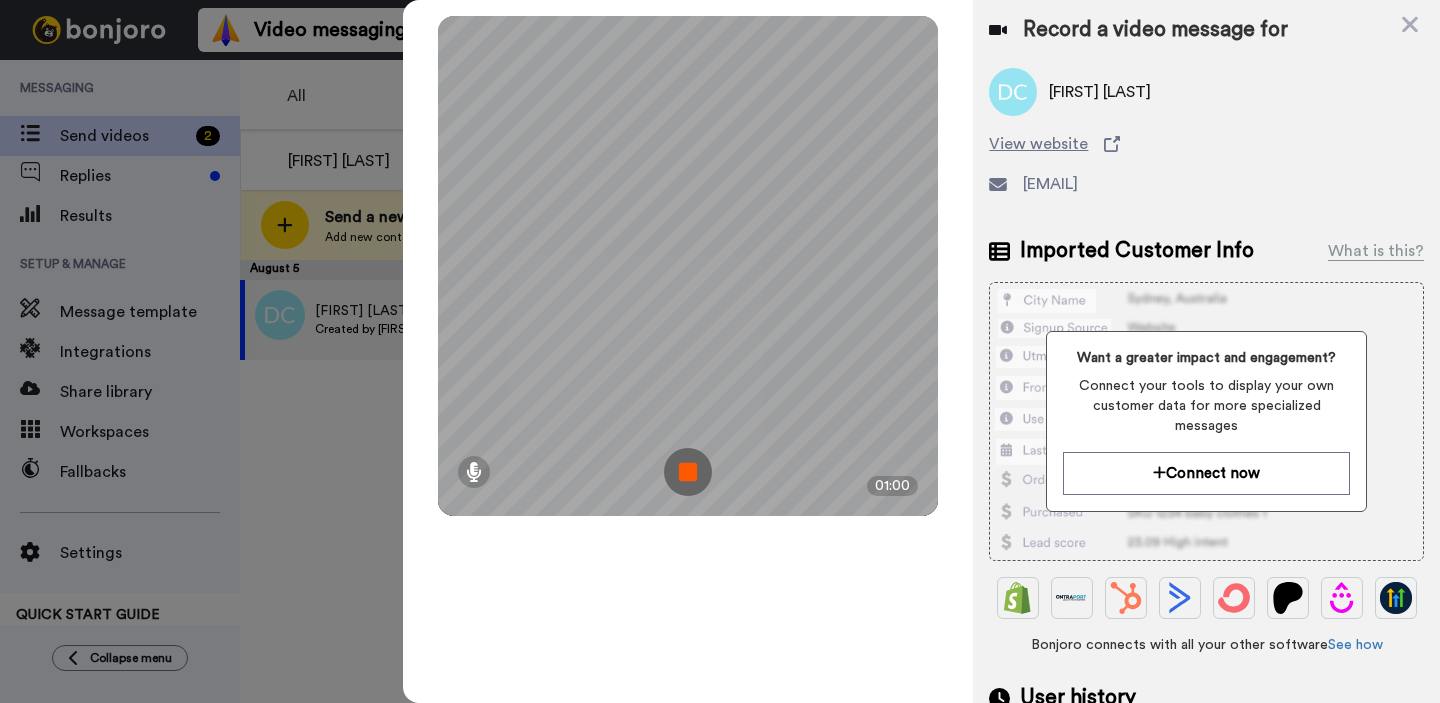 click at bounding box center (688, 472) 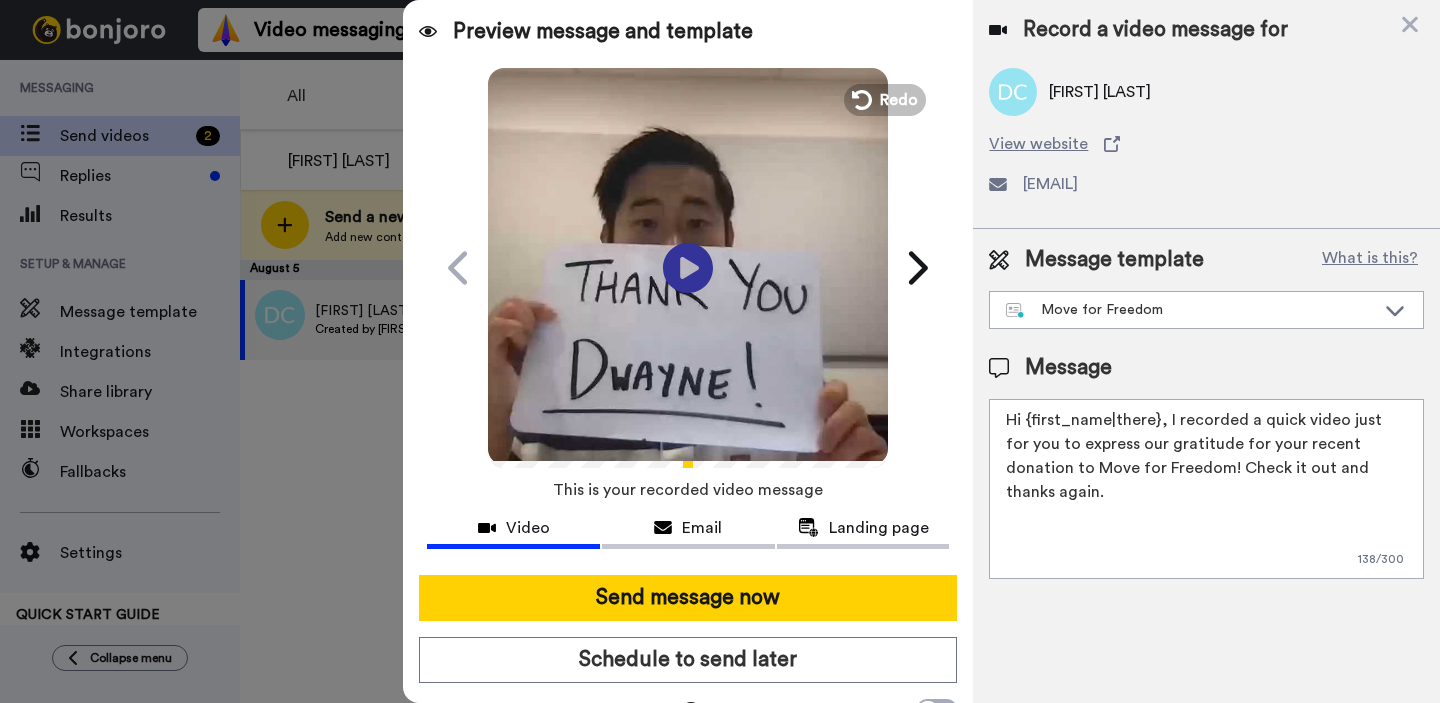 click at bounding box center (688, 265) 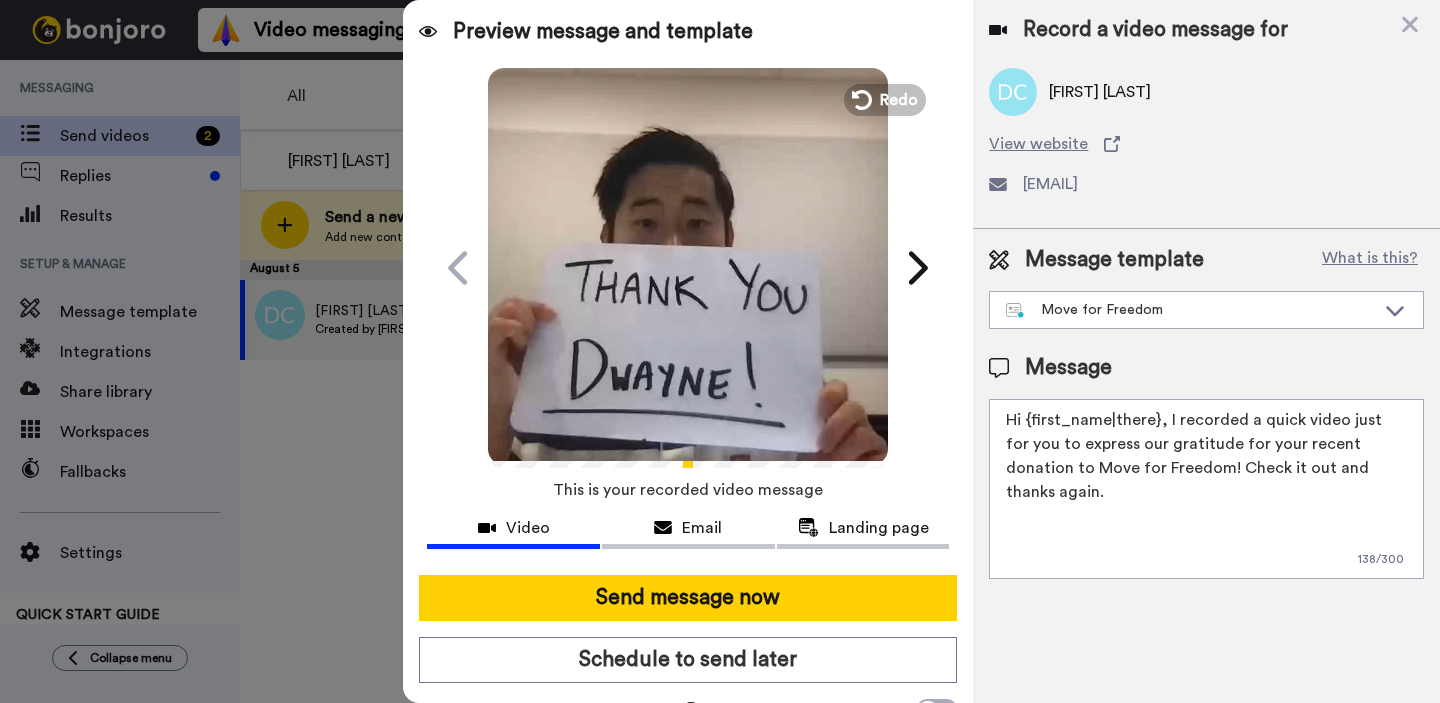 click on "Preview message and template Play/Pause Thank you Dwayne! Peter Yoon   <senderfrom@email.com> Aug 5, 2025 This is a personal video message recorded for you by  Peter Yoon Hi  Dwayne , I recorded a quick video just for you to express our gratitude for your recent donation to Move for Freedom! Check it out and thanks again. Sent by  Peter Yoon Watch the video I recorded for you Bonjoro sent you this email on behalf of a Bonjoro creator. We aren’t responsible for its content. If you suspect abuse, like suspicious links, please report it  here . YouTube Sent with bonjoro Peter Yoon Peter Hi  Dwayne , I recorded a quick video just for you to express our gratitude for your recent donation to Move for Freedom! Check it out and thanks again. Visit Our Website   Redo This is your recorded video message Video Email Landing page Send message now Schedule to send later Use optimised sending" at bounding box center [688, 351] 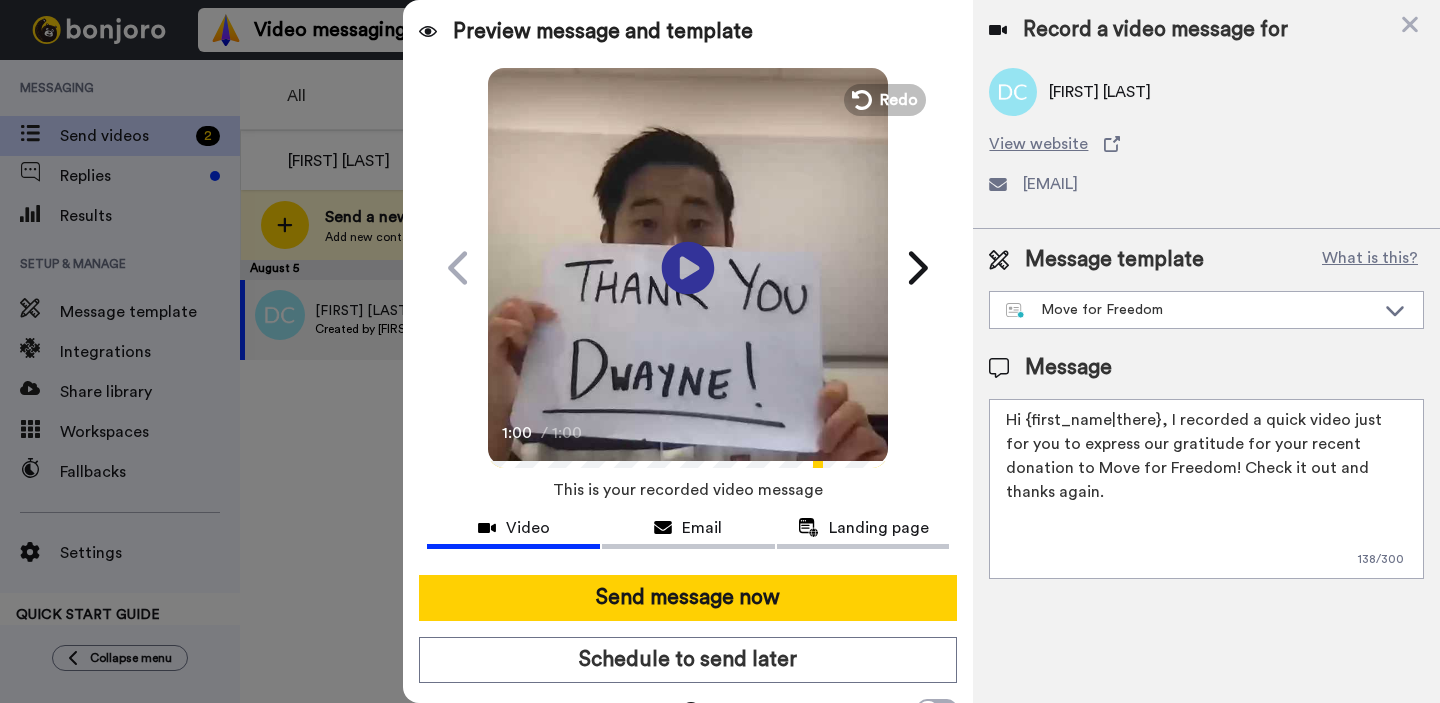 click 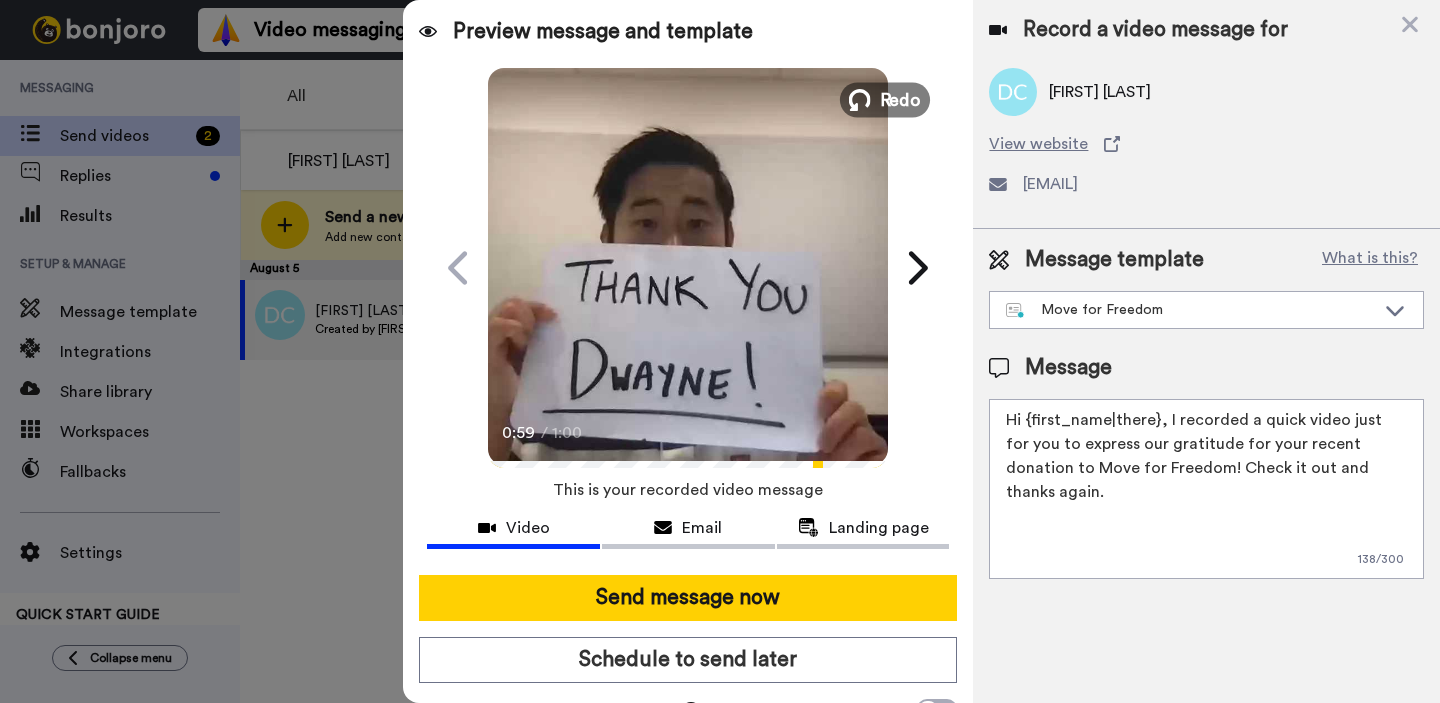 click on "Redo" at bounding box center [901, 99] 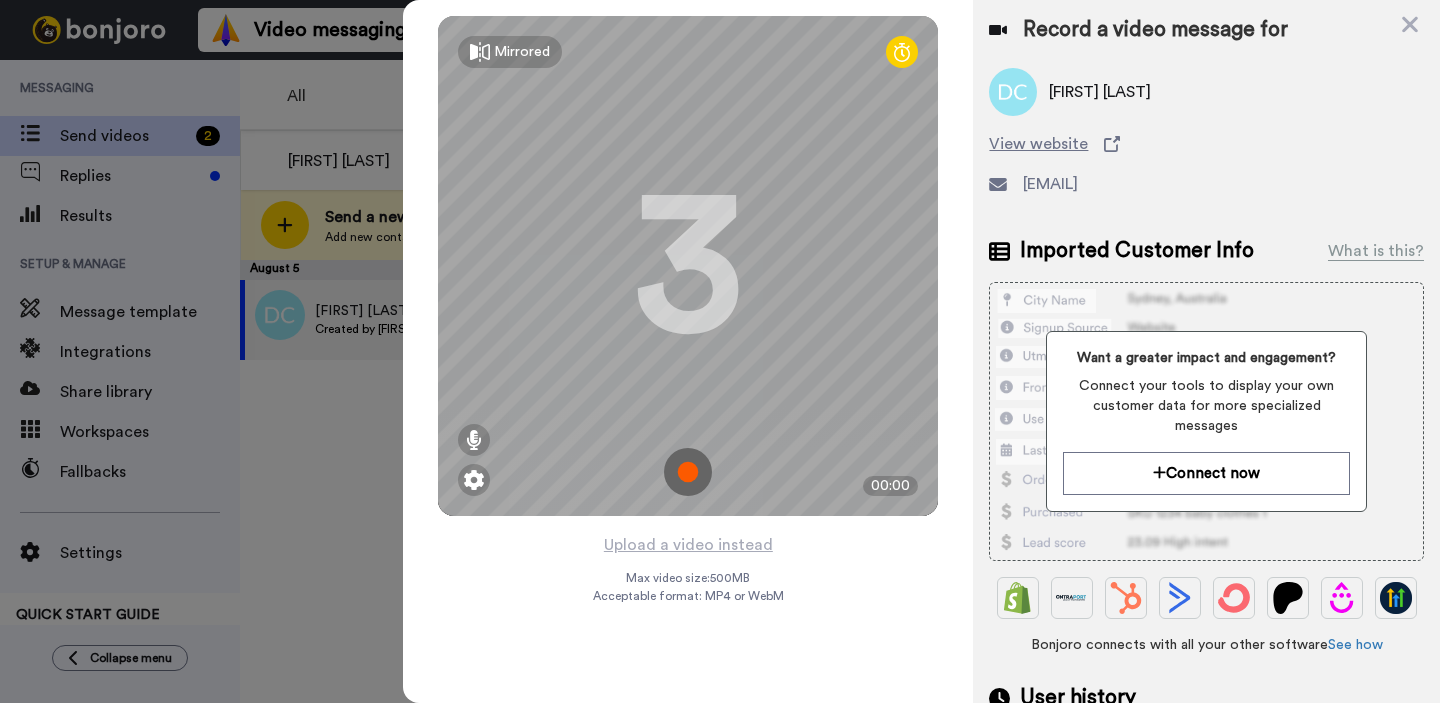 click at bounding box center [688, 472] 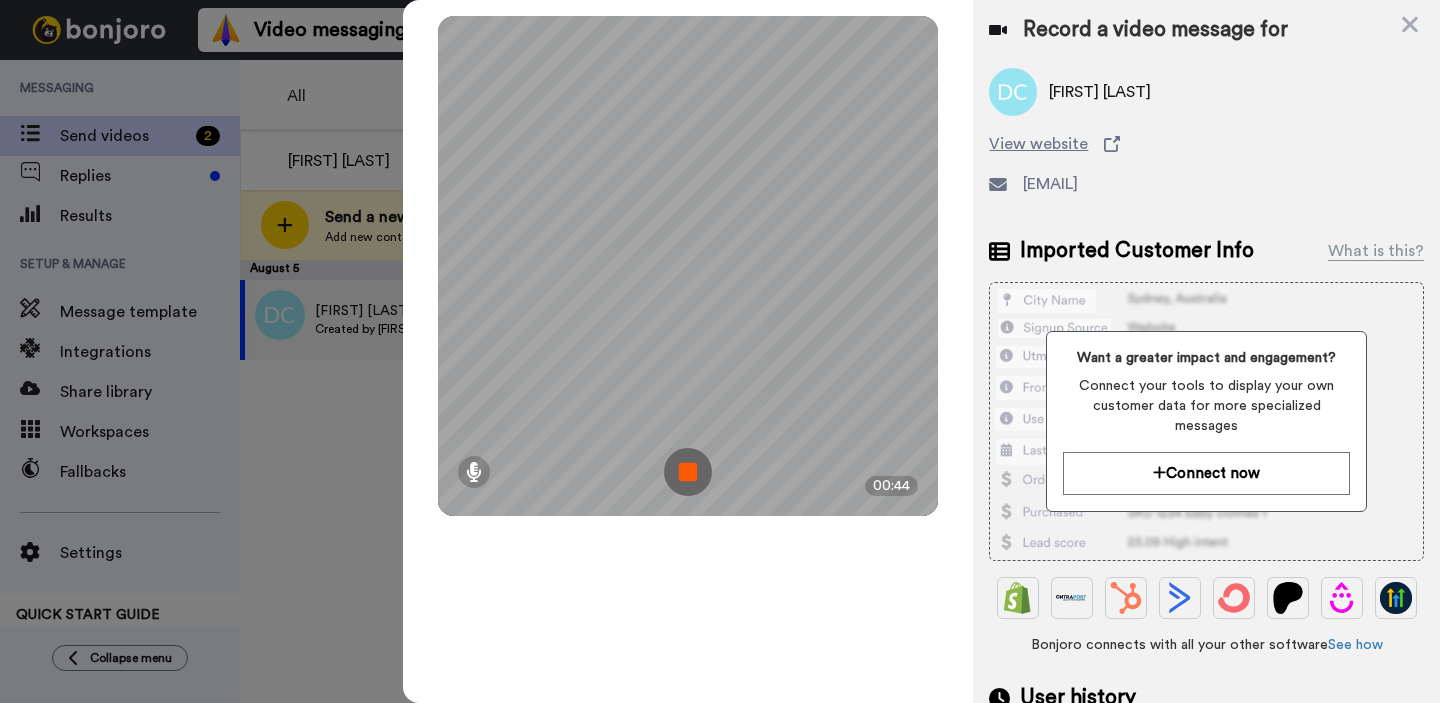 click at bounding box center (688, 472) 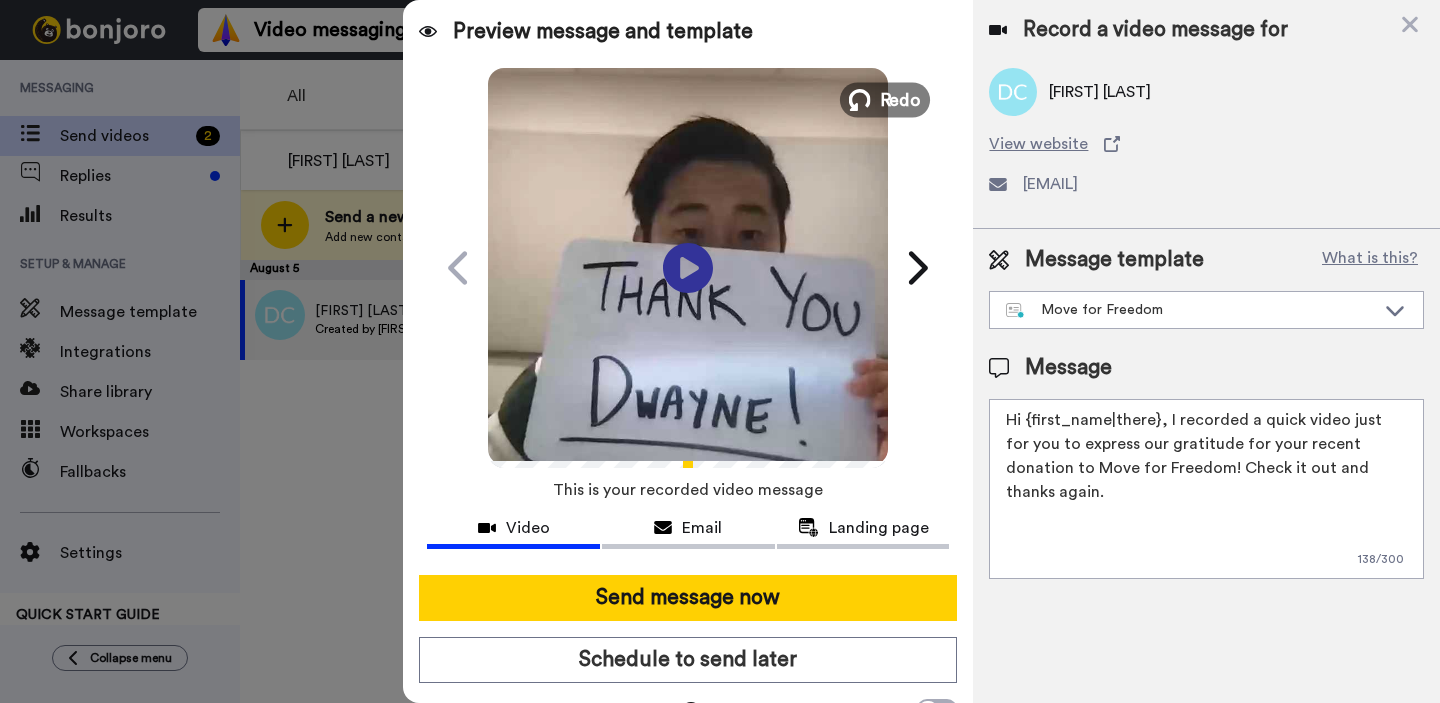 click on "Redo" at bounding box center [885, 99] 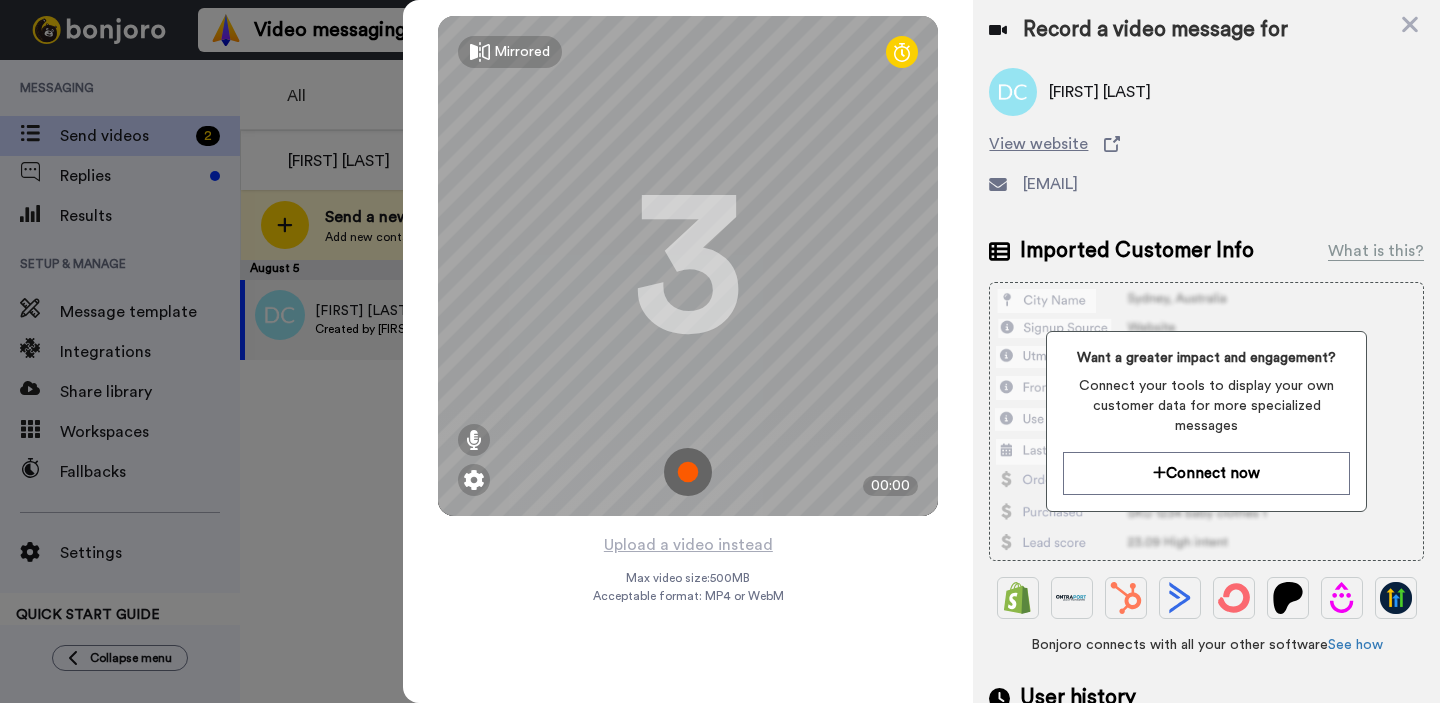 click at bounding box center (688, 472) 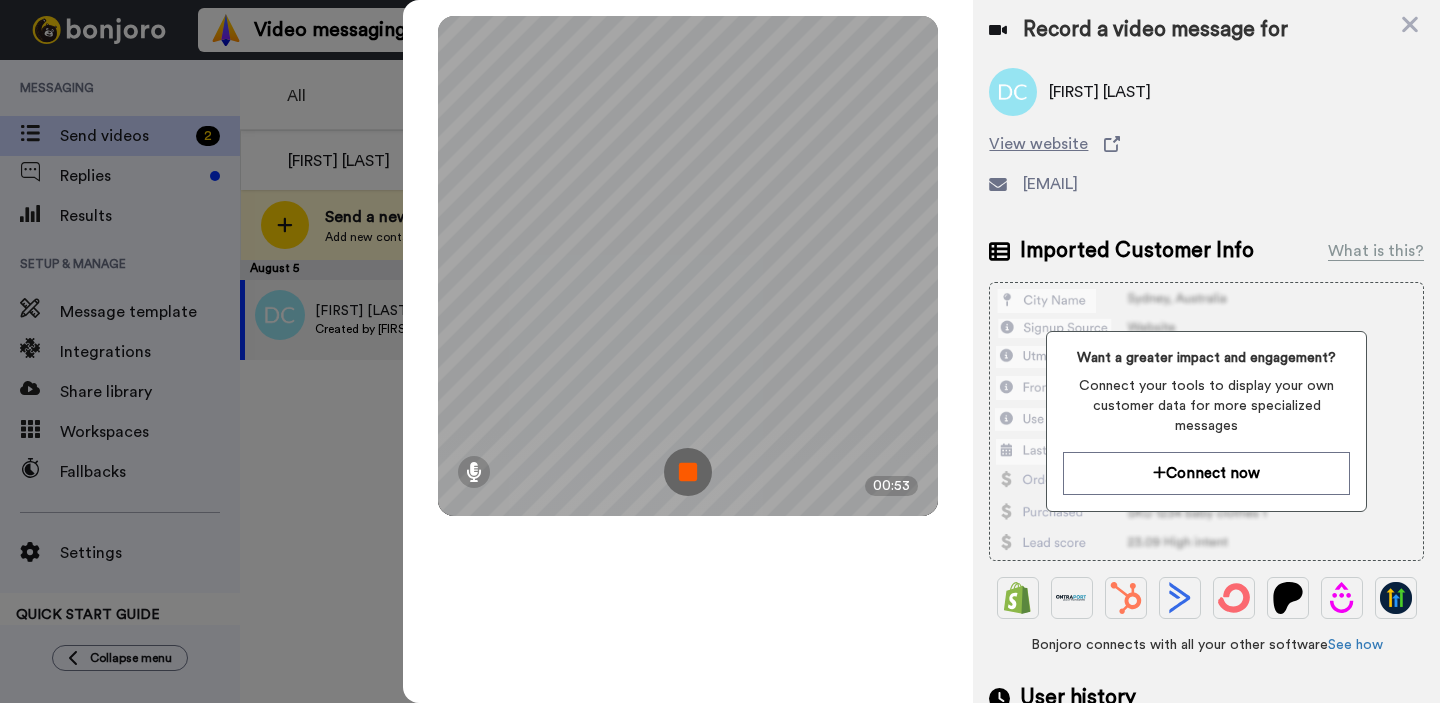 click at bounding box center [688, 472] 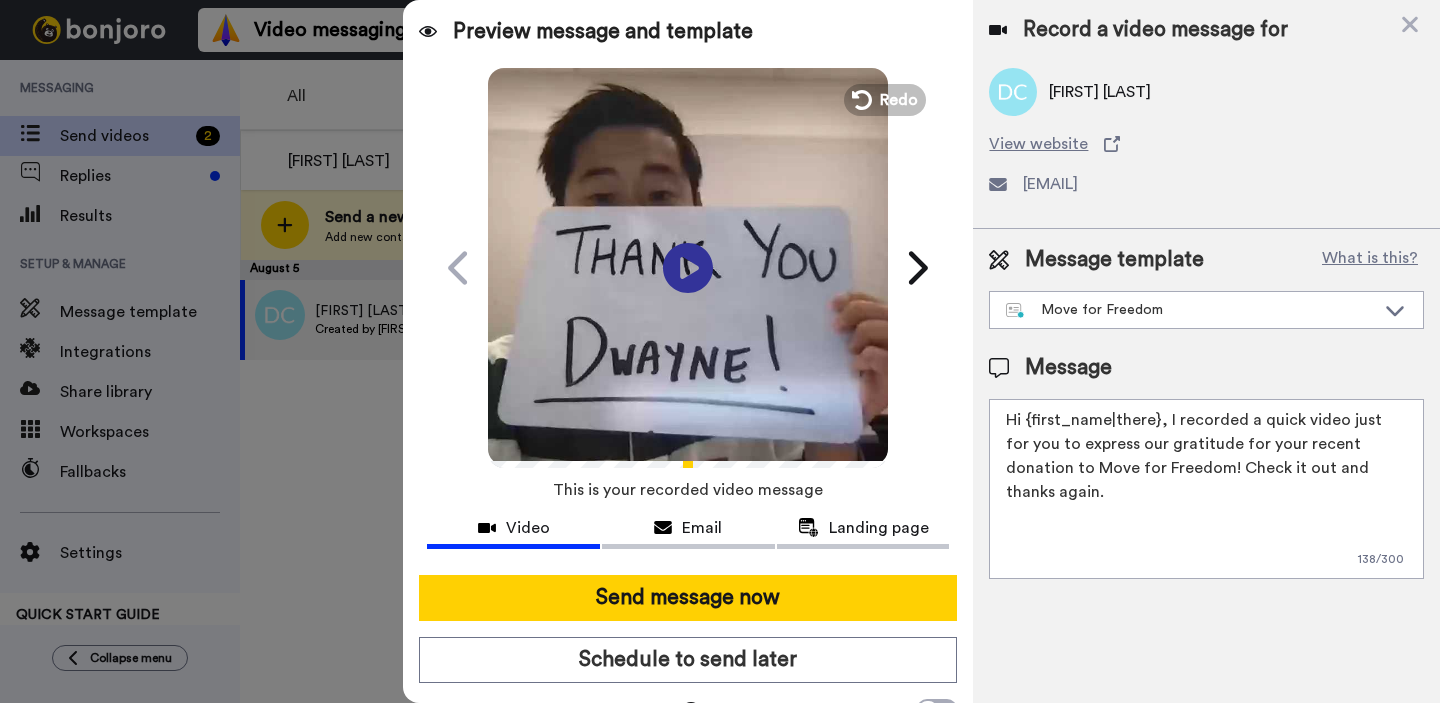 drag, startPoint x: 1164, startPoint y: 411, endPoint x: 1407, endPoint y: 461, distance: 248.09071 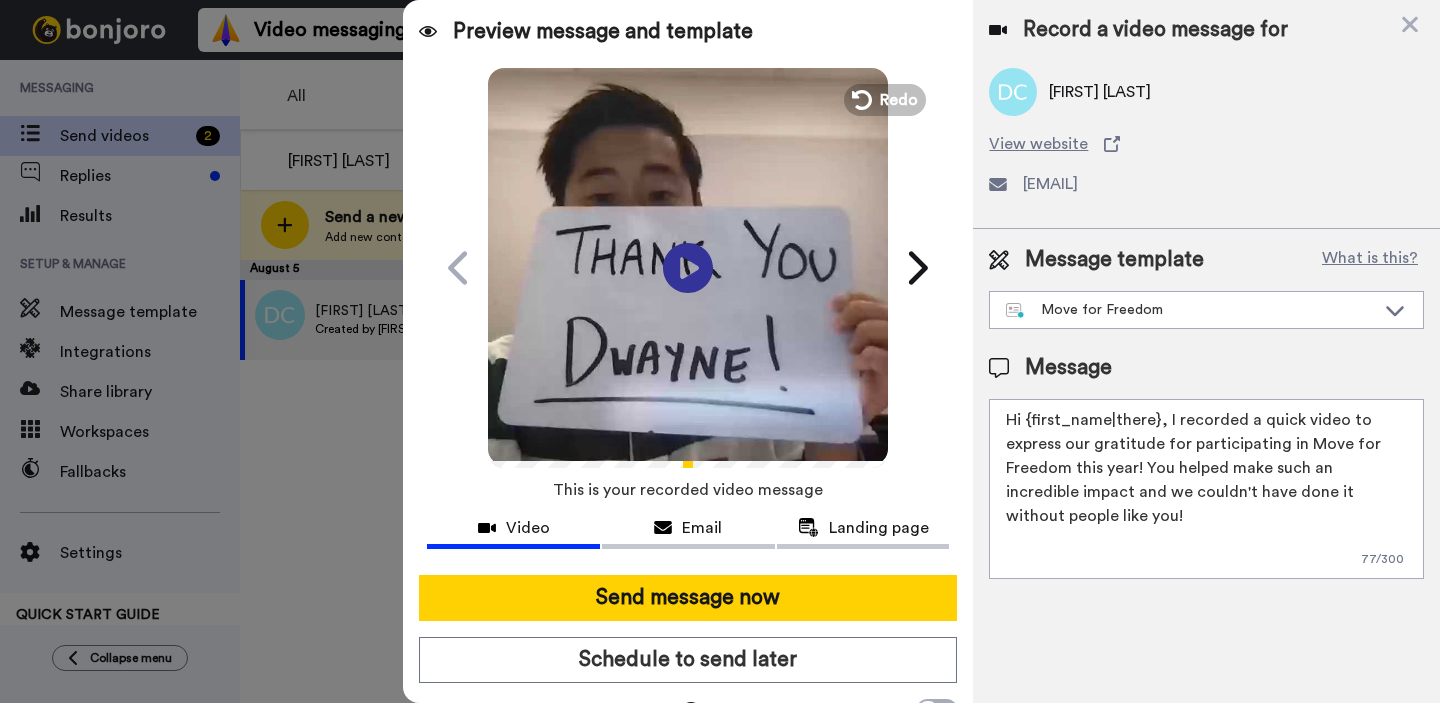 scroll, scrollTop: 0, scrollLeft: 0, axis: both 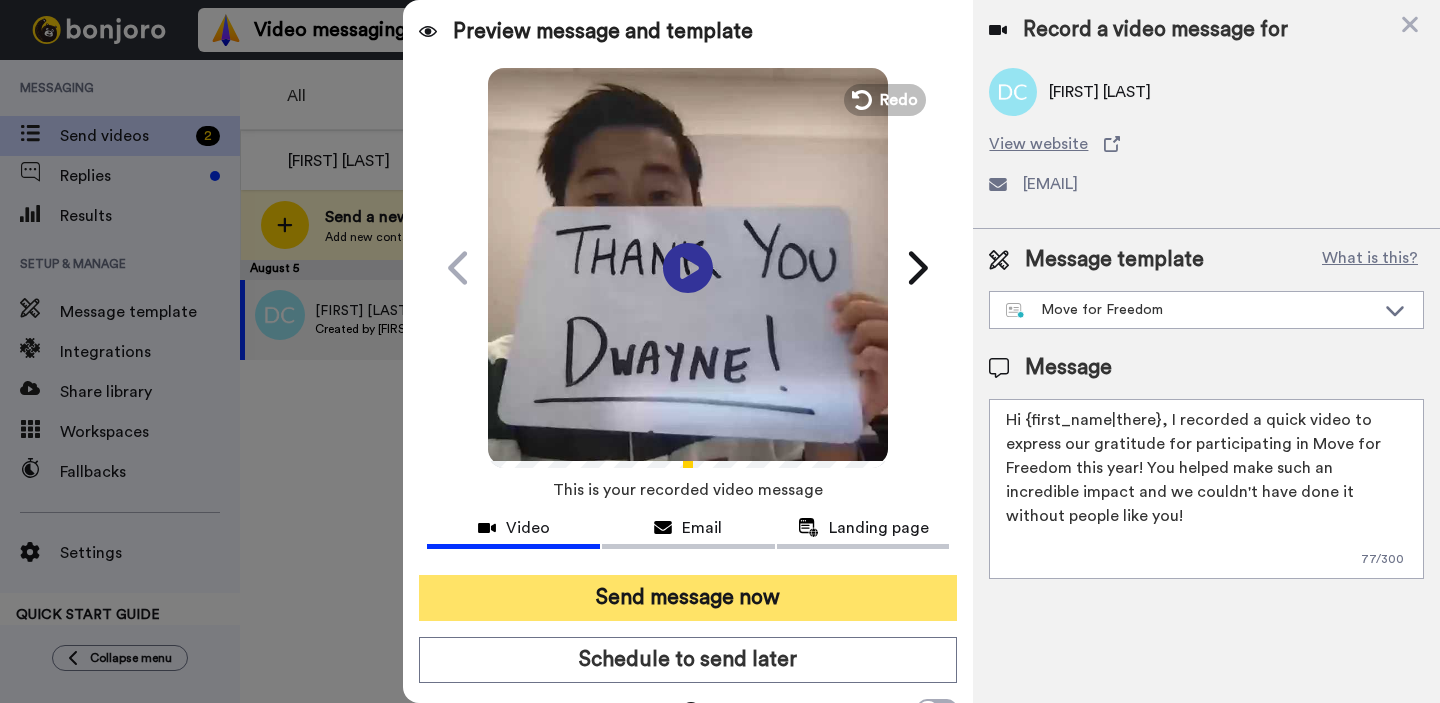 type on "Hi {first_name|there}, I recorded a quick video to express our gratitude for participating in Move for Freedom this year! You helped make such an incredible impact and we couldn't have done it without people like you!" 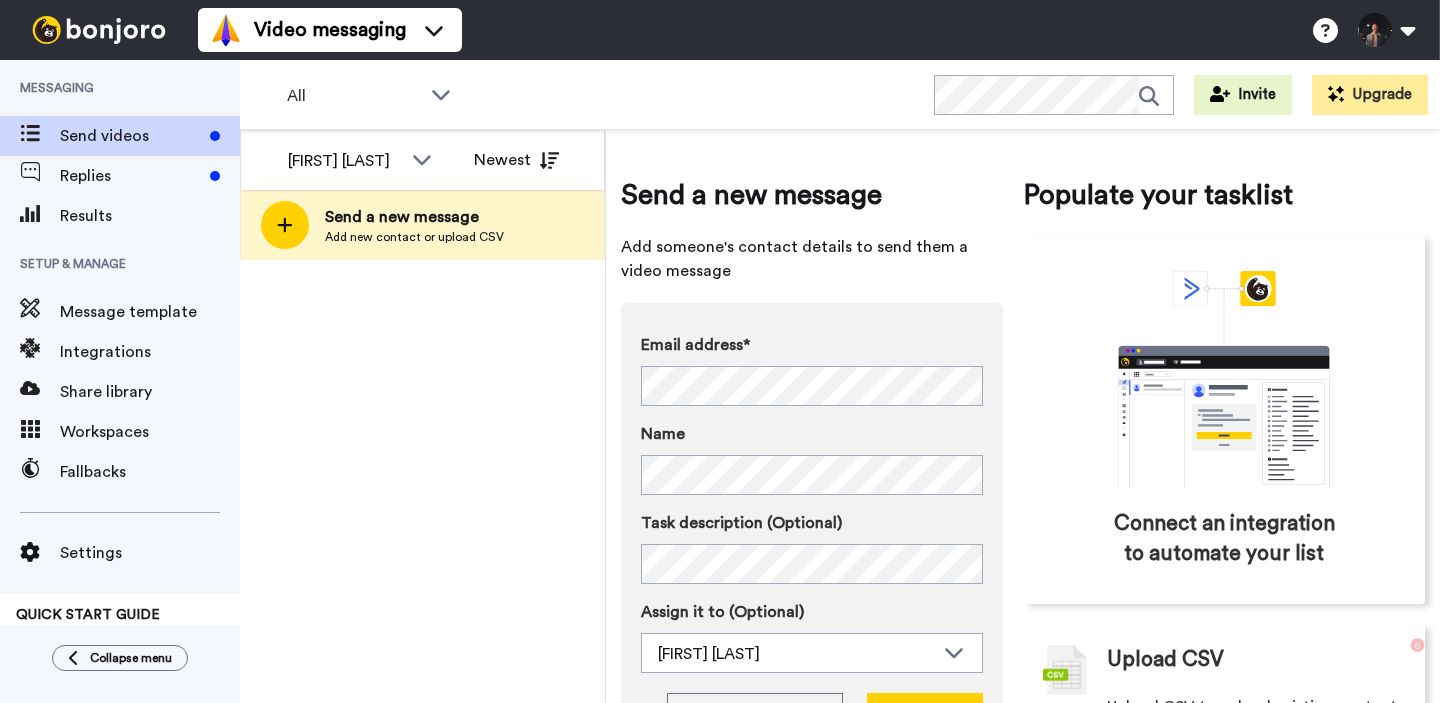 scroll, scrollTop: 0, scrollLeft: 0, axis: both 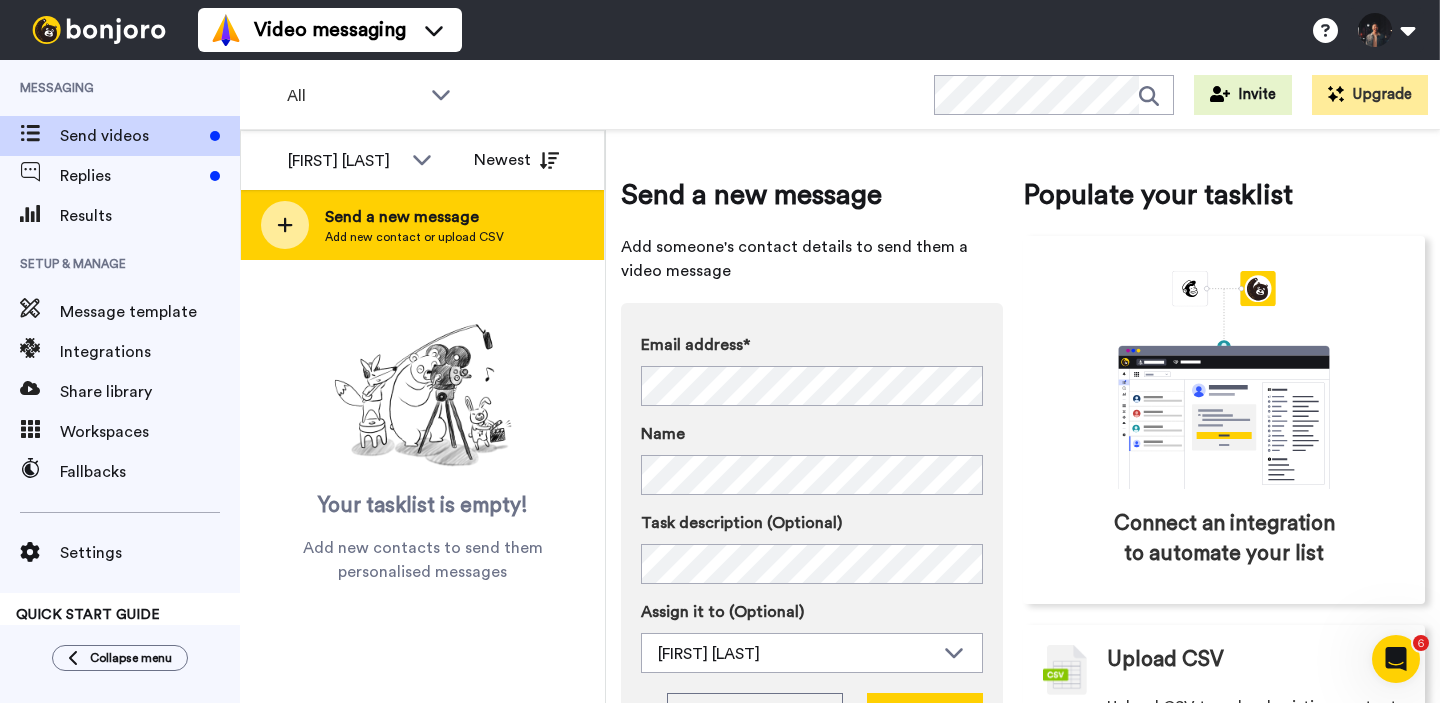 click on "Send a new message Add new contact or upload CSV" at bounding box center (422, 225) 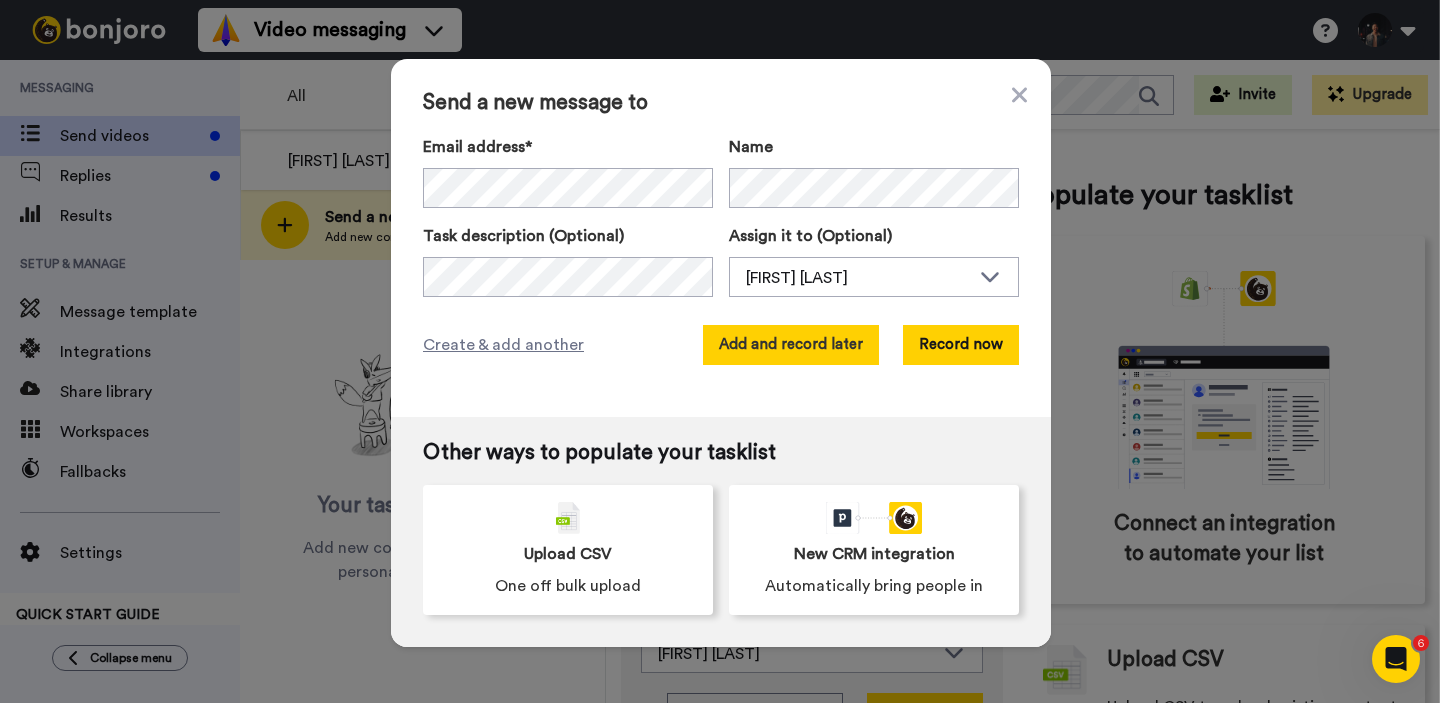 click on "Add and record later" at bounding box center [791, 345] 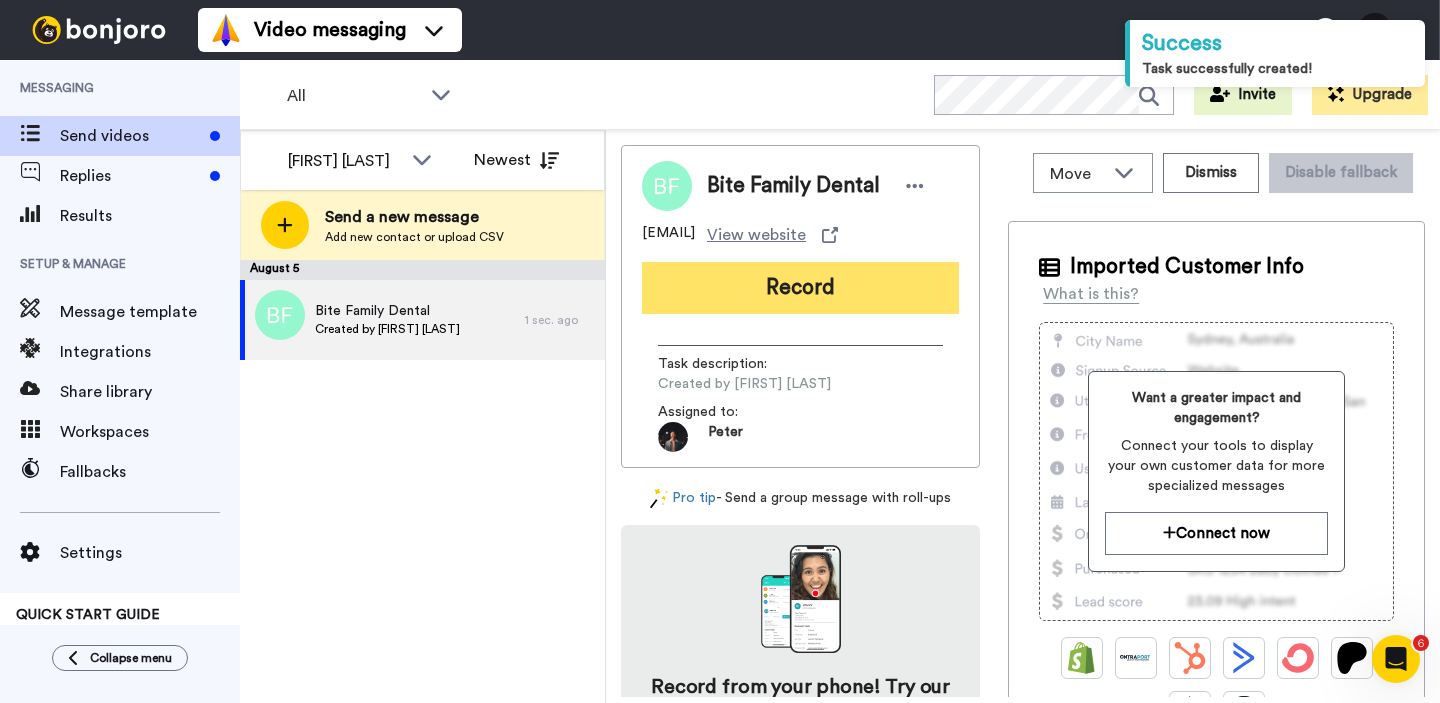 click on "Record" at bounding box center (800, 288) 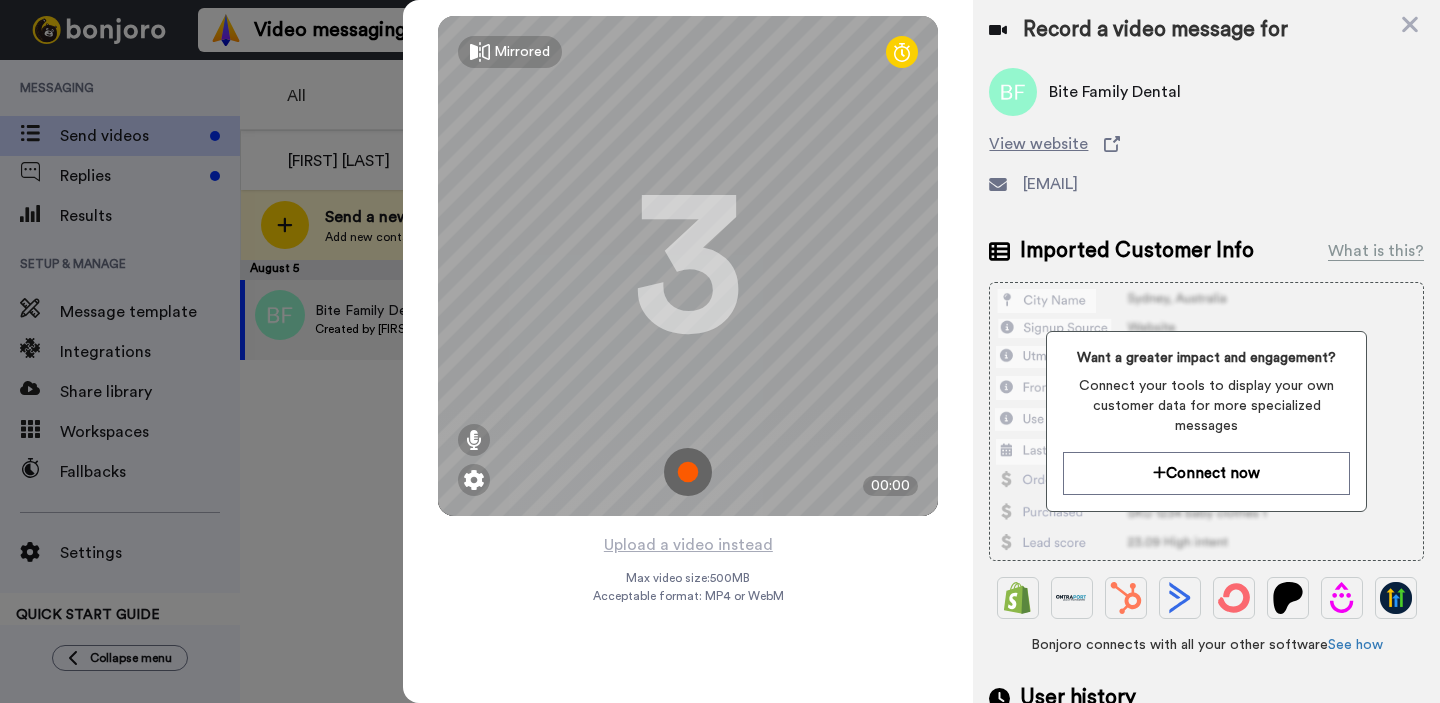 click at bounding box center [688, 472] 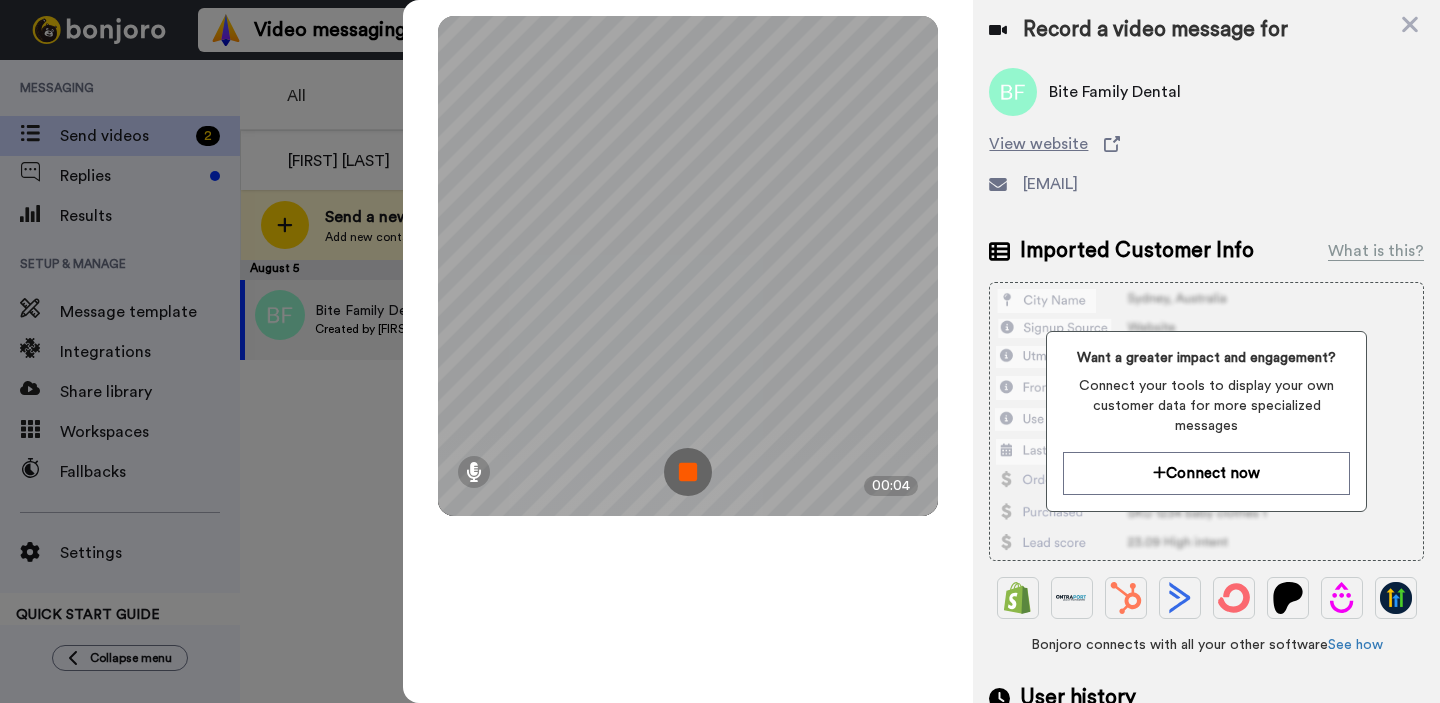click at bounding box center (688, 472) 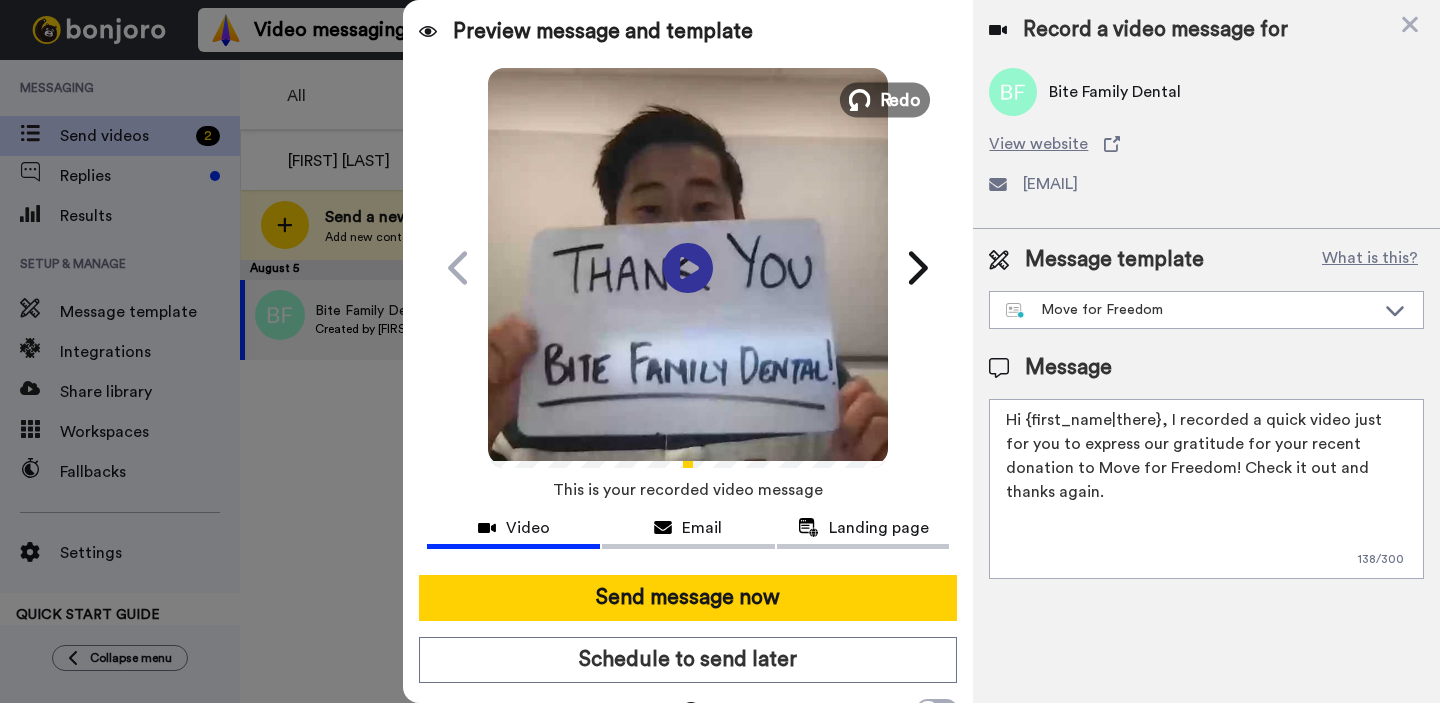 click on "Redo" at bounding box center [901, 99] 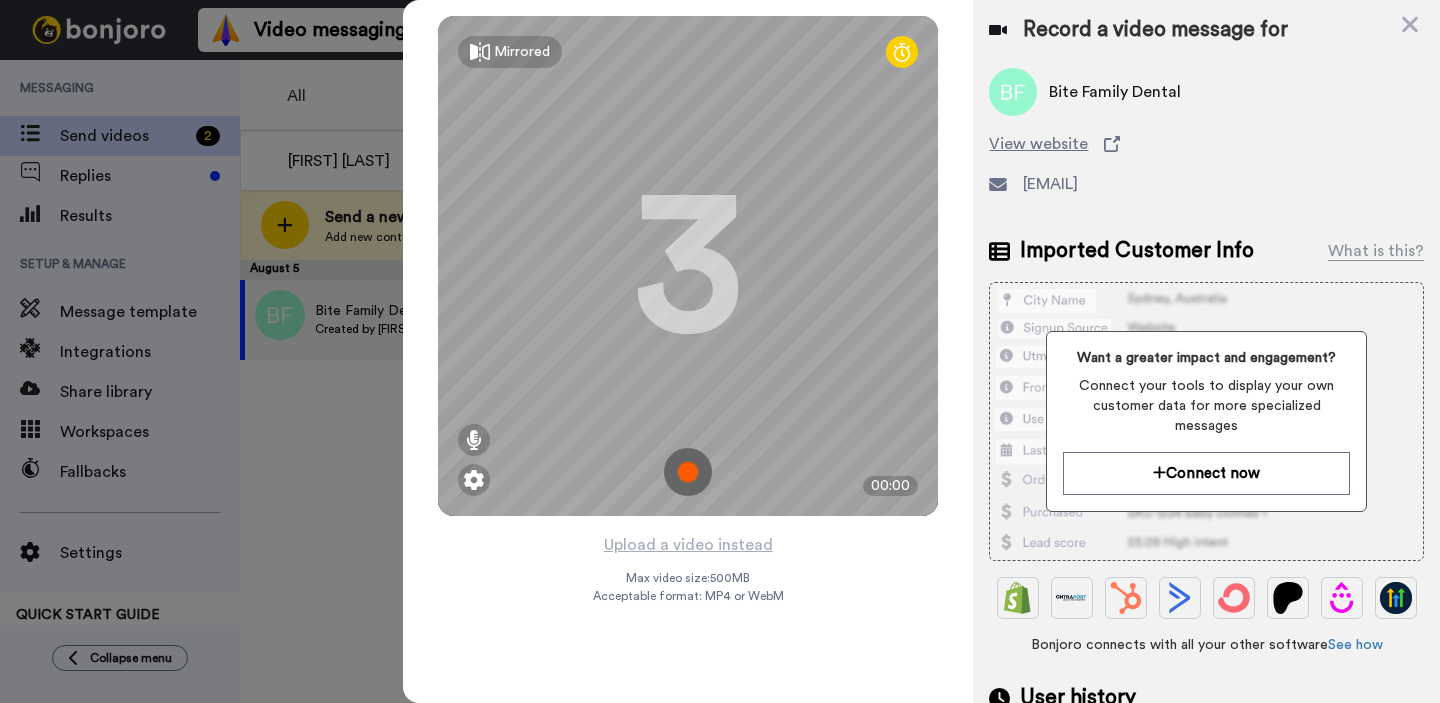 click at bounding box center [688, 472] 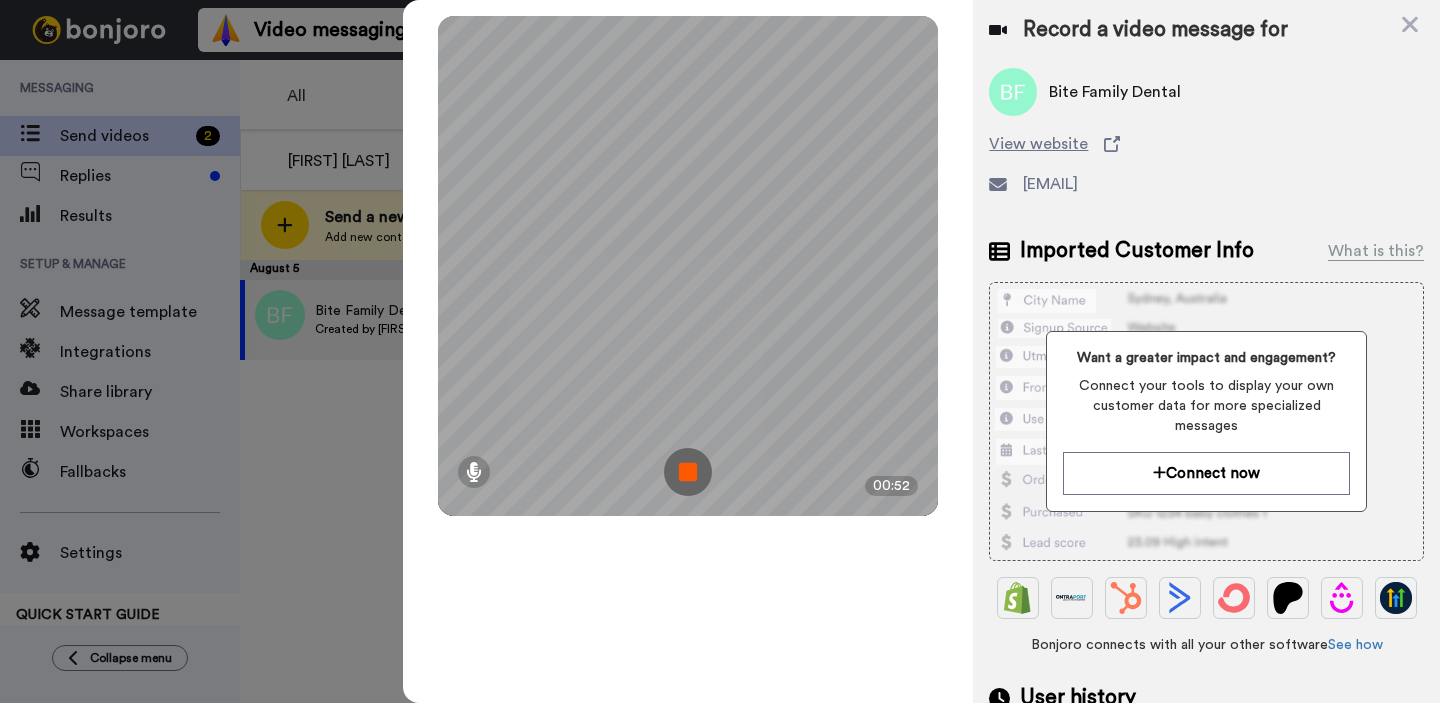 click at bounding box center (688, 472) 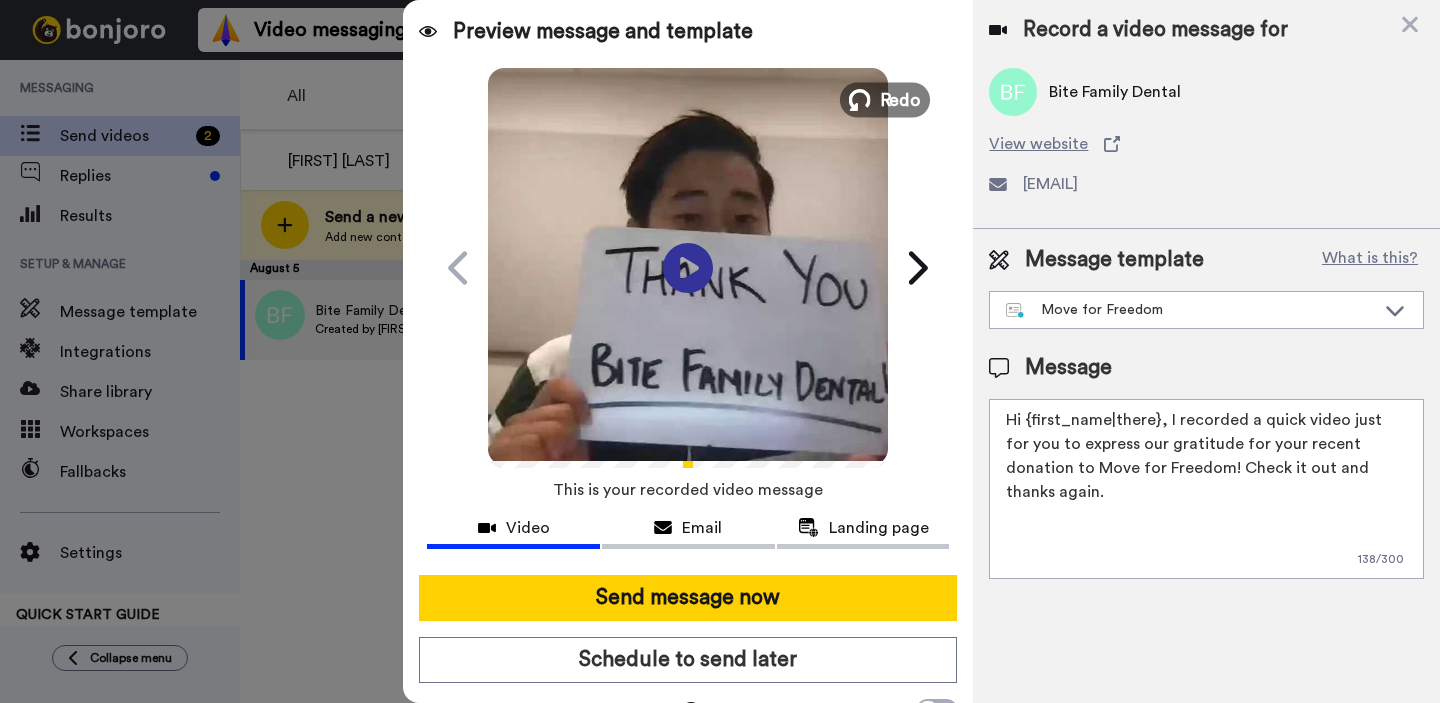 click on "Redo" at bounding box center [885, 99] 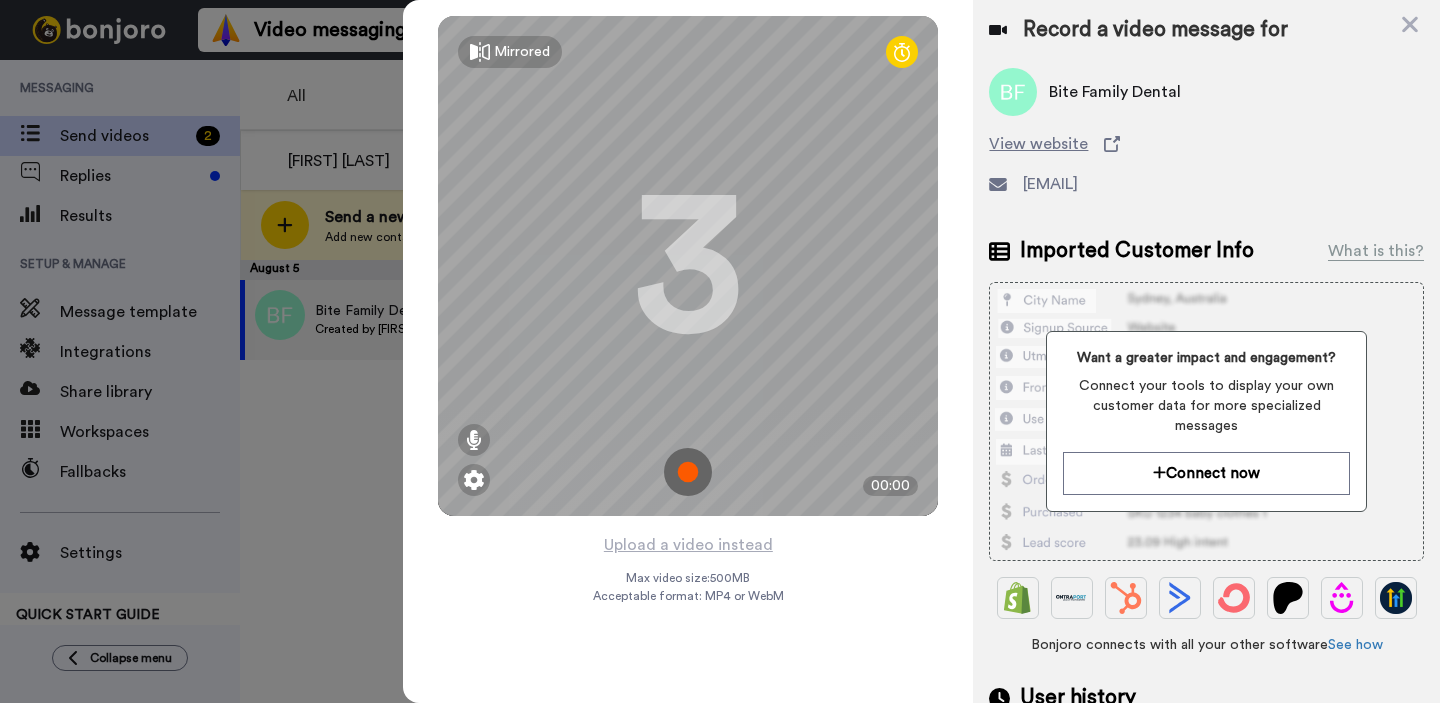click at bounding box center (688, 472) 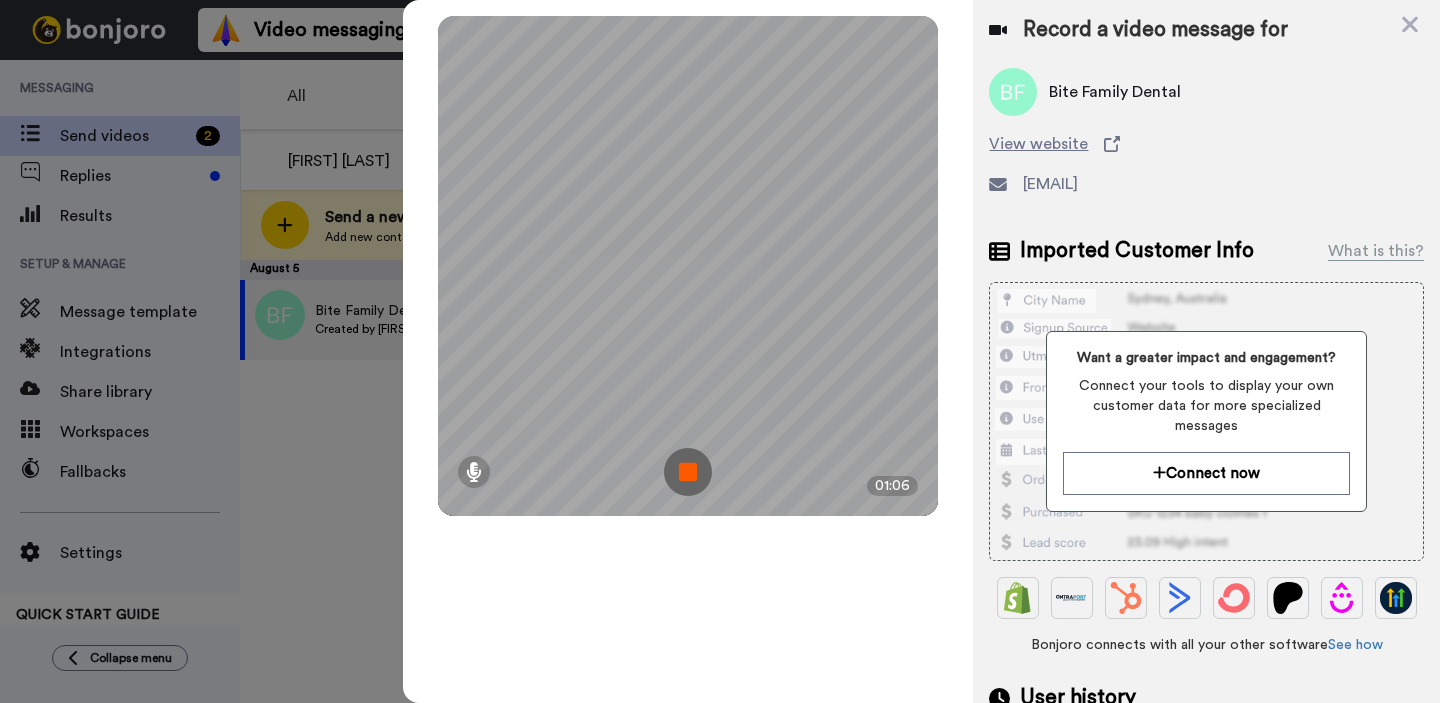 click at bounding box center (688, 472) 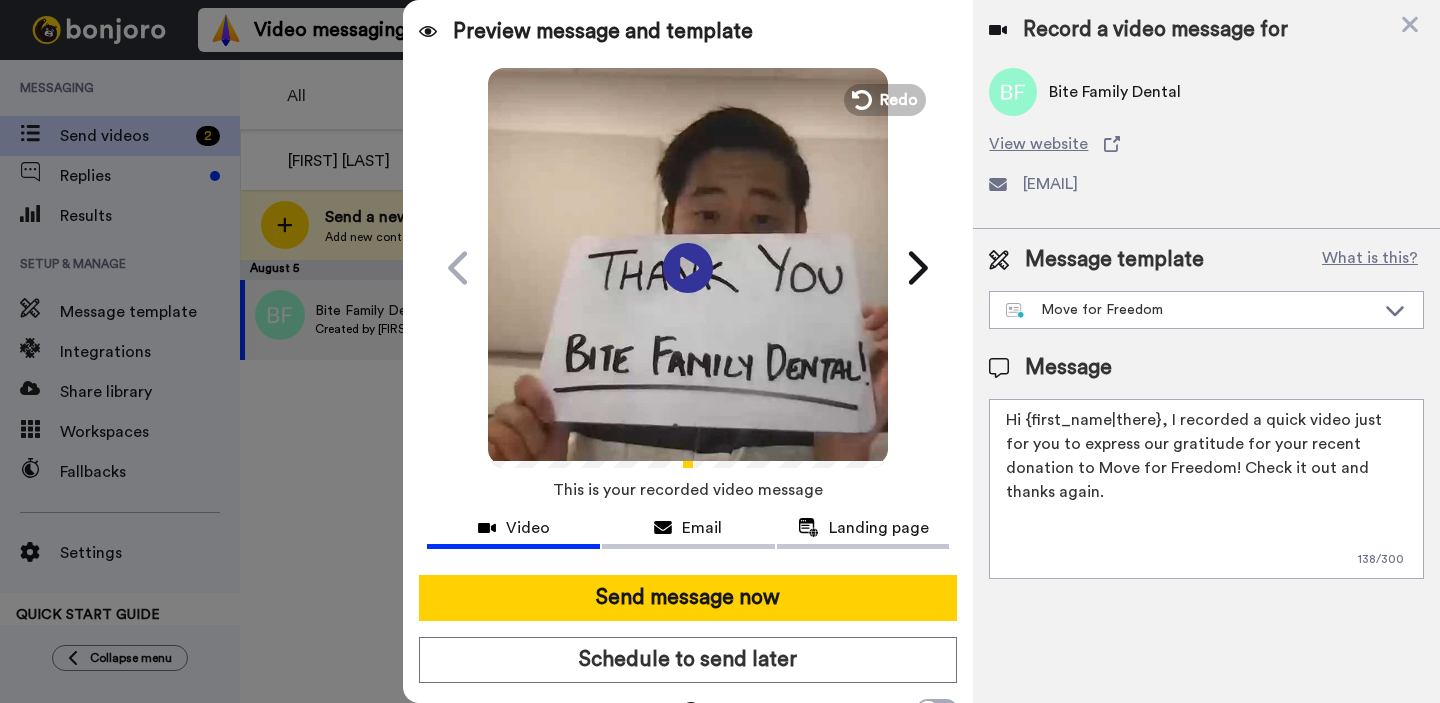 click on "Play/Pause" at bounding box center (688, 268) 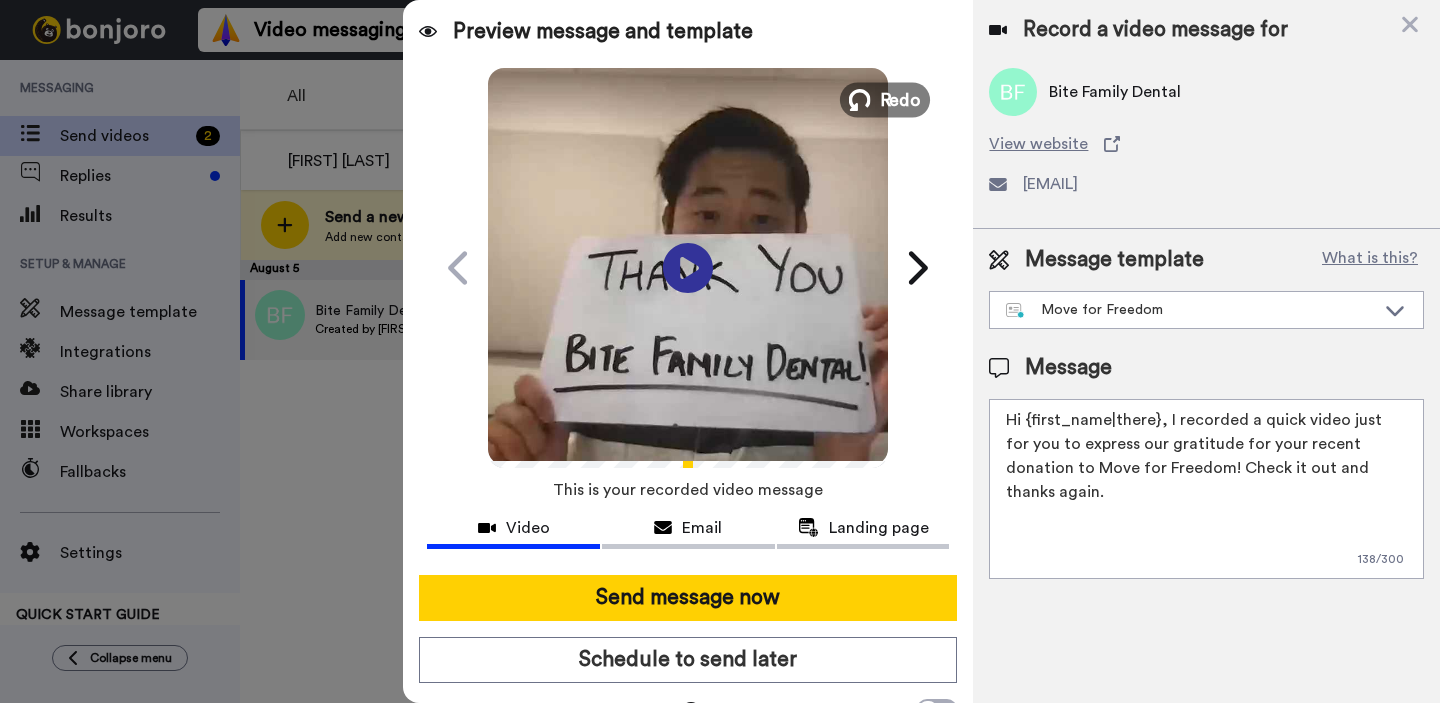 click on "Redo" at bounding box center (901, 99) 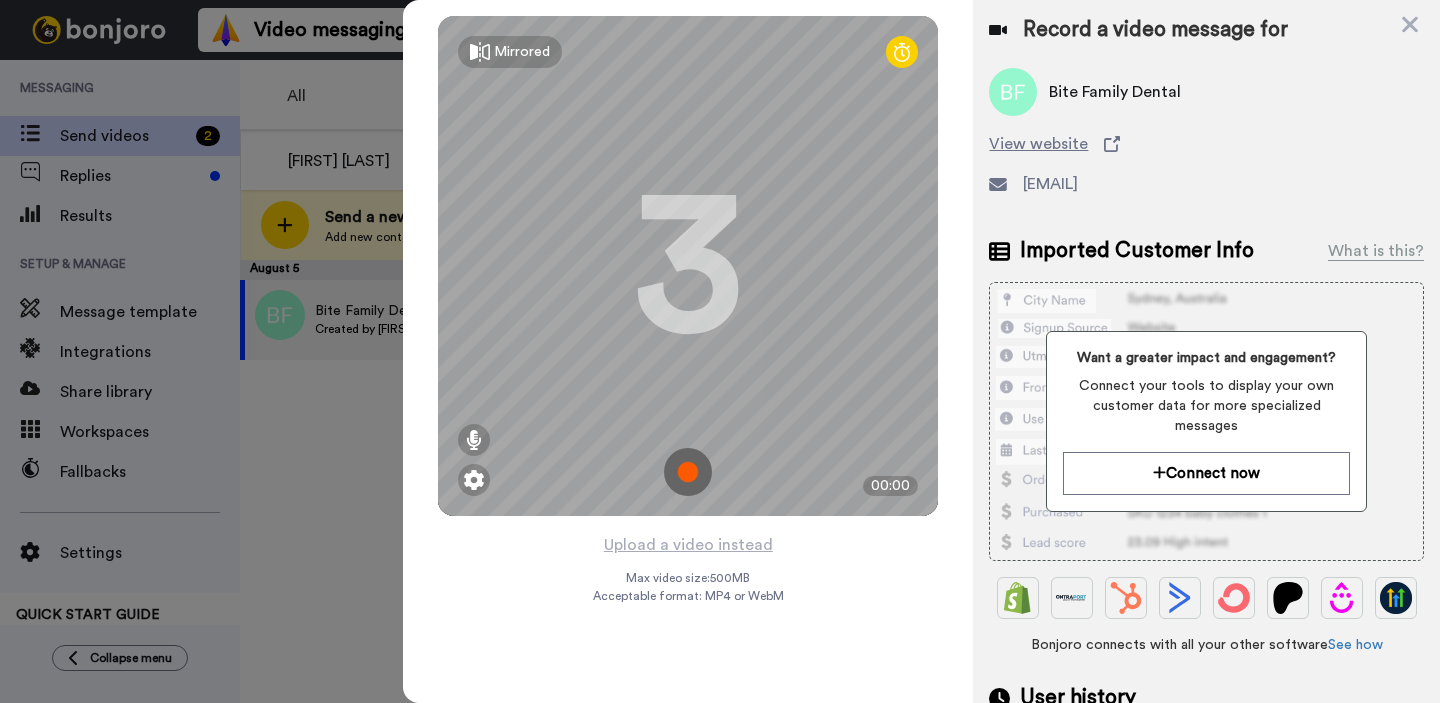 click at bounding box center [688, 472] 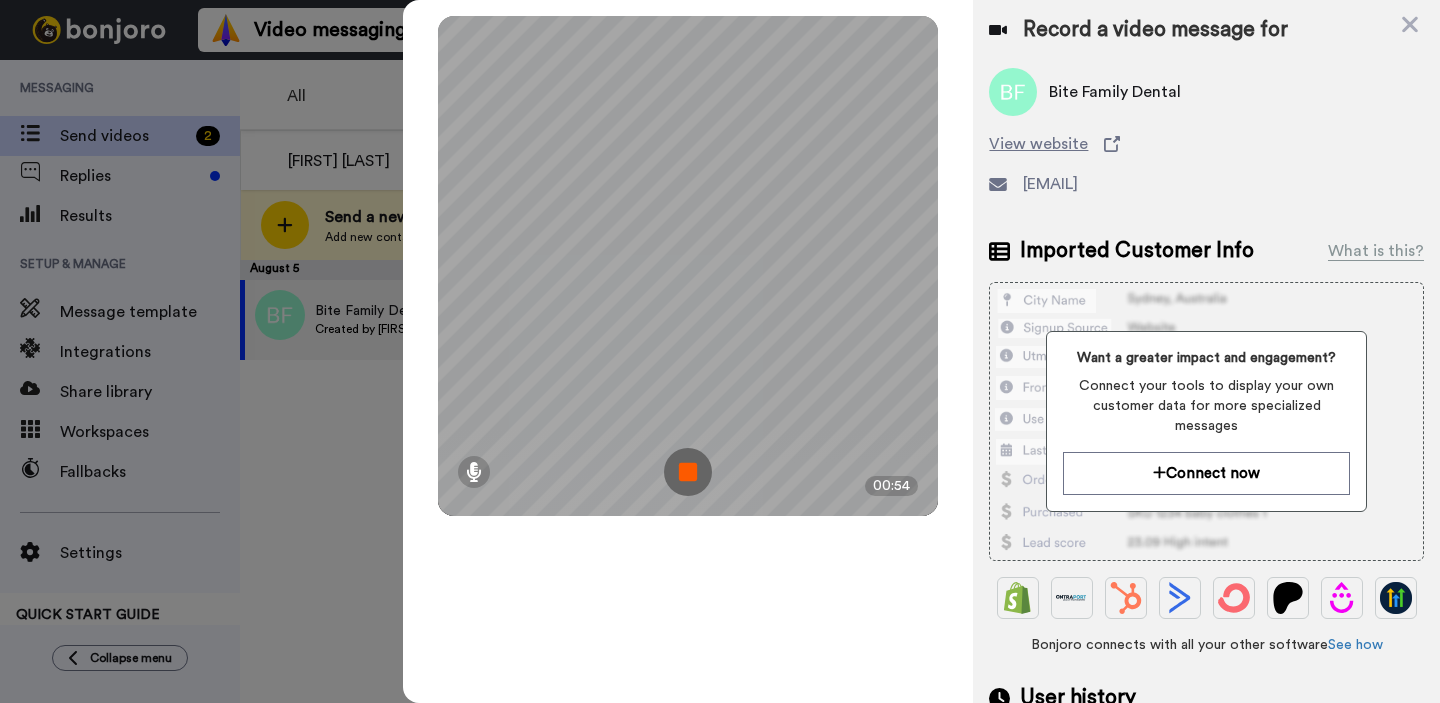 click at bounding box center (688, 472) 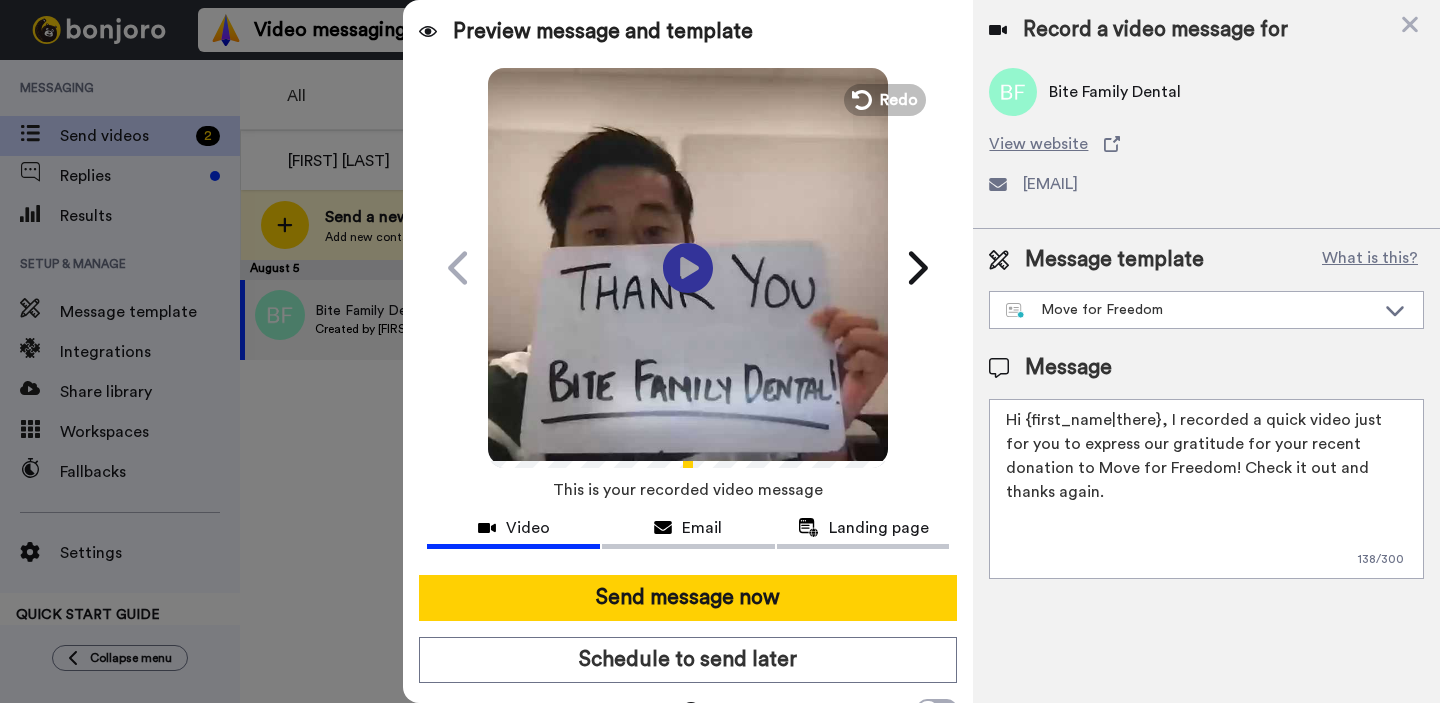drag, startPoint x: 1165, startPoint y: 416, endPoint x: 1380, endPoint y: 466, distance: 220.7374 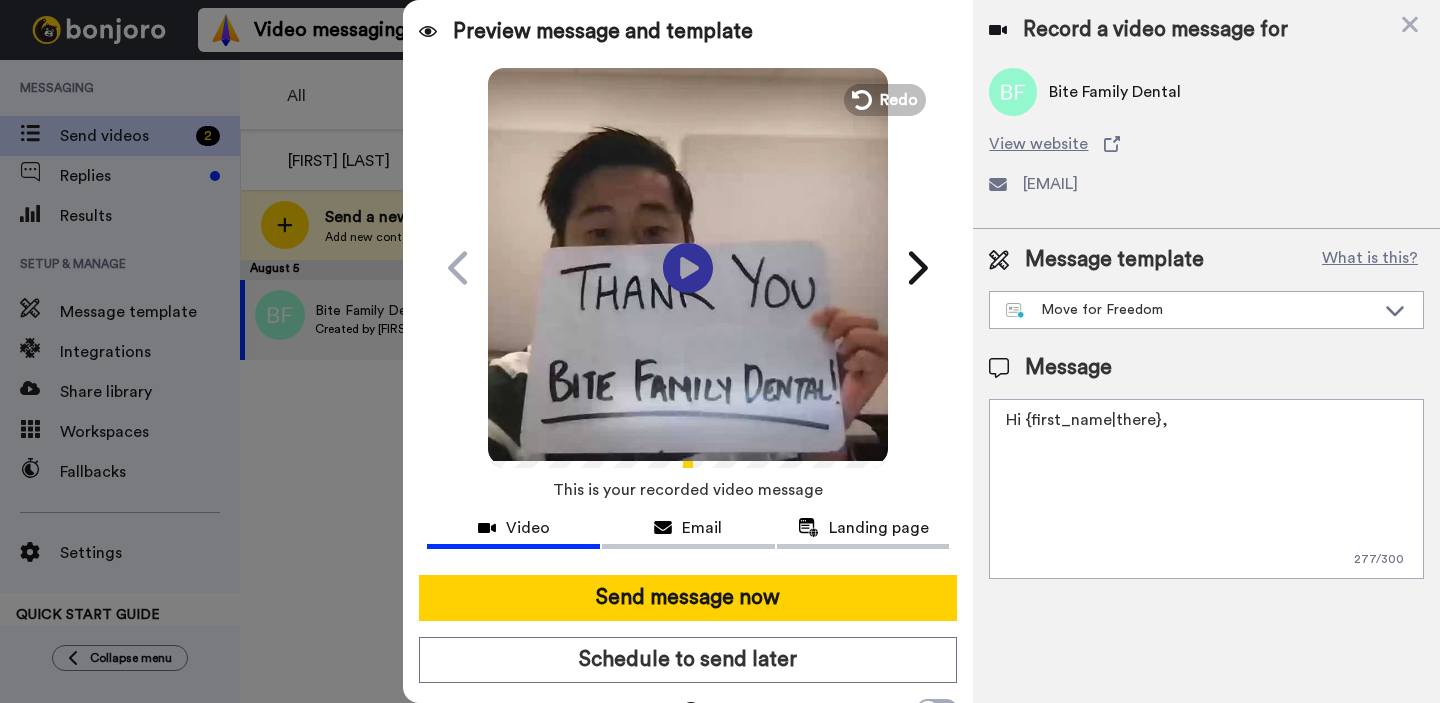 paste on "I recorded a quick video to express our gratitude for participating in Move for Freedom this year! You helped make such an incredible impact and we couldn't have done it without people like you!" 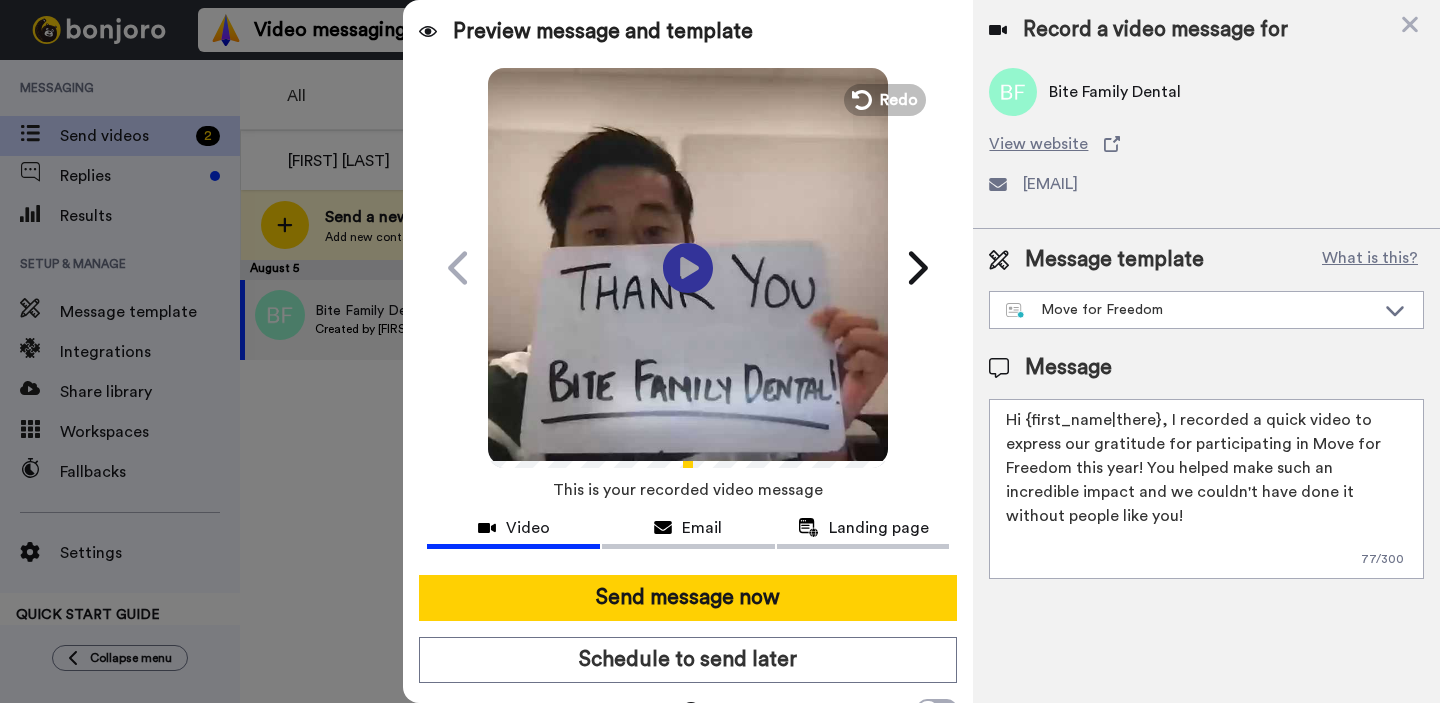 scroll, scrollTop: 0, scrollLeft: 0, axis: both 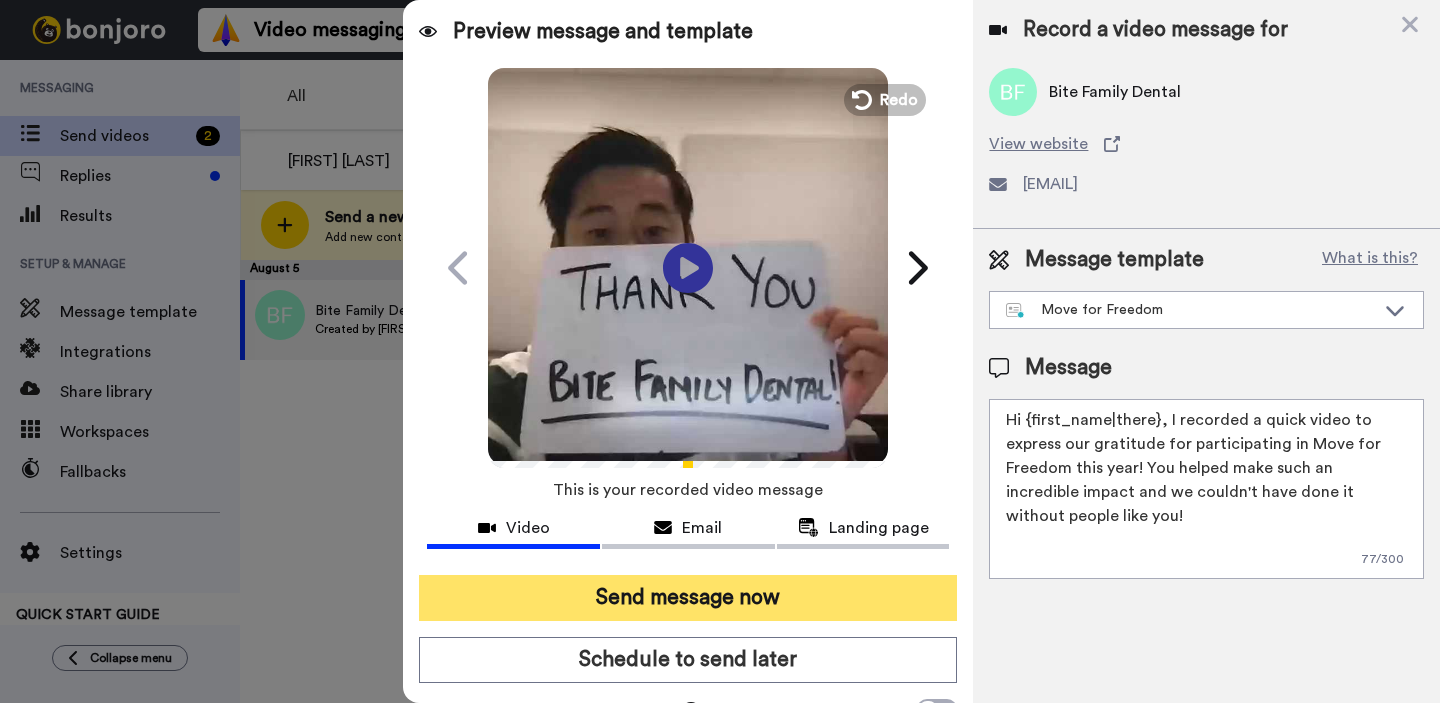 type on "Hi {first_name|there}, I recorded a quick video to express our gratitude for participating in Move for Freedom this year! You helped make such an incredible impact and we couldn't have done it without people like you!" 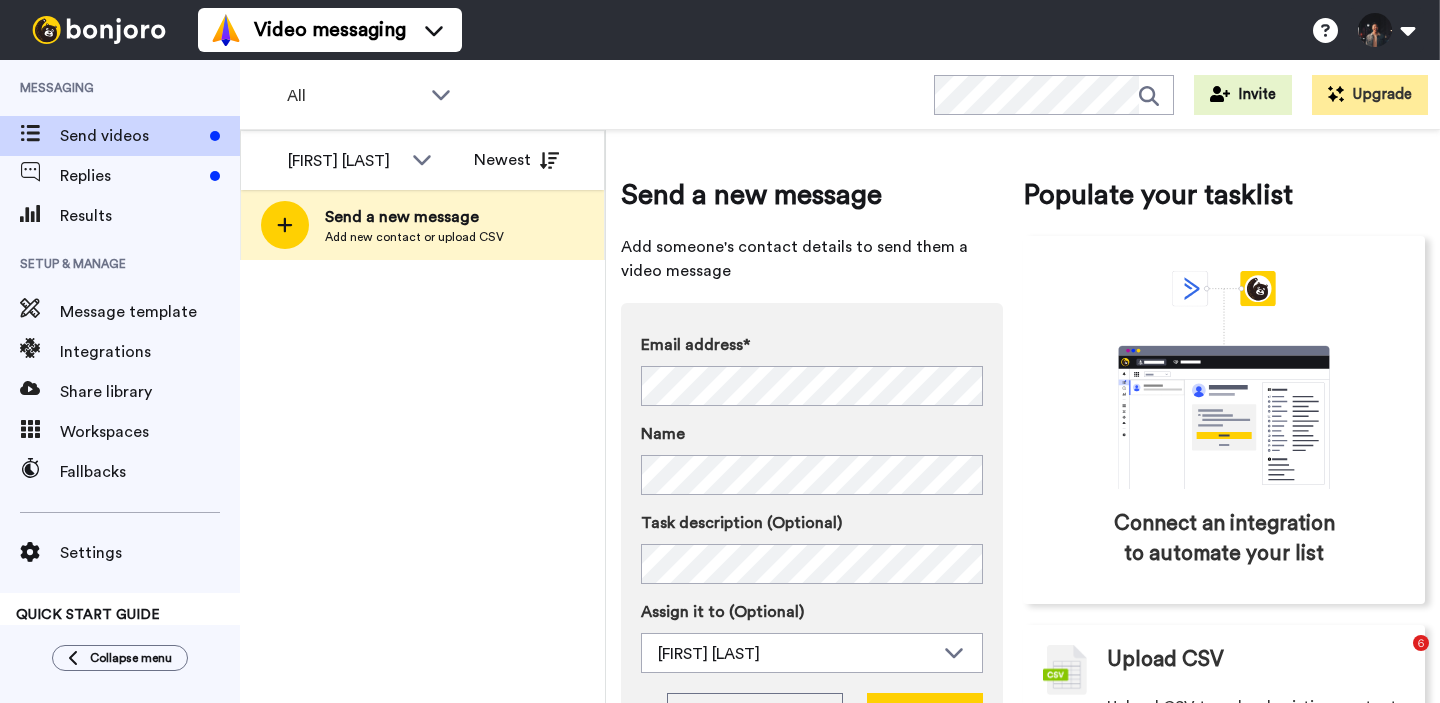 scroll, scrollTop: 0, scrollLeft: 0, axis: both 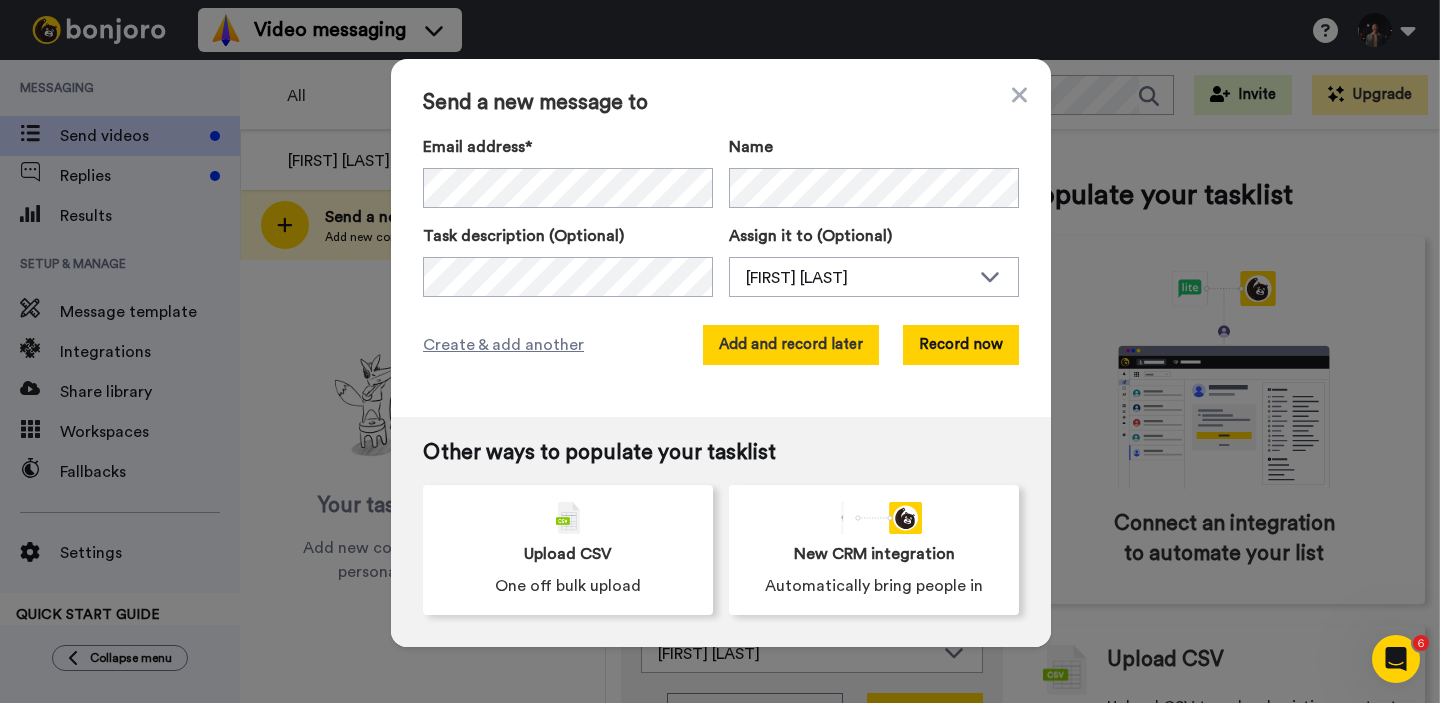 click on "Add and record later" at bounding box center [791, 345] 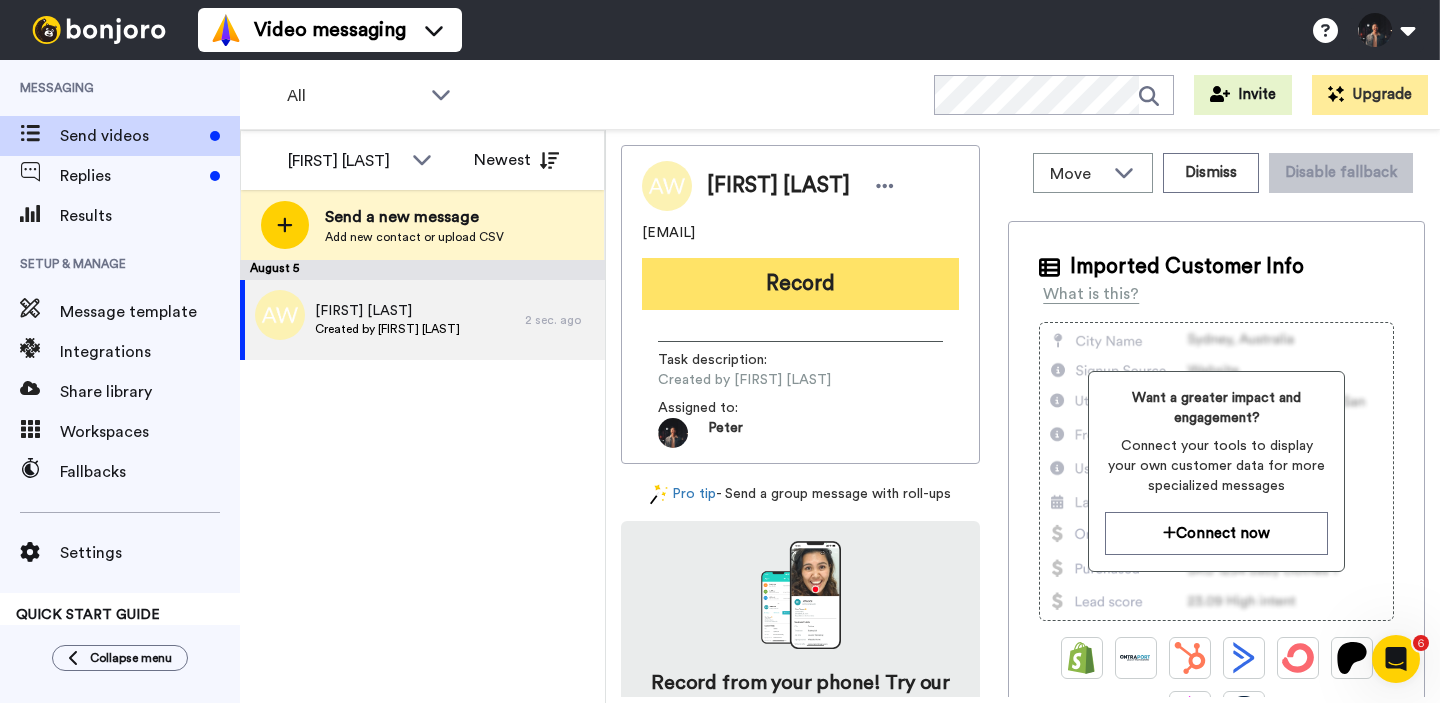 click on "Record" at bounding box center (800, 284) 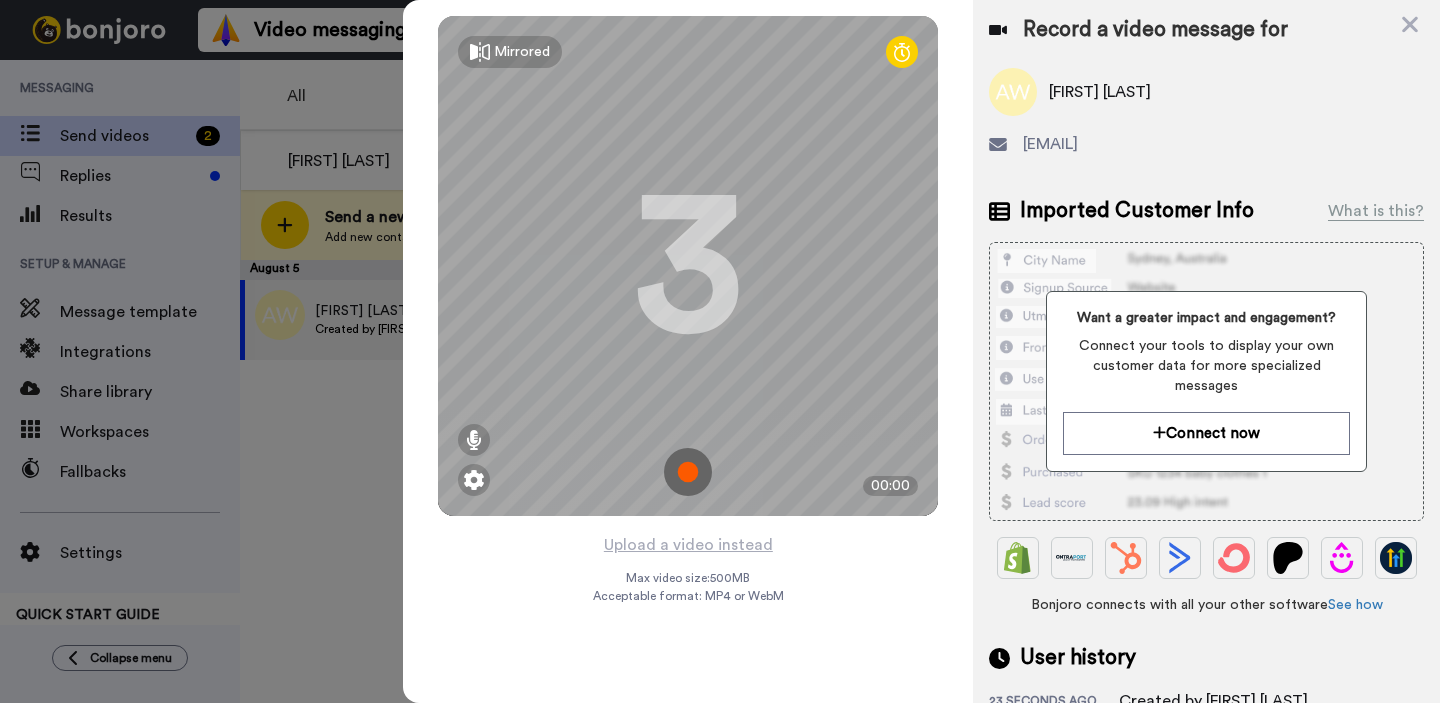 click at bounding box center (688, 472) 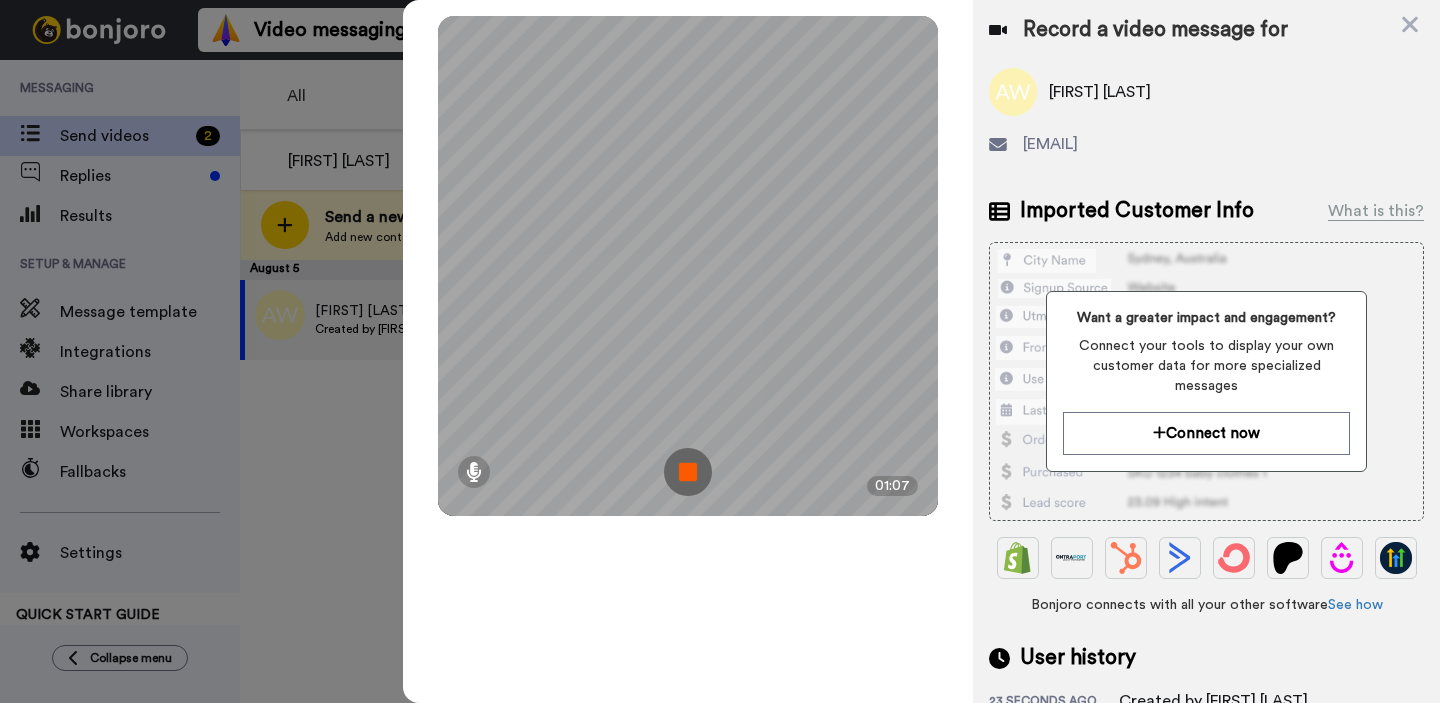 click at bounding box center [688, 472] 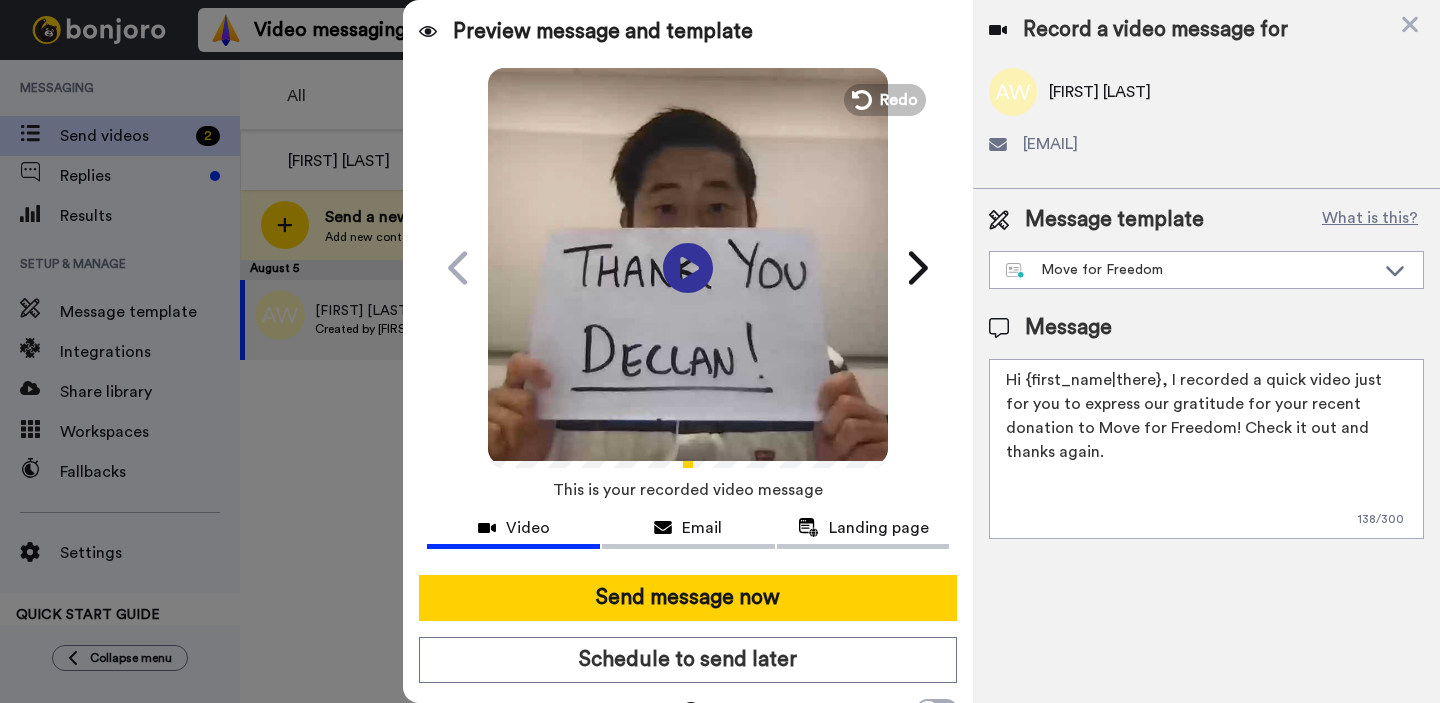 drag, startPoint x: 1164, startPoint y: 378, endPoint x: 1303, endPoint y: 444, distance: 153.87332 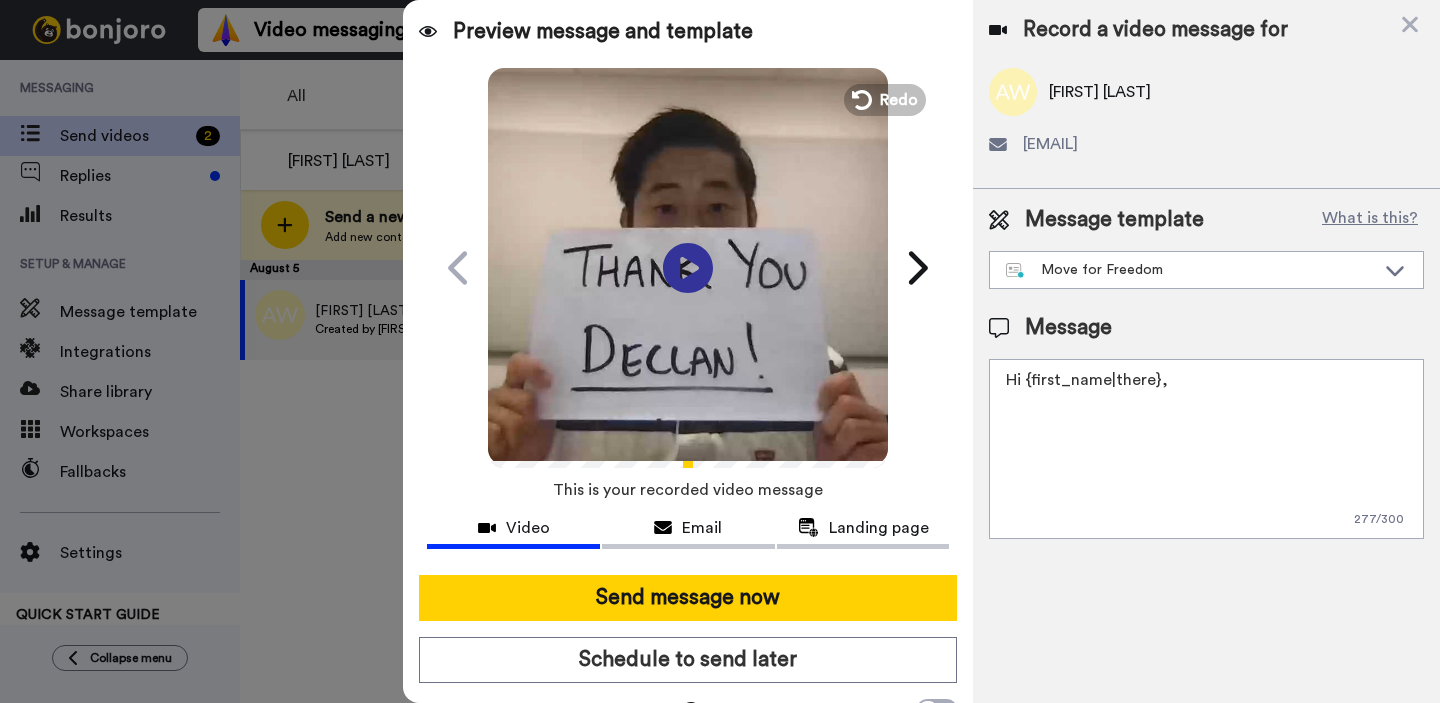 paste on "I recorded a quick video to express our gratitude for participating in Move for Freedom this year! You helped make such an incredible impact and we couldn't have done it without people like you!" 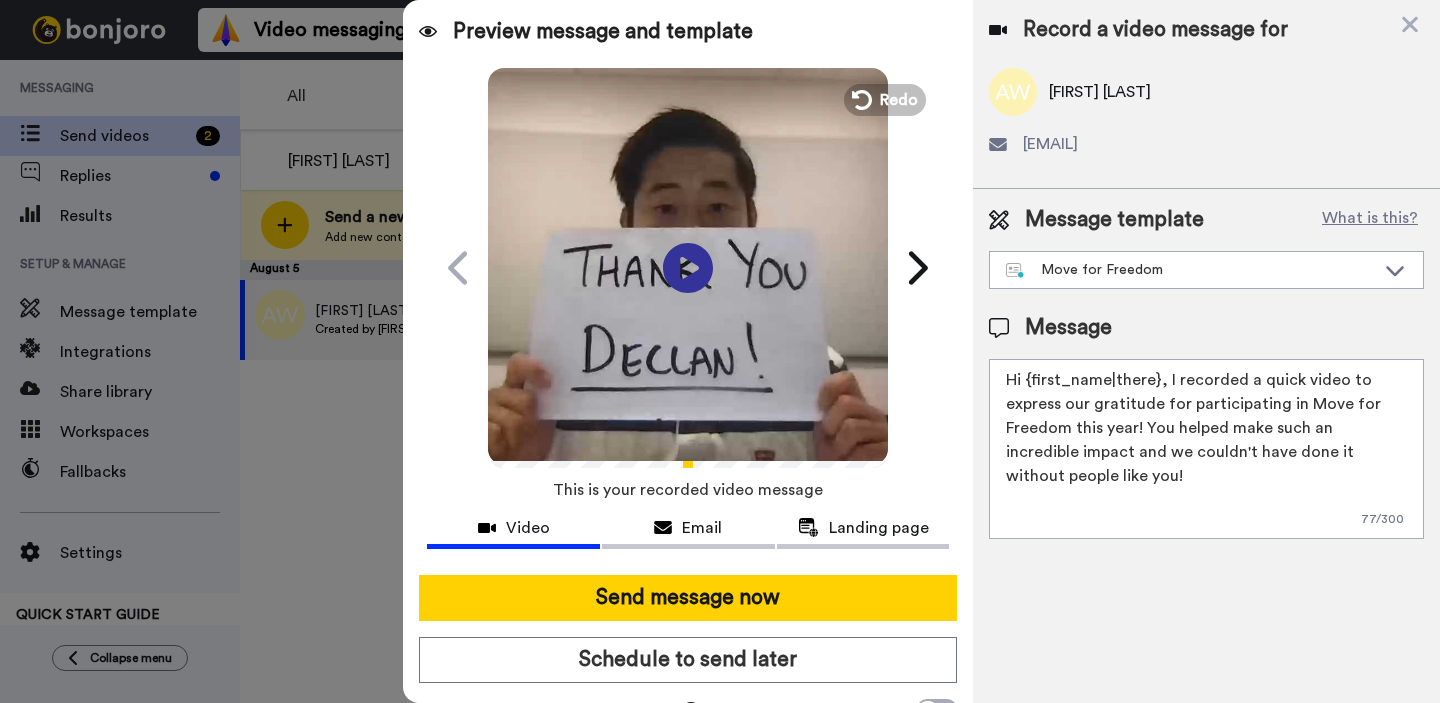 scroll, scrollTop: 0, scrollLeft: 0, axis: both 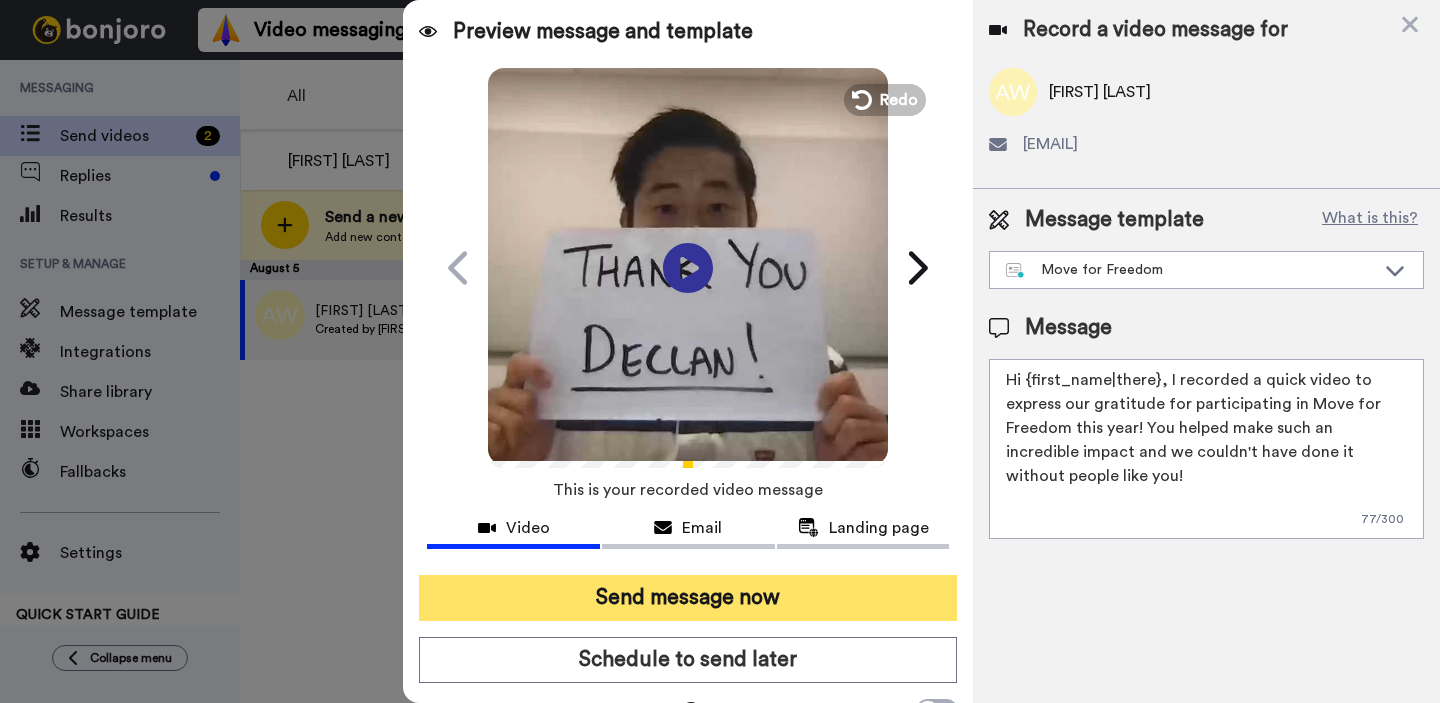 type on "Hi {first_name|there}, I recorded a quick video to express our gratitude for participating in Move for Freedom this year! You helped make such an incredible impact and we couldn't have done it without people like you!" 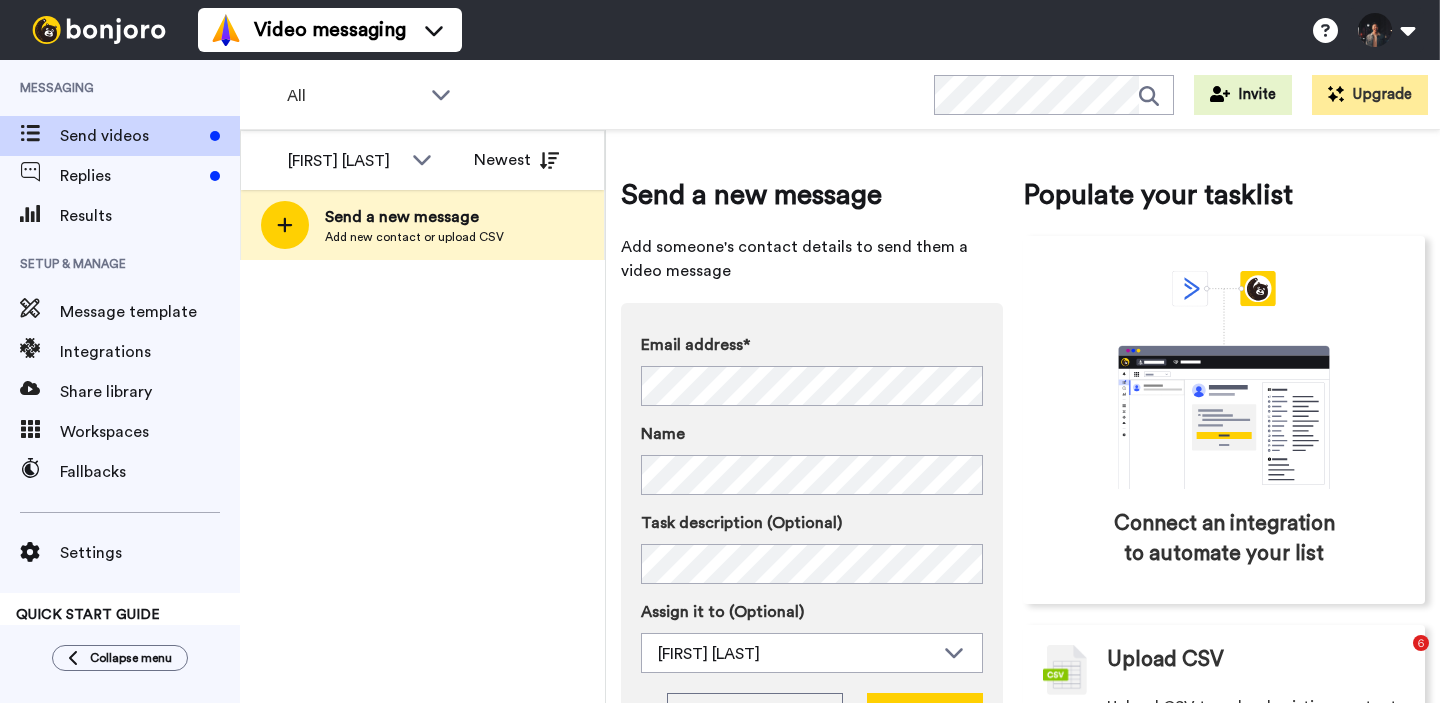 scroll, scrollTop: 0, scrollLeft: 0, axis: both 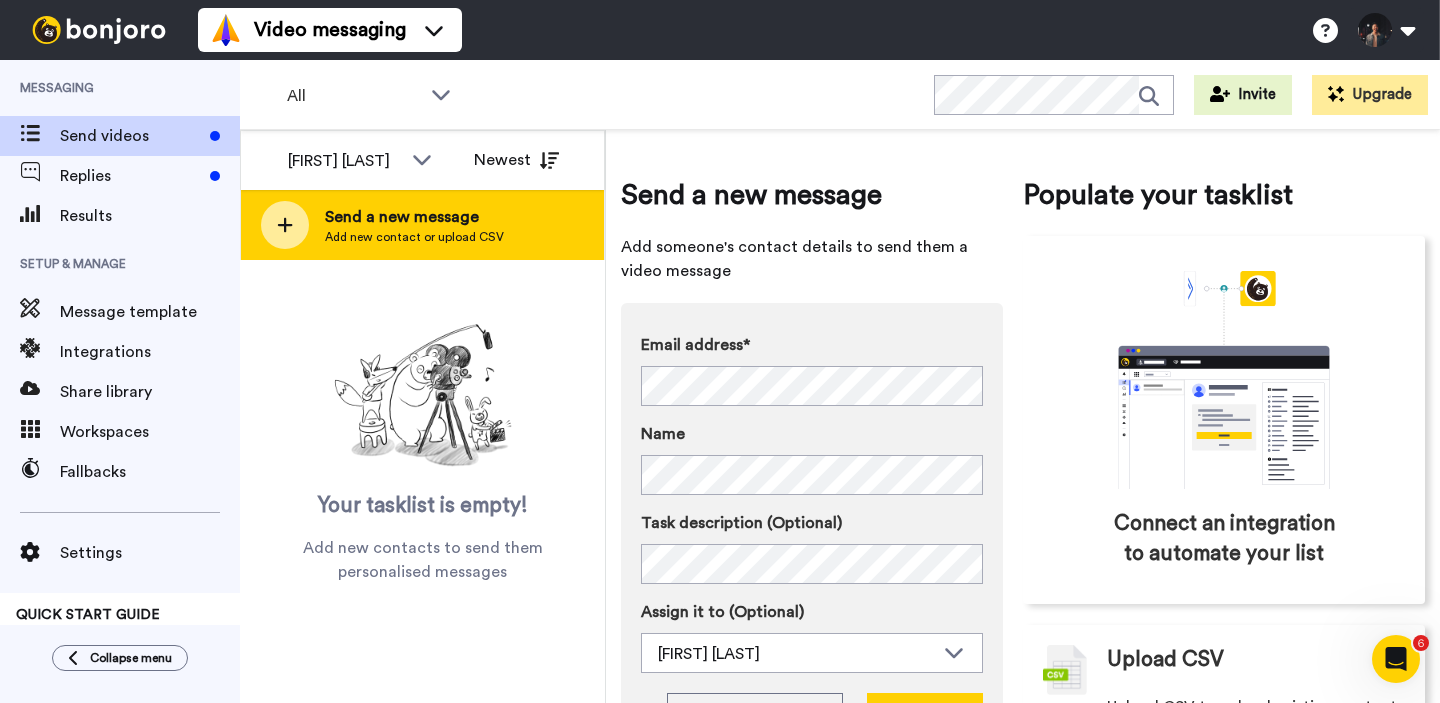 click on "Send a new message Add new contact or upload CSV" at bounding box center [422, 225] 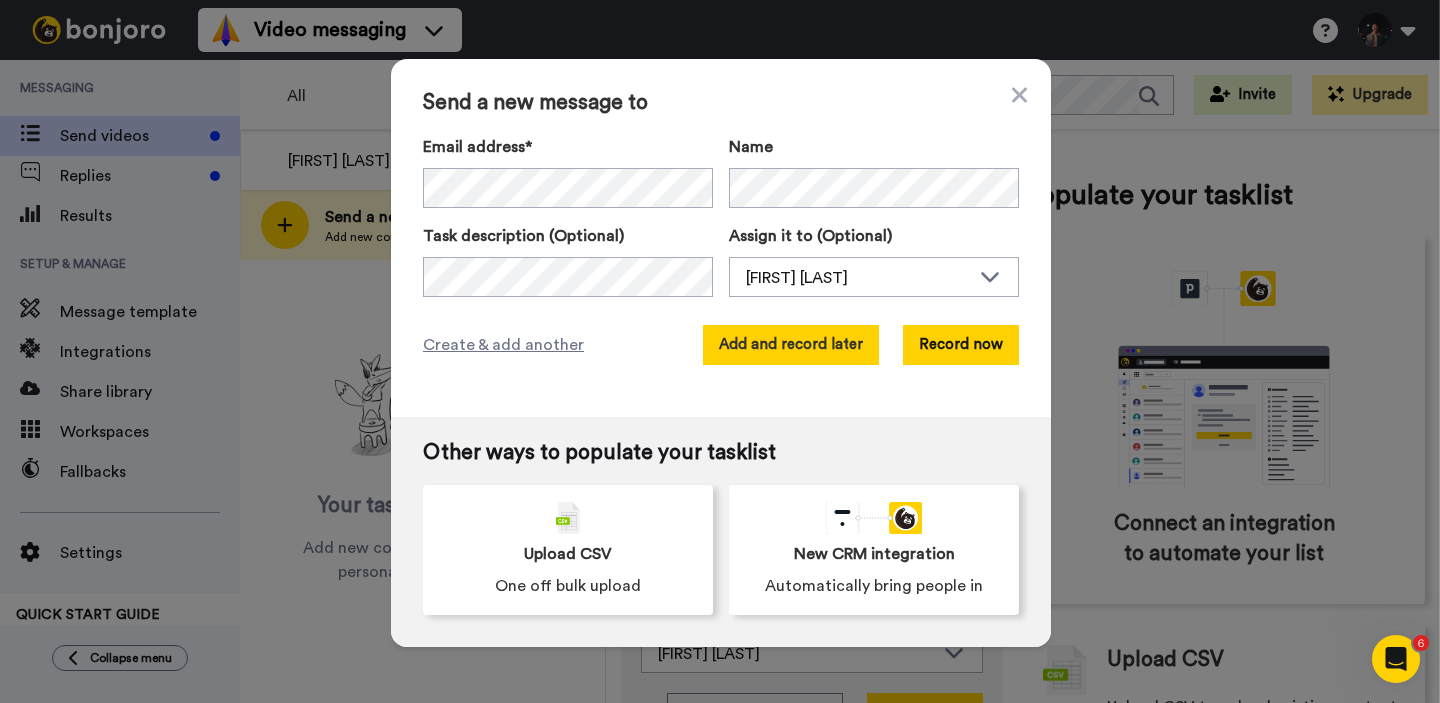 click on "Add and record later" at bounding box center [791, 345] 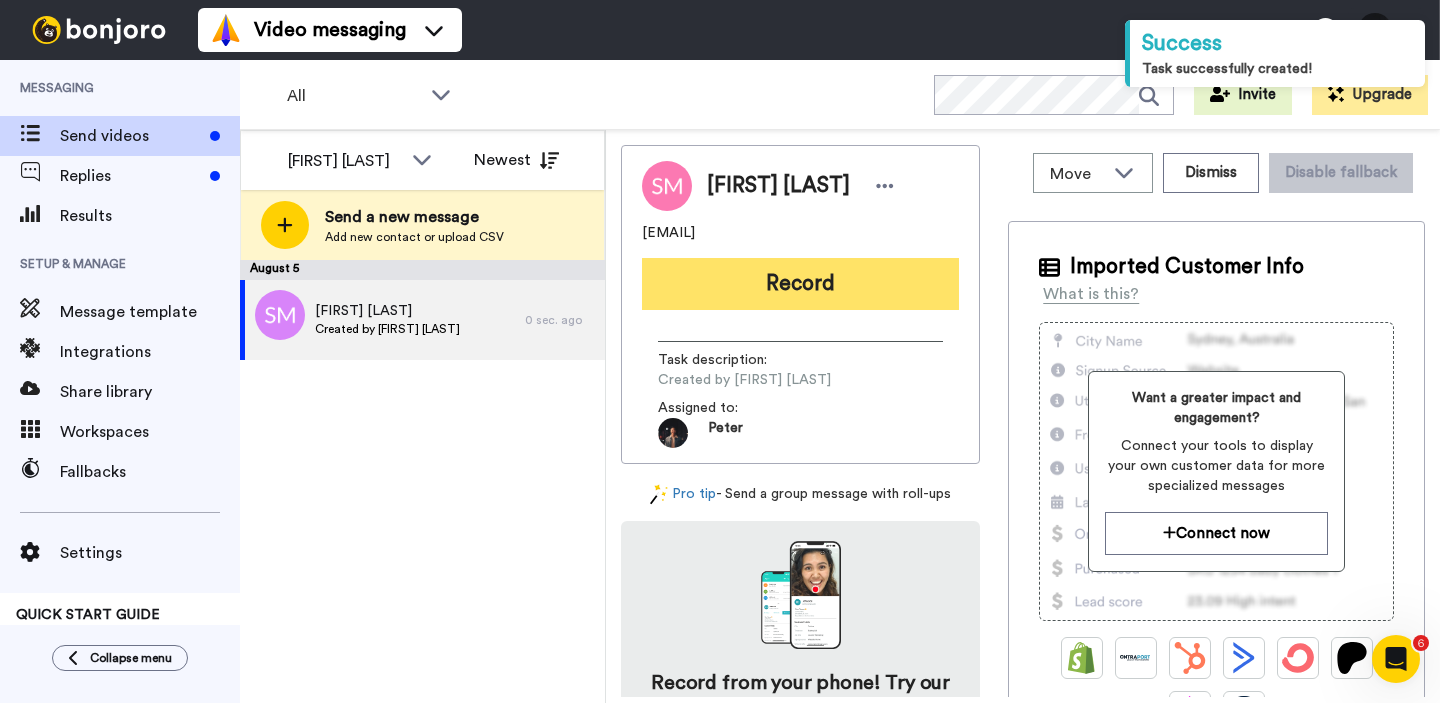 click on "Record" at bounding box center [800, 284] 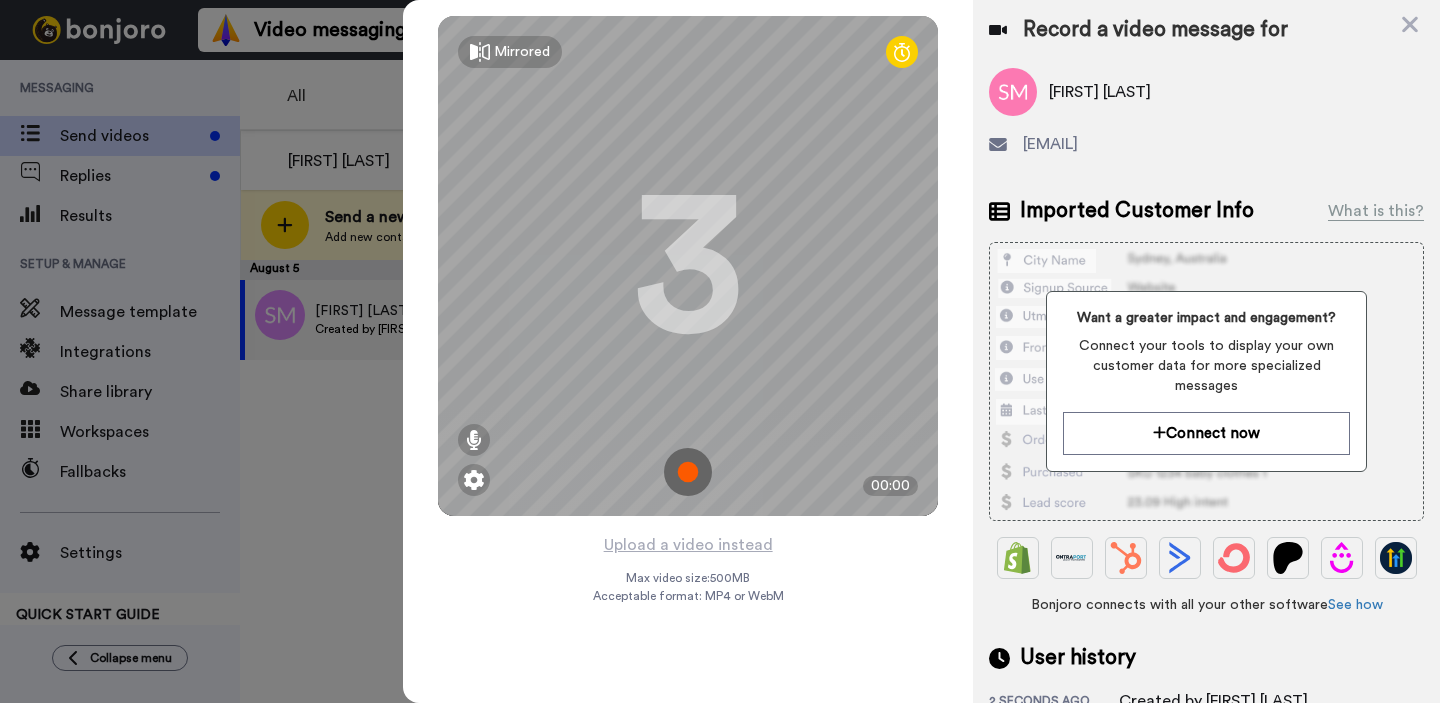 click at bounding box center (688, 472) 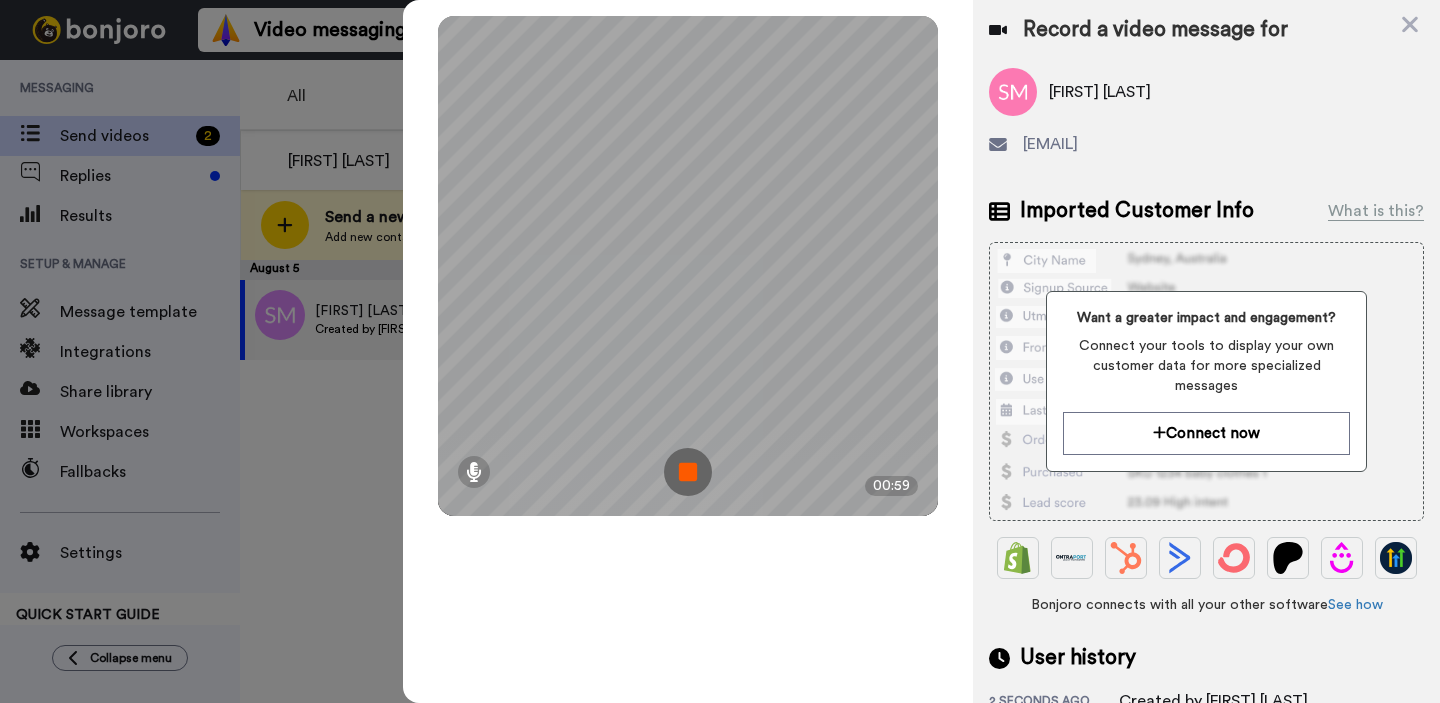 click at bounding box center [688, 472] 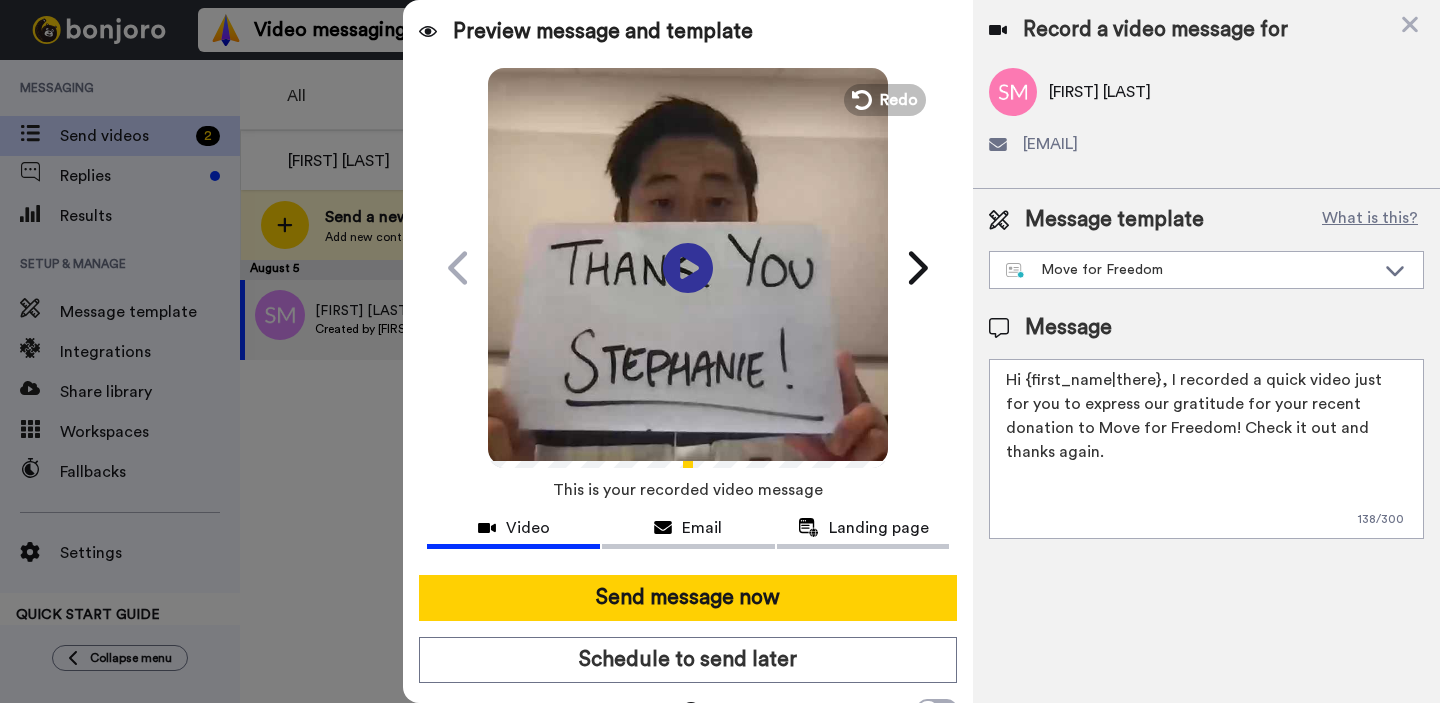 drag, startPoint x: 1165, startPoint y: 380, endPoint x: 1390, endPoint y: 422, distance: 228.88643 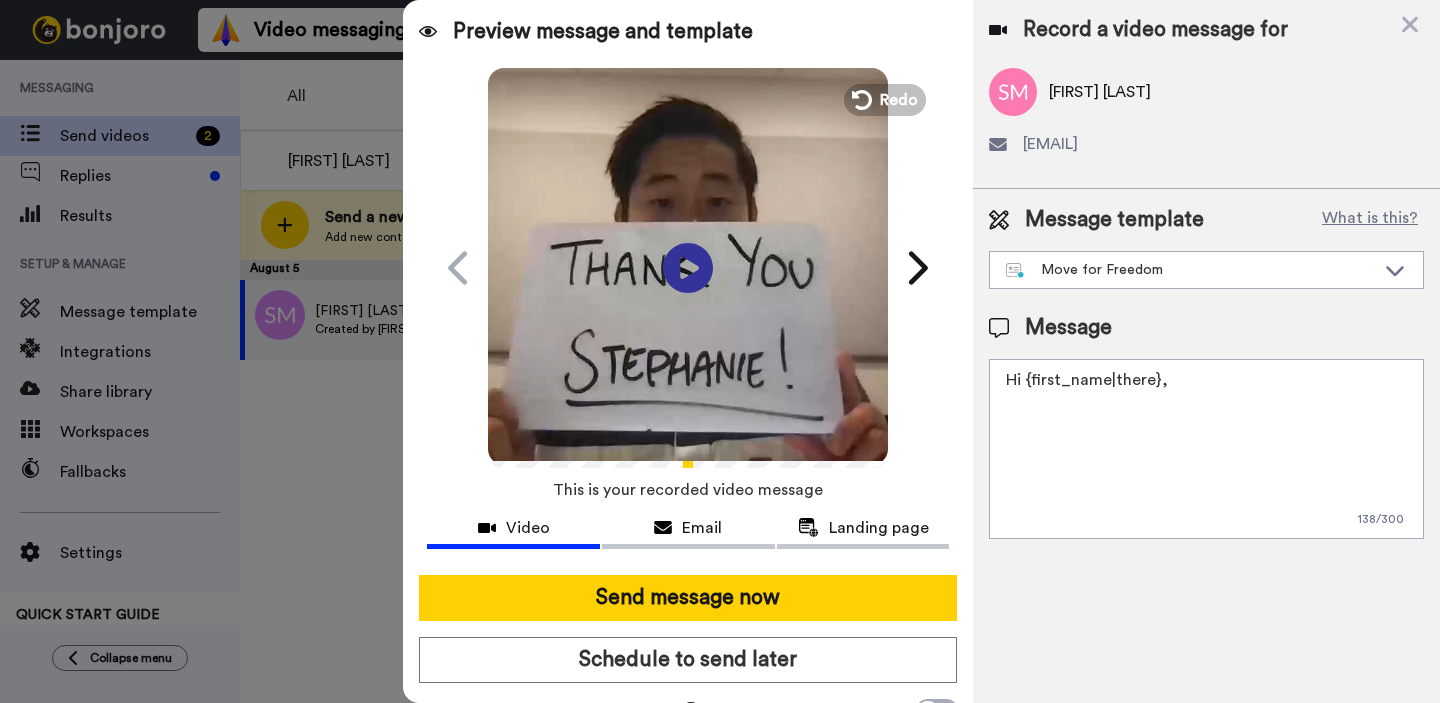 paste on "I recorded a quick video to express our gratitude for participating in Move for Freedom this year! You helped make such an incredible impact and we couldn't have done it without people like you!" 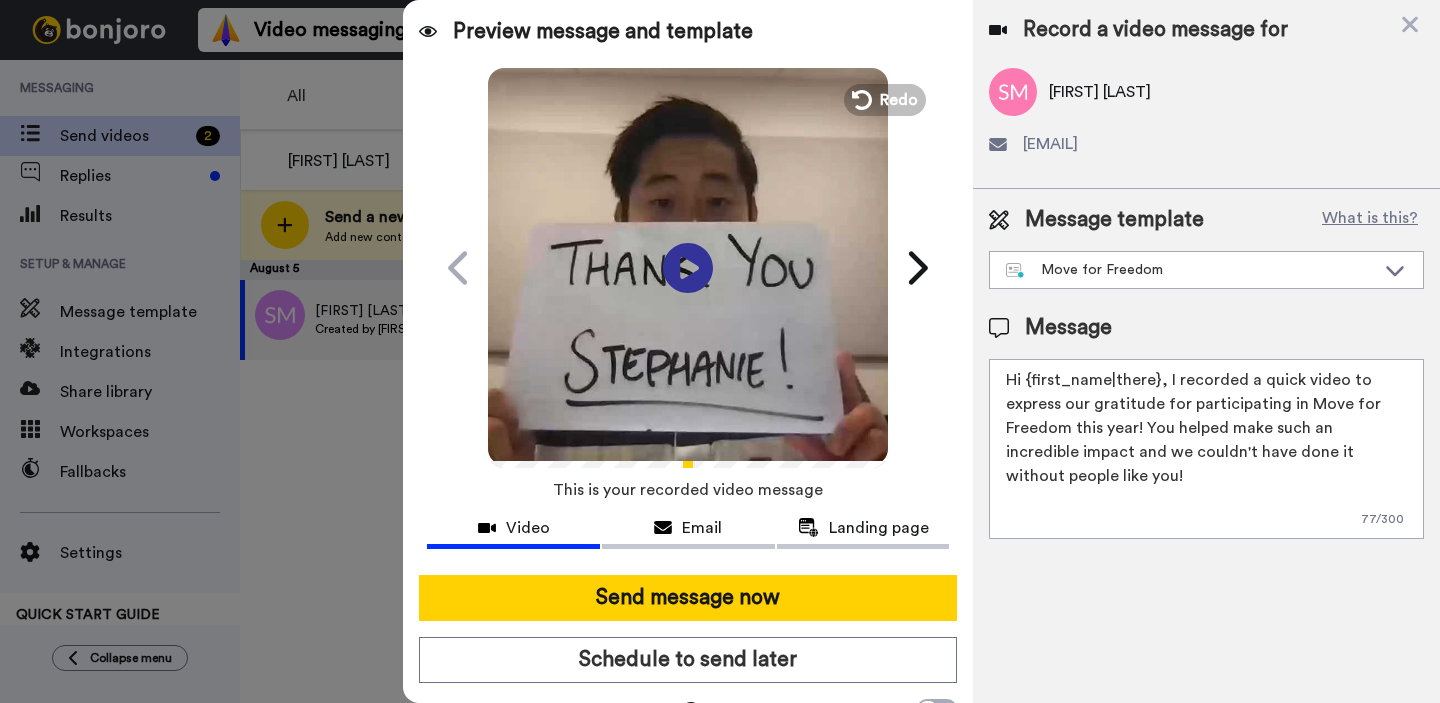 scroll, scrollTop: 0, scrollLeft: 0, axis: both 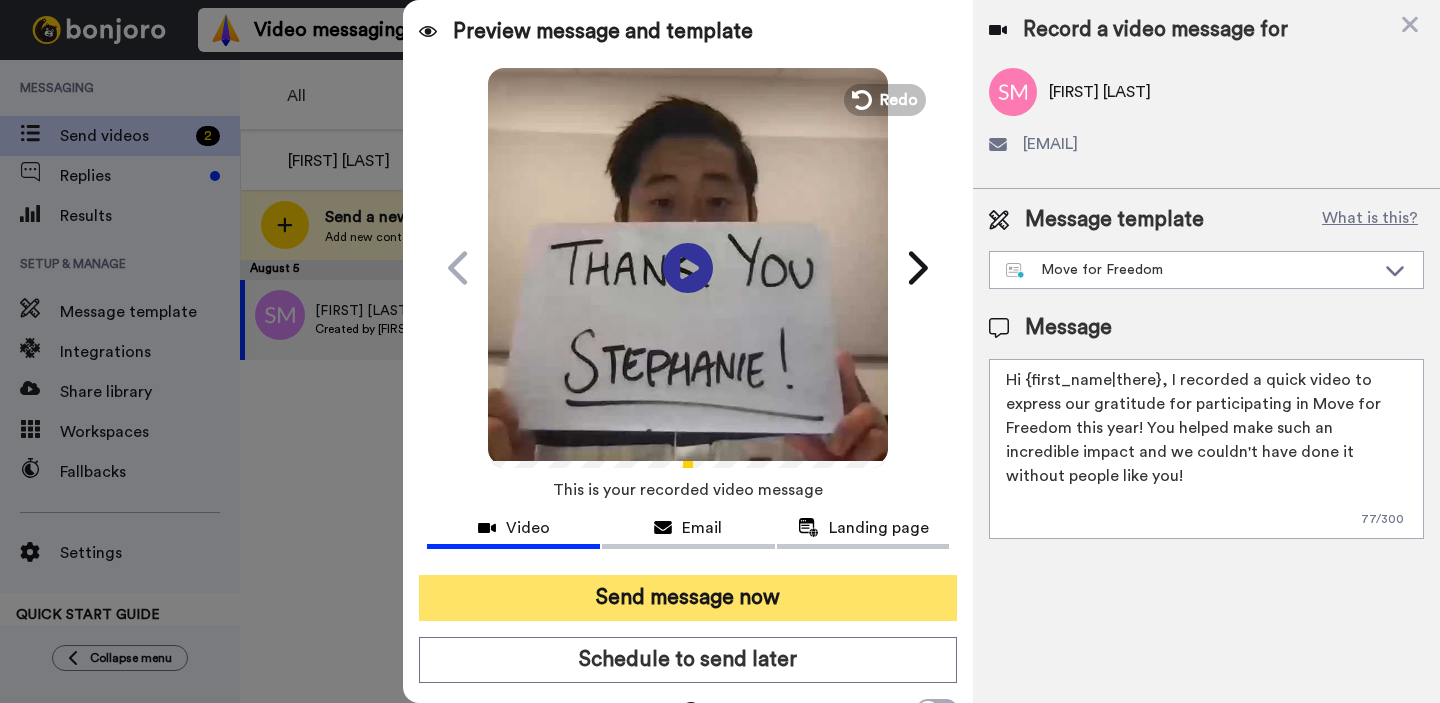 type on "Hi {first_name|there}, I recorded a quick video to express our gratitude for participating in Move for Freedom this year! You helped make such an incredible impact and we couldn't have done it without people like you!" 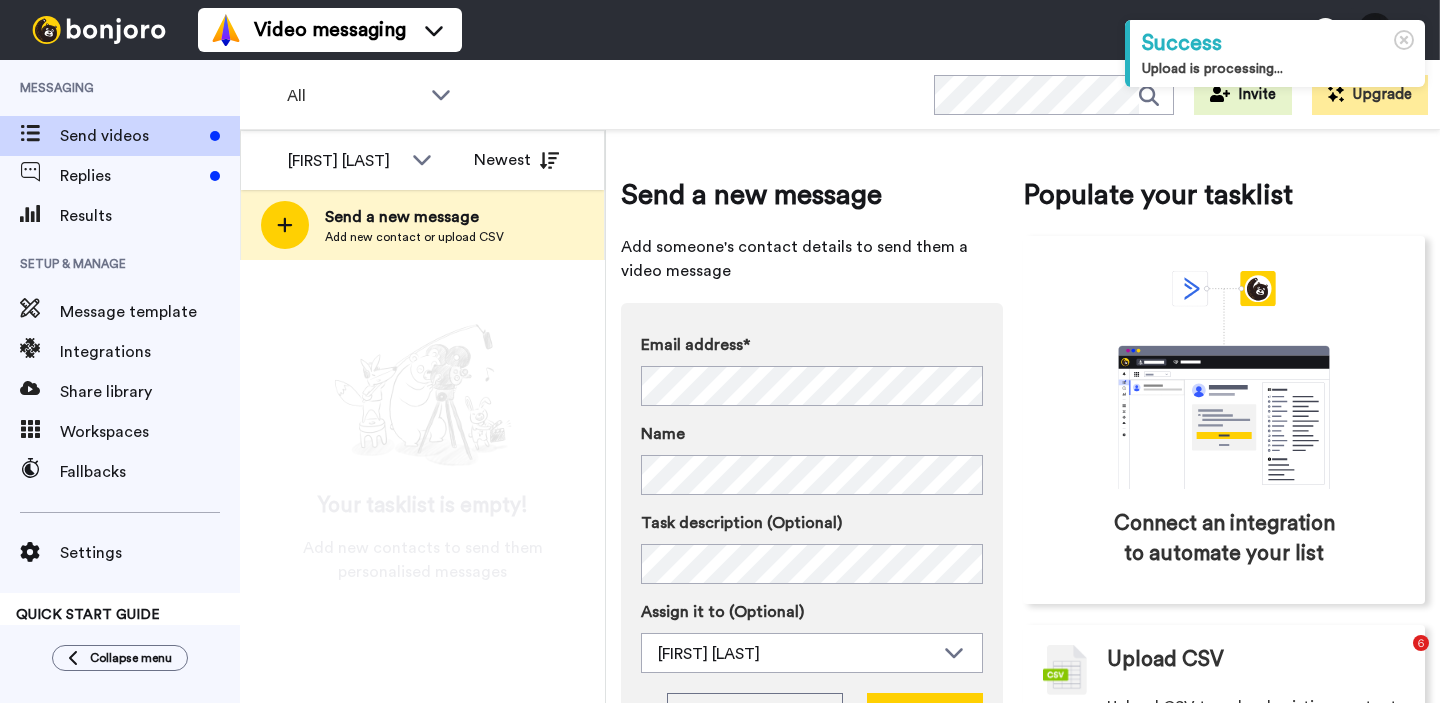 scroll, scrollTop: 0, scrollLeft: 0, axis: both 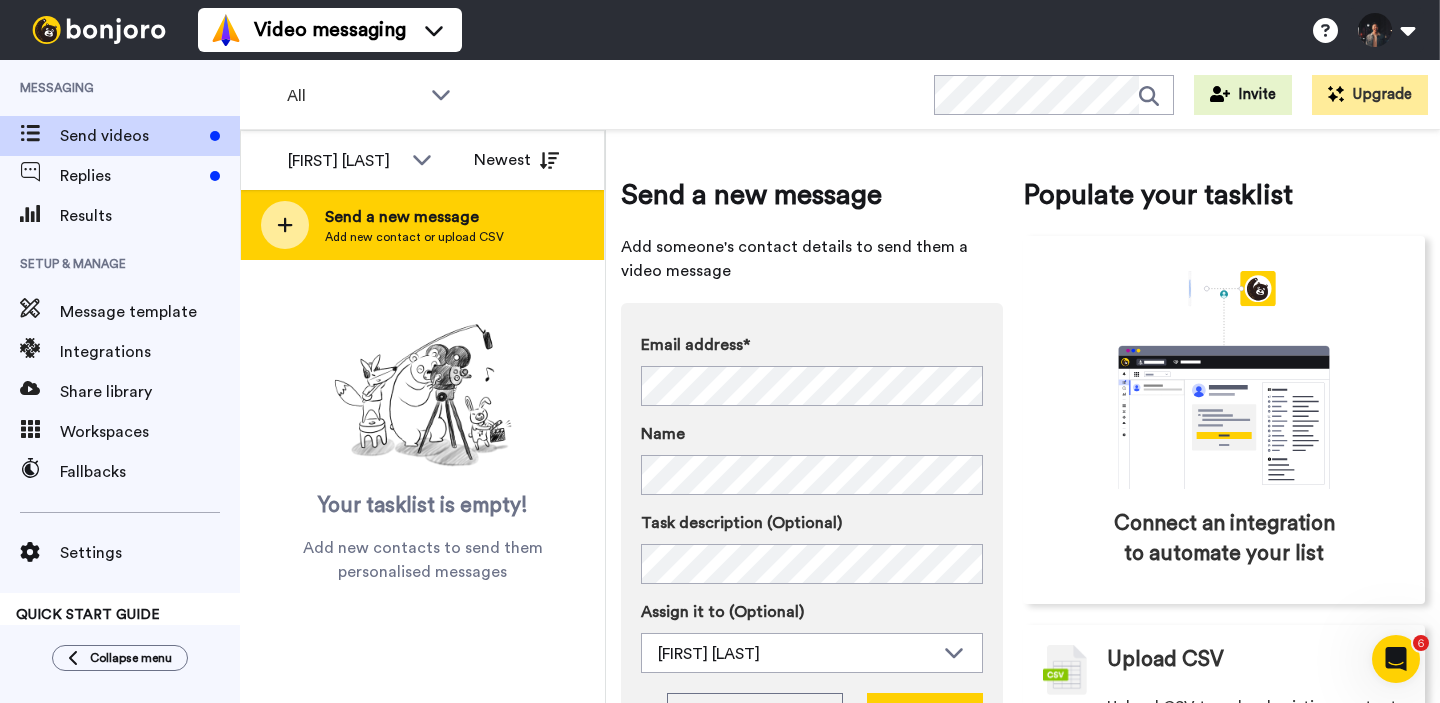 click on "Send a new message Add new contact or upload CSV" at bounding box center [422, 225] 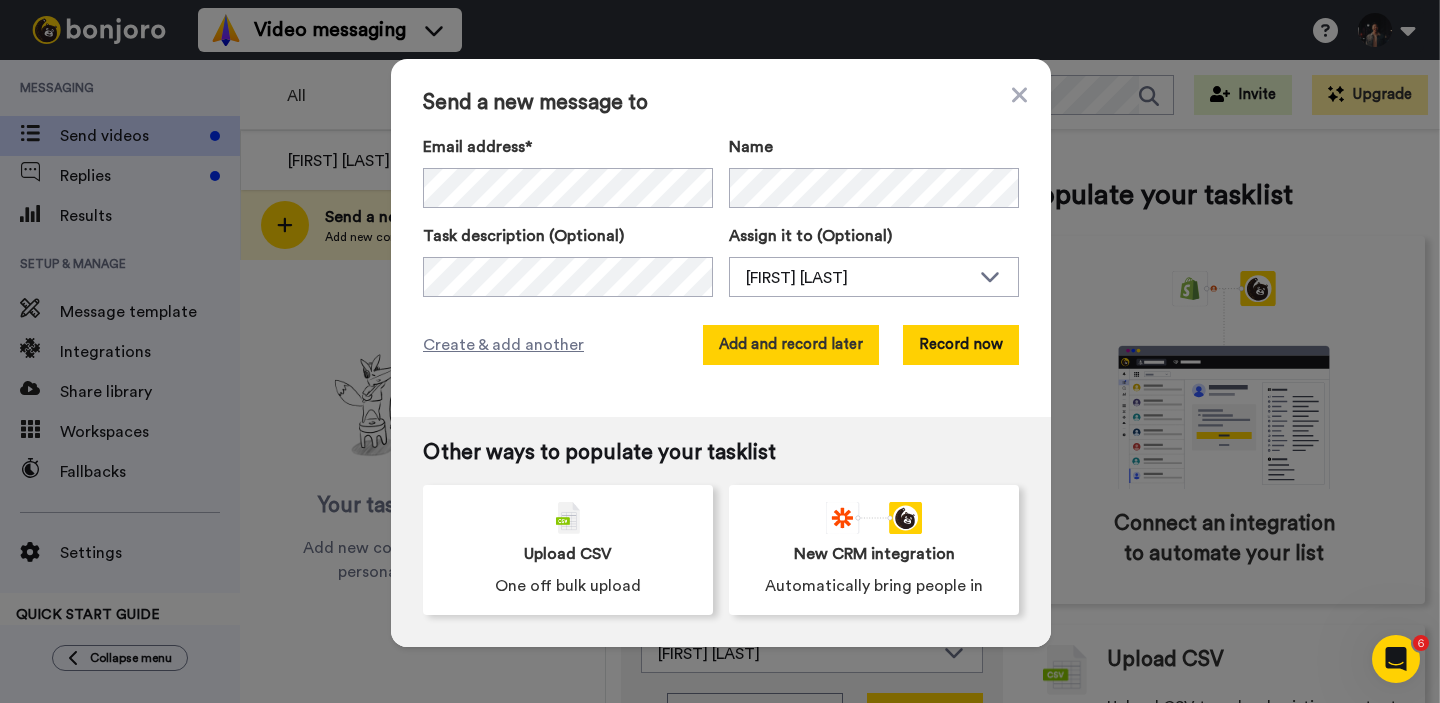 click on "Add and record later" at bounding box center [791, 345] 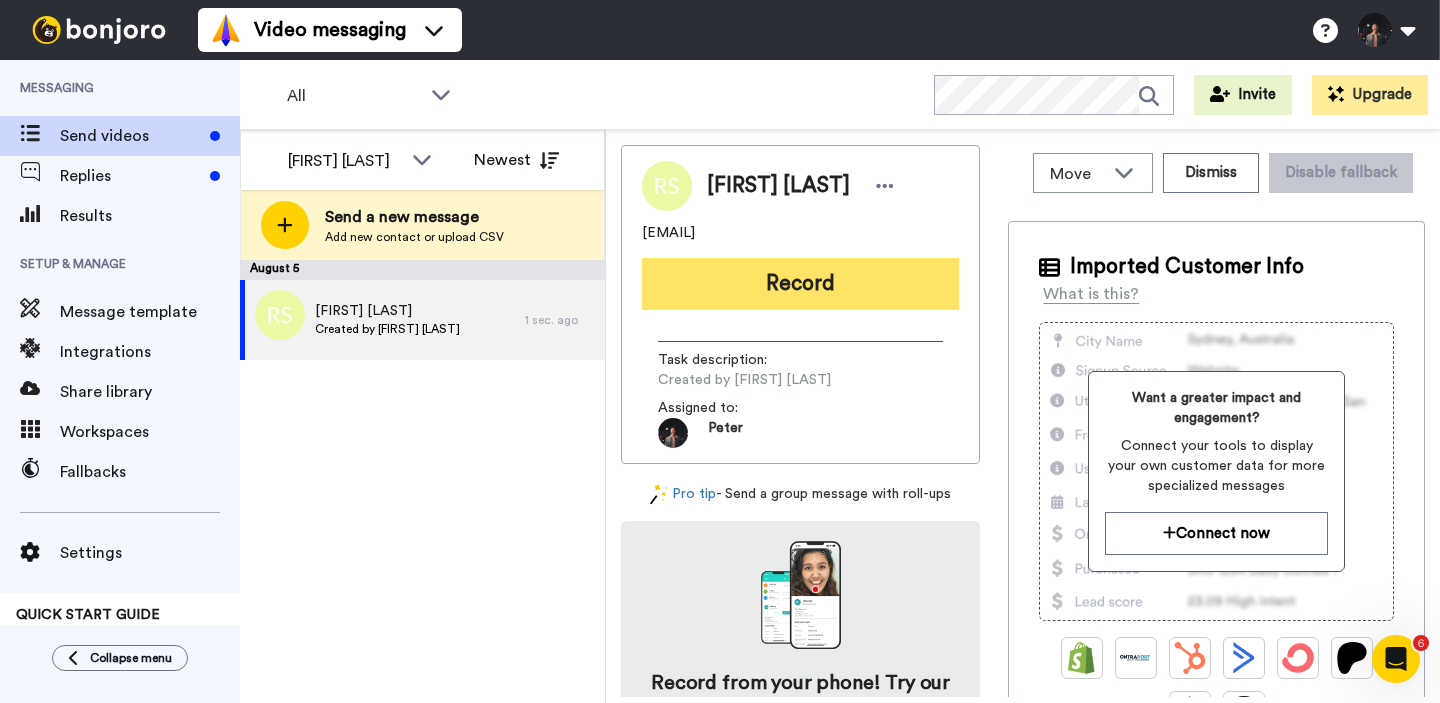 click on "Record" at bounding box center (800, 284) 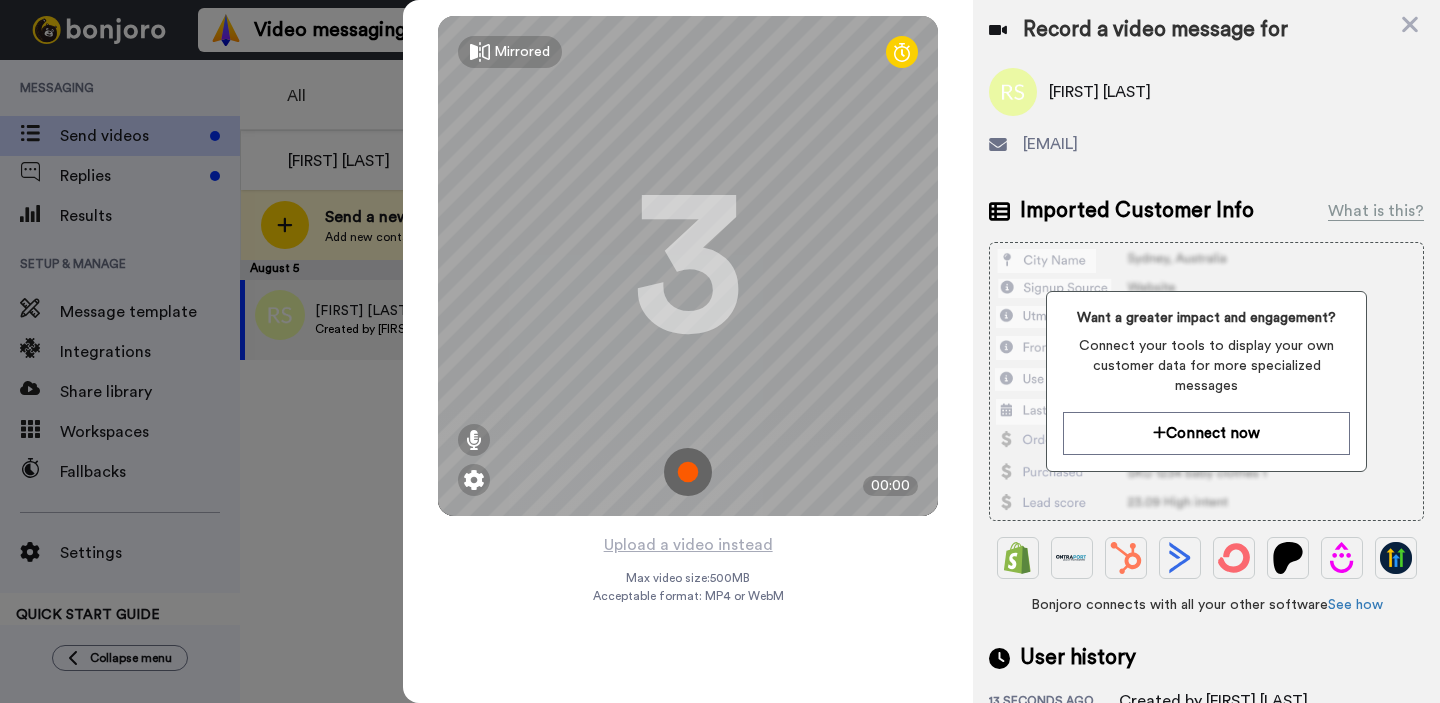click at bounding box center [688, 472] 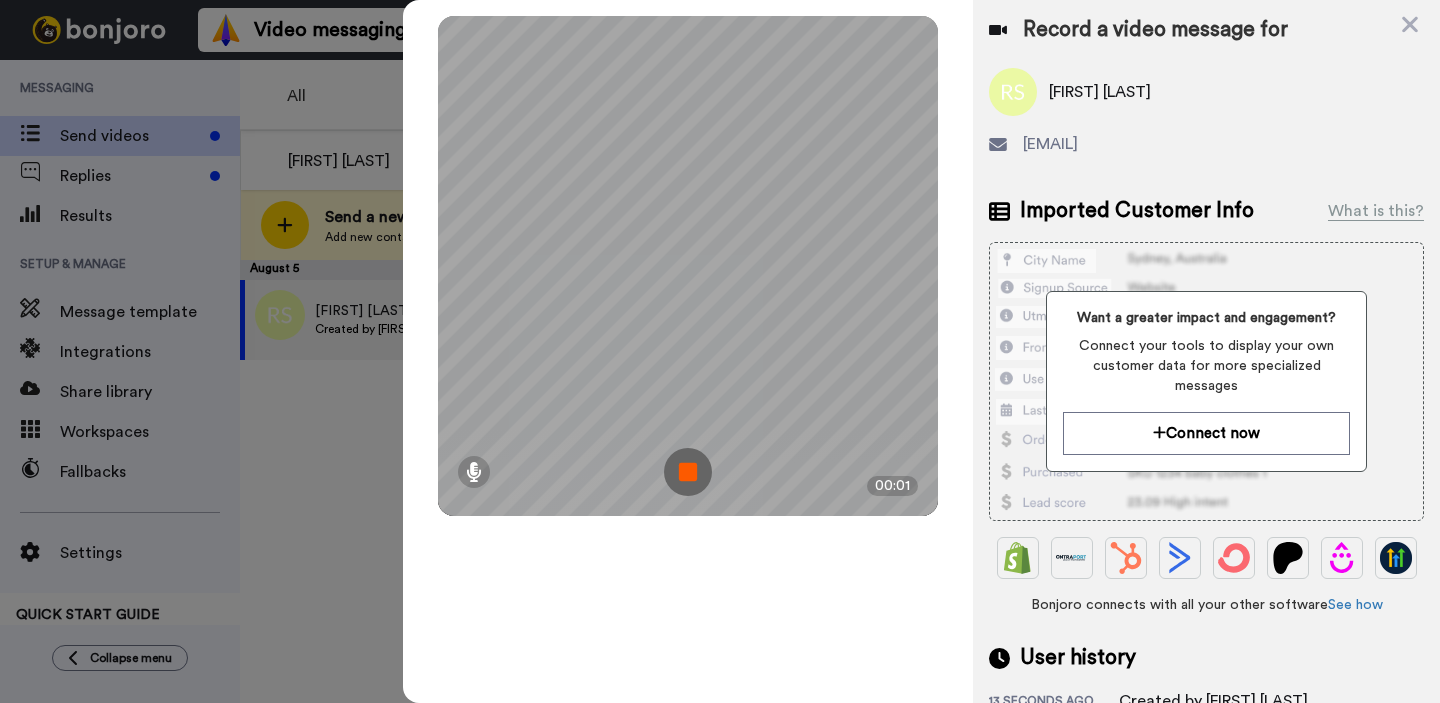click at bounding box center (688, 472) 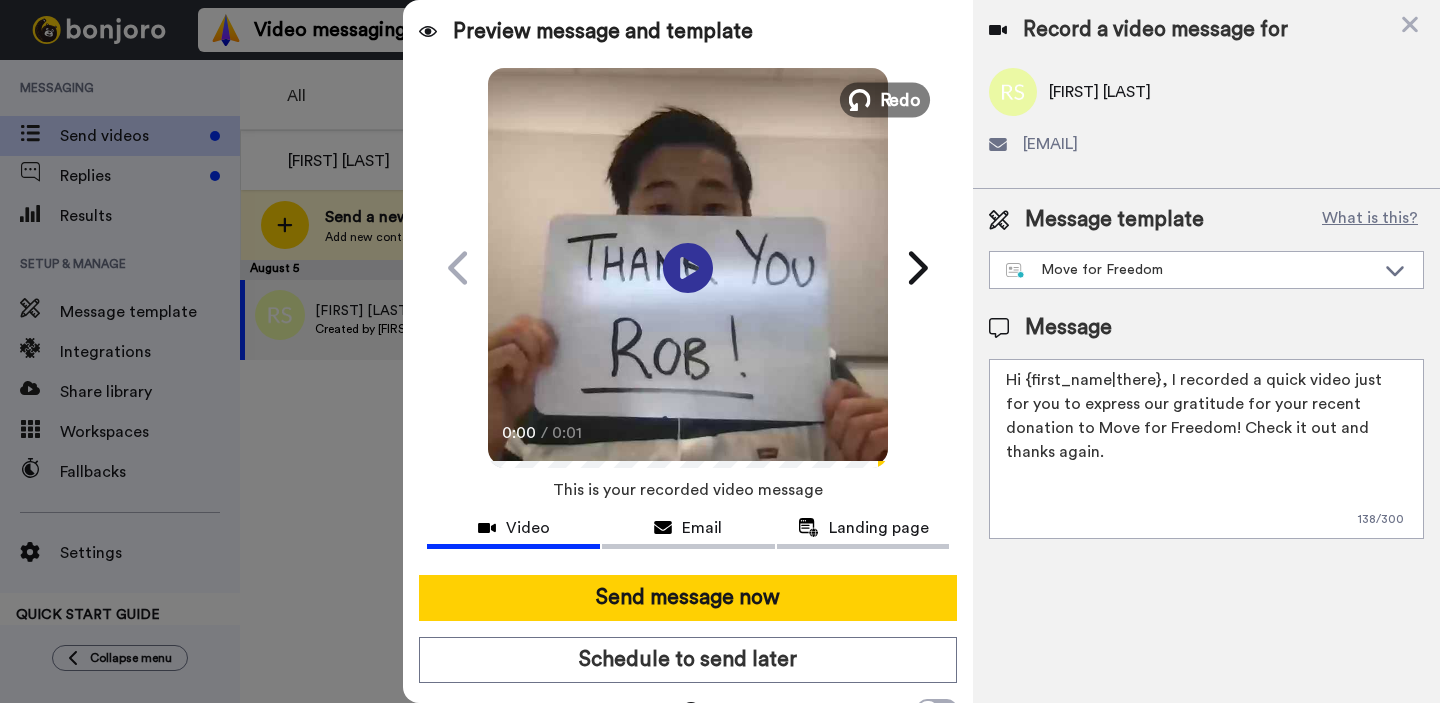 click on "Redo" at bounding box center [901, 99] 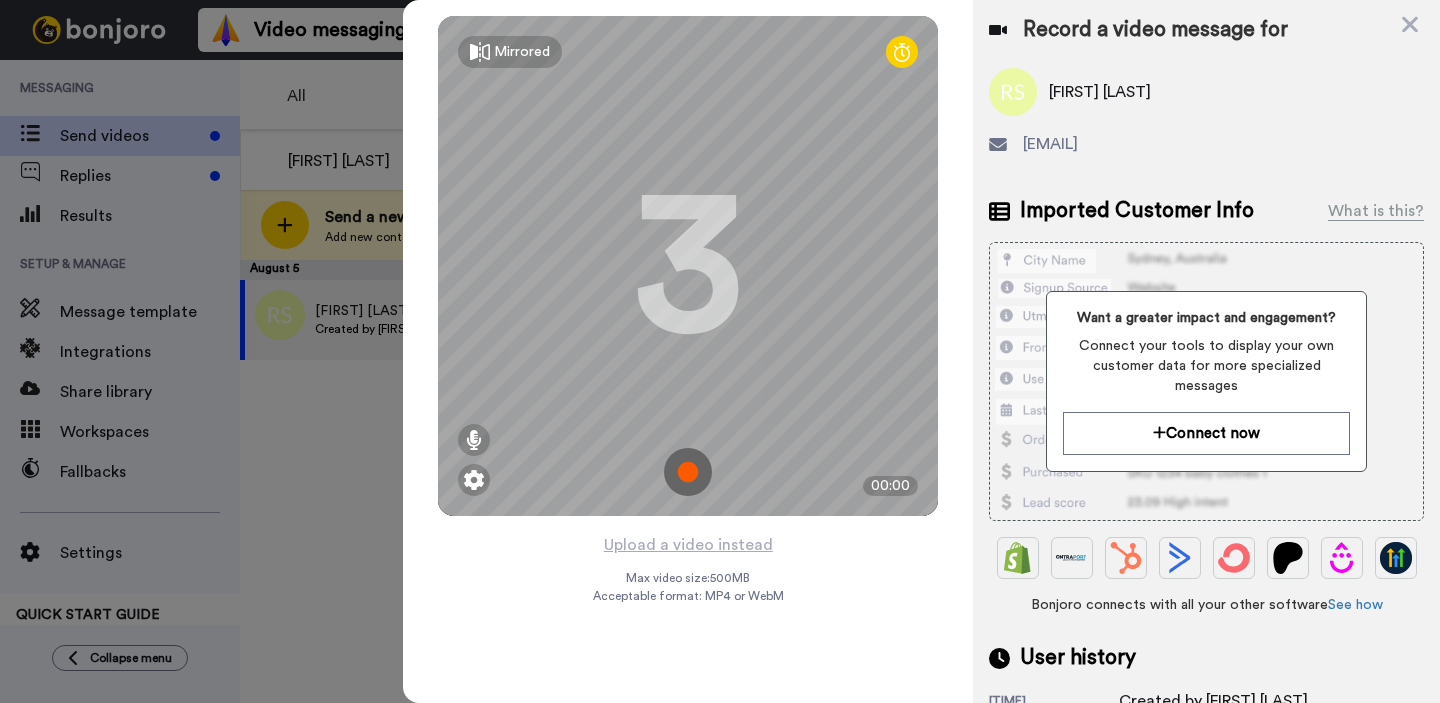 click at bounding box center [688, 472] 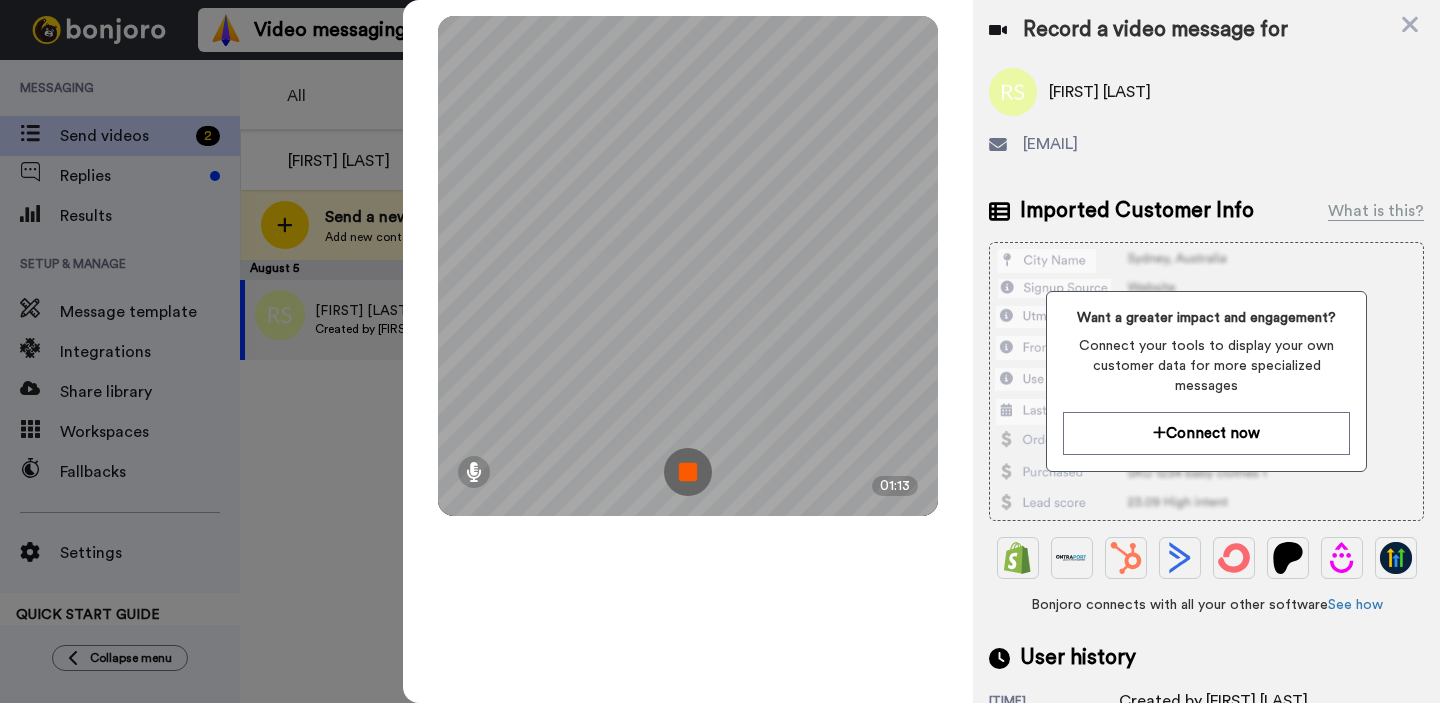 click at bounding box center (688, 472) 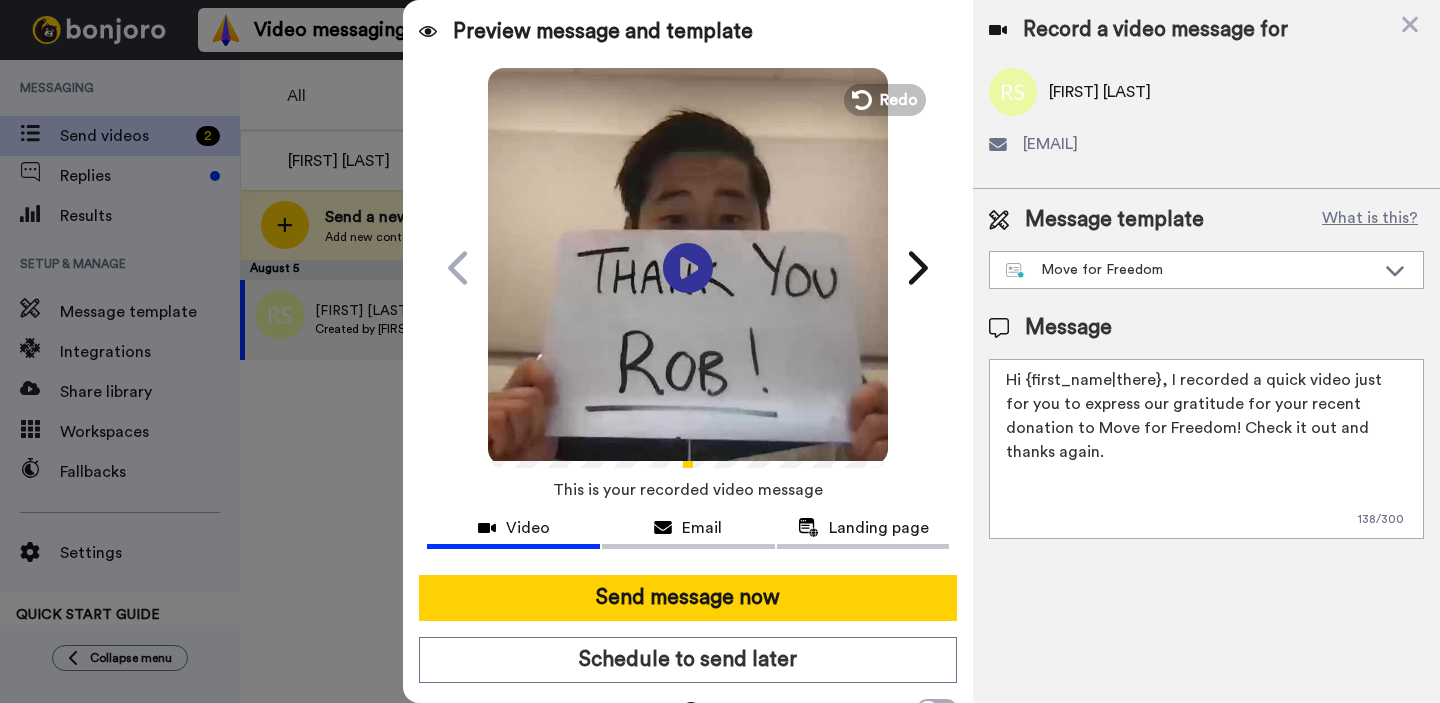 click 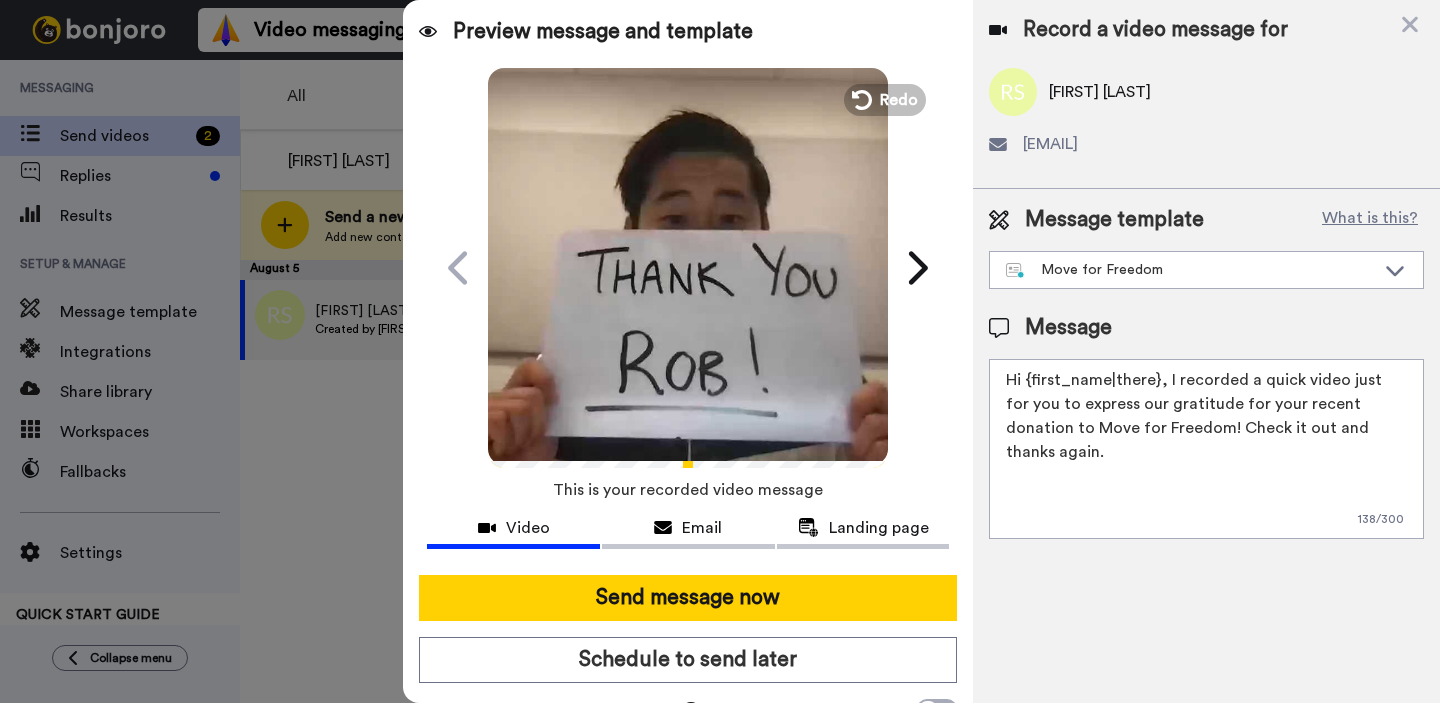 drag, startPoint x: 1165, startPoint y: 384, endPoint x: 1439, endPoint y: 484, distance: 291.67792 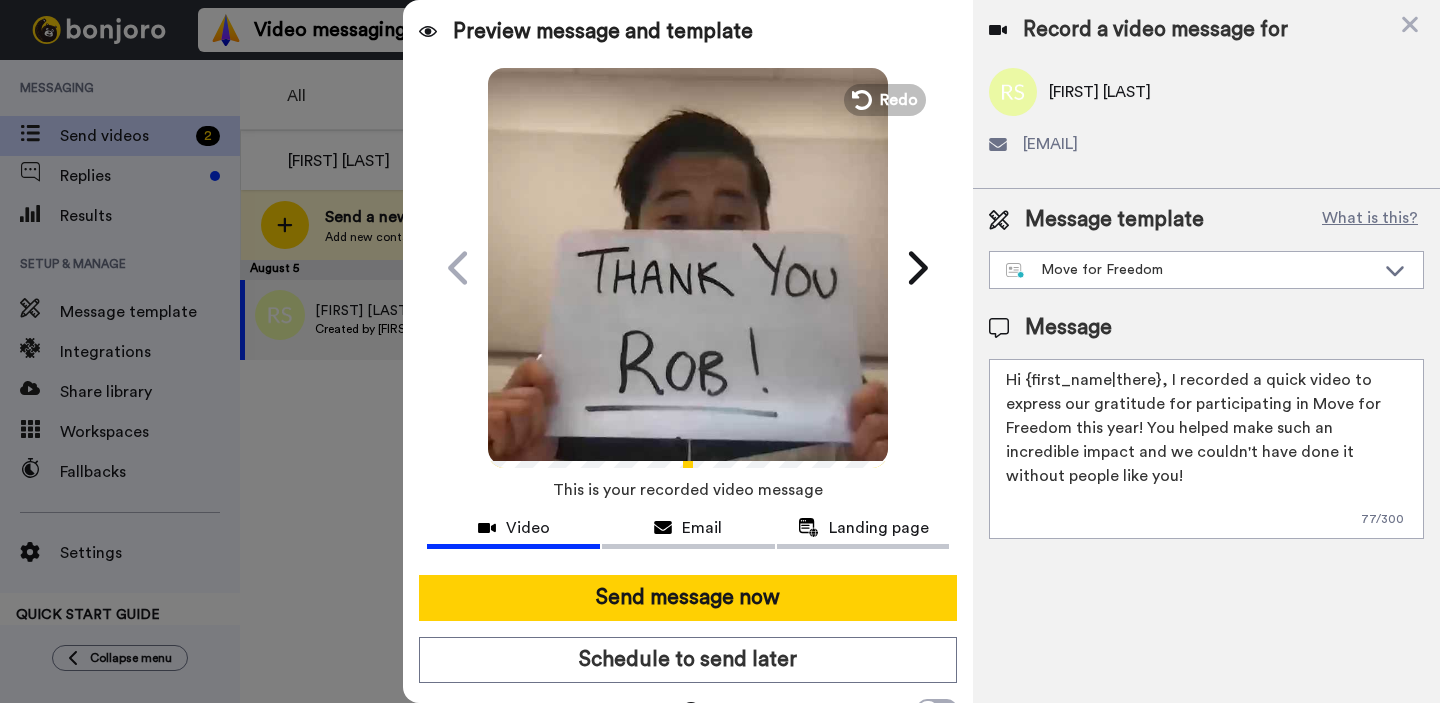 scroll, scrollTop: 0, scrollLeft: 0, axis: both 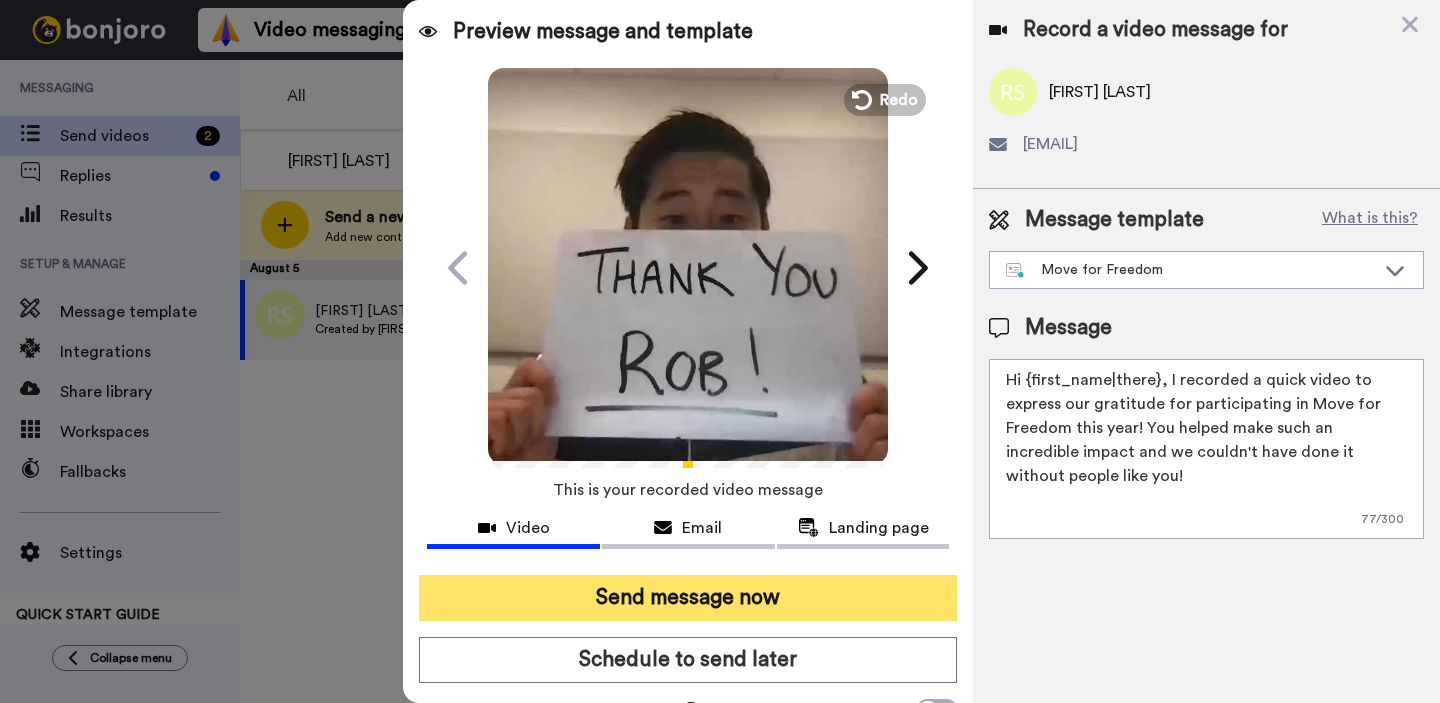 type on "Hi {first_name|there}, I recorded a quick video to express our gratitude for participating in Move for Freedom this year! You helped make such an incredible impact and we couldn't have done it without people like you!" 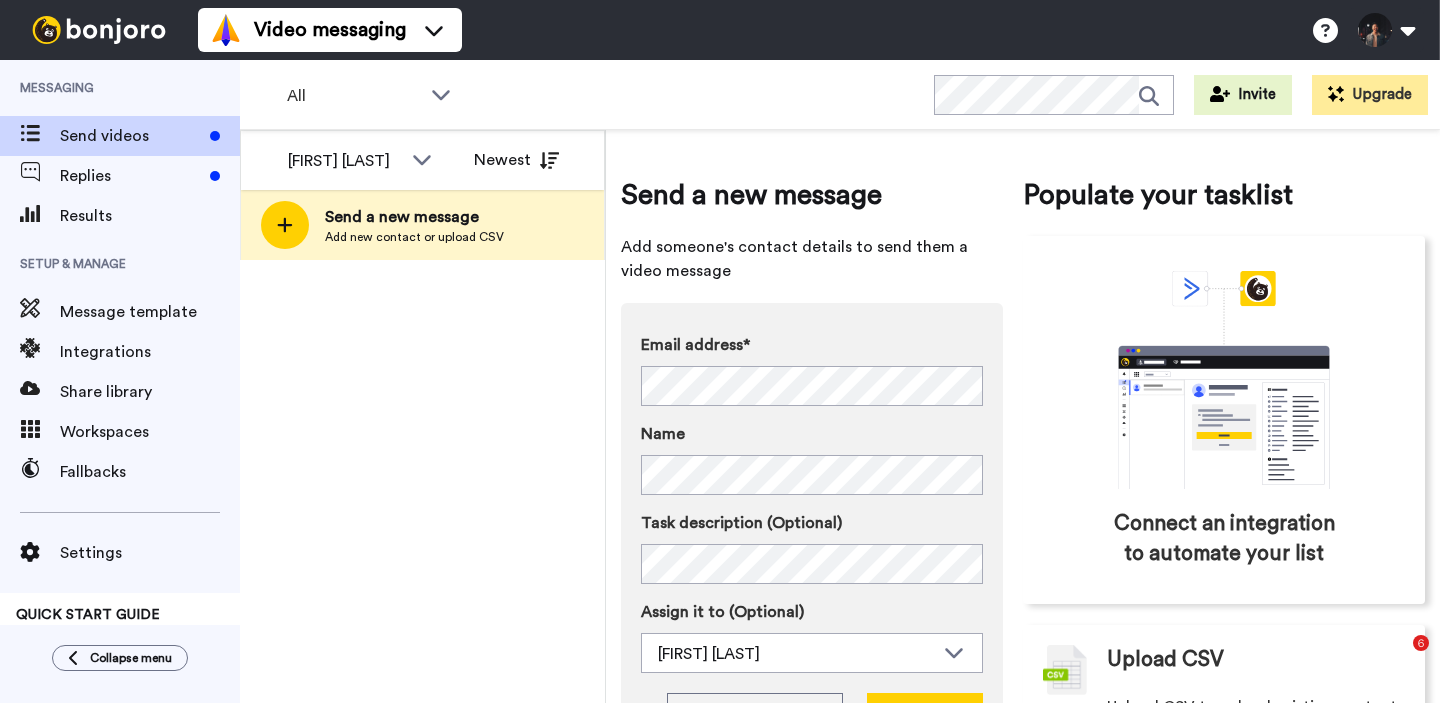 scroll, scrollTop: 0, scrollLeft: 0, axis: both 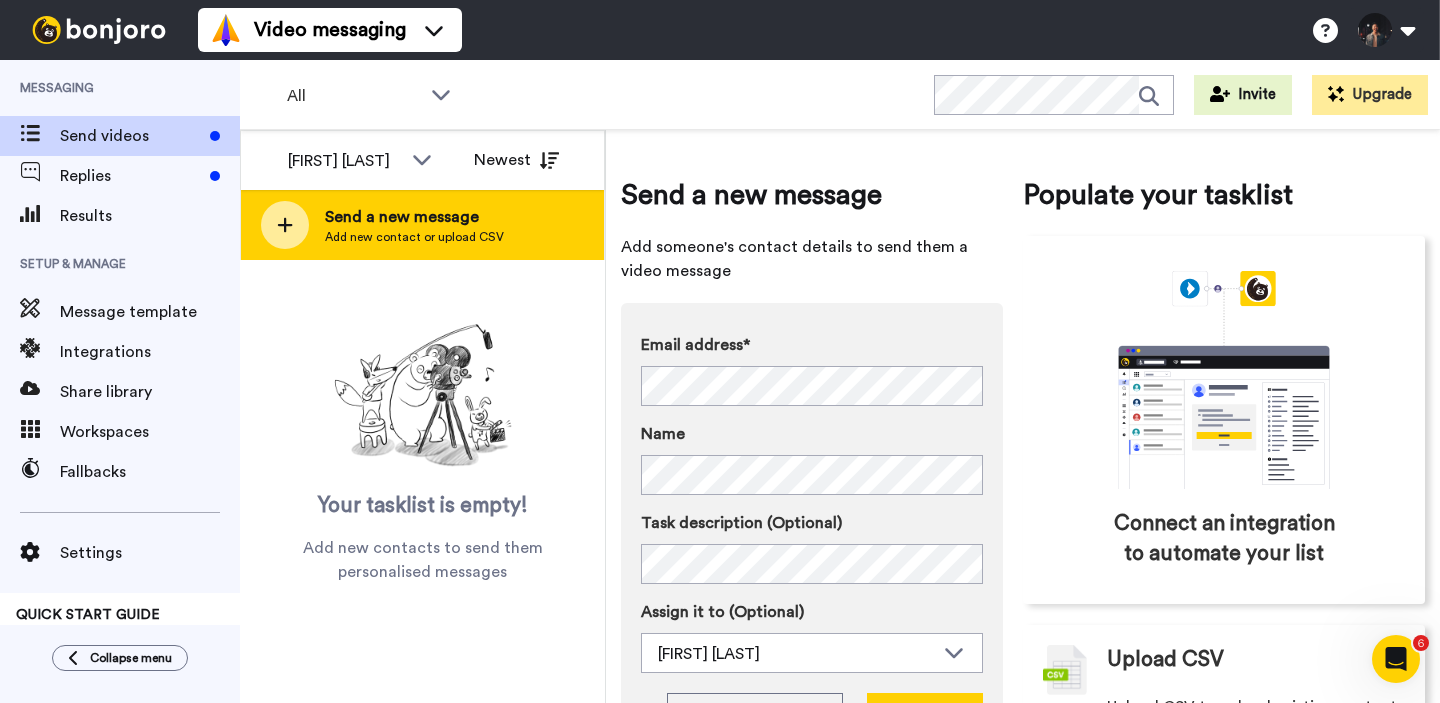 click on "Add new contact or upload CSV" at bounding box center [414, 237] 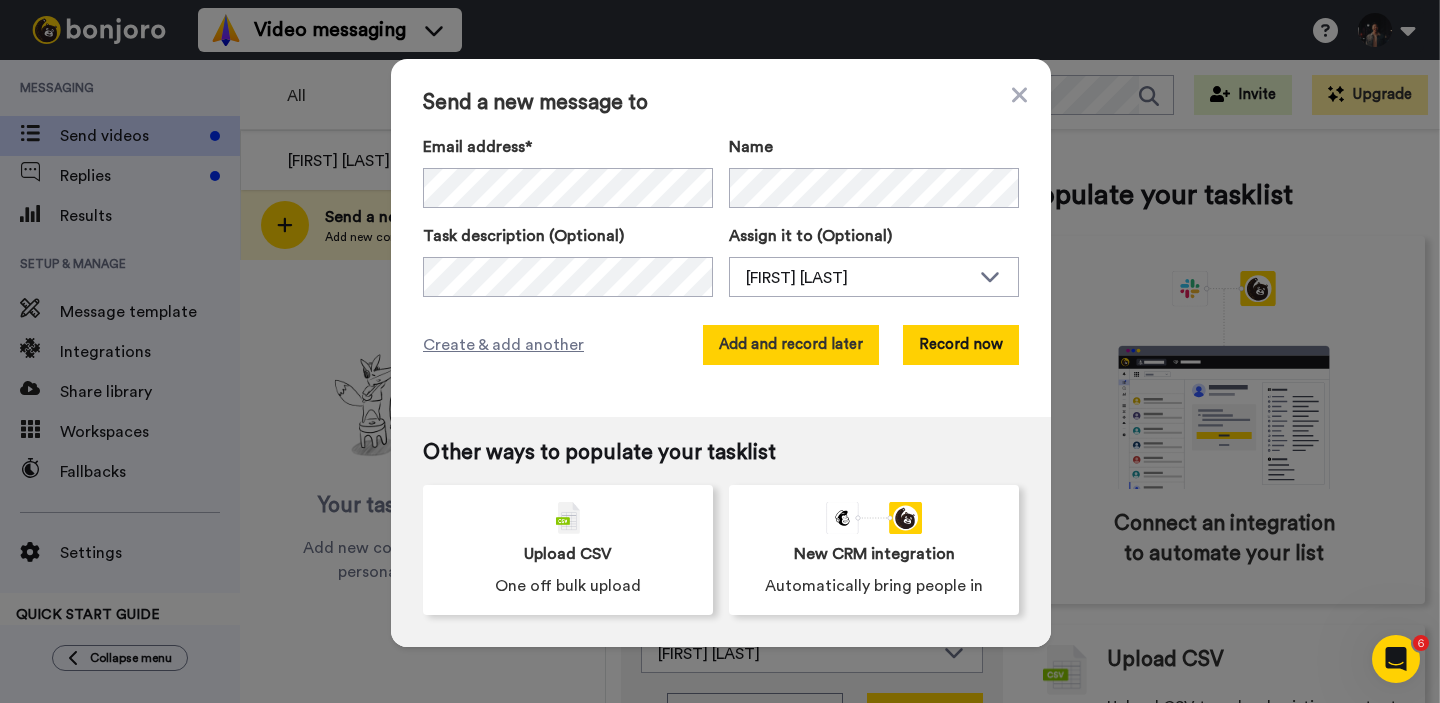 click on "Add and record later" at bounding box center (791, 345) 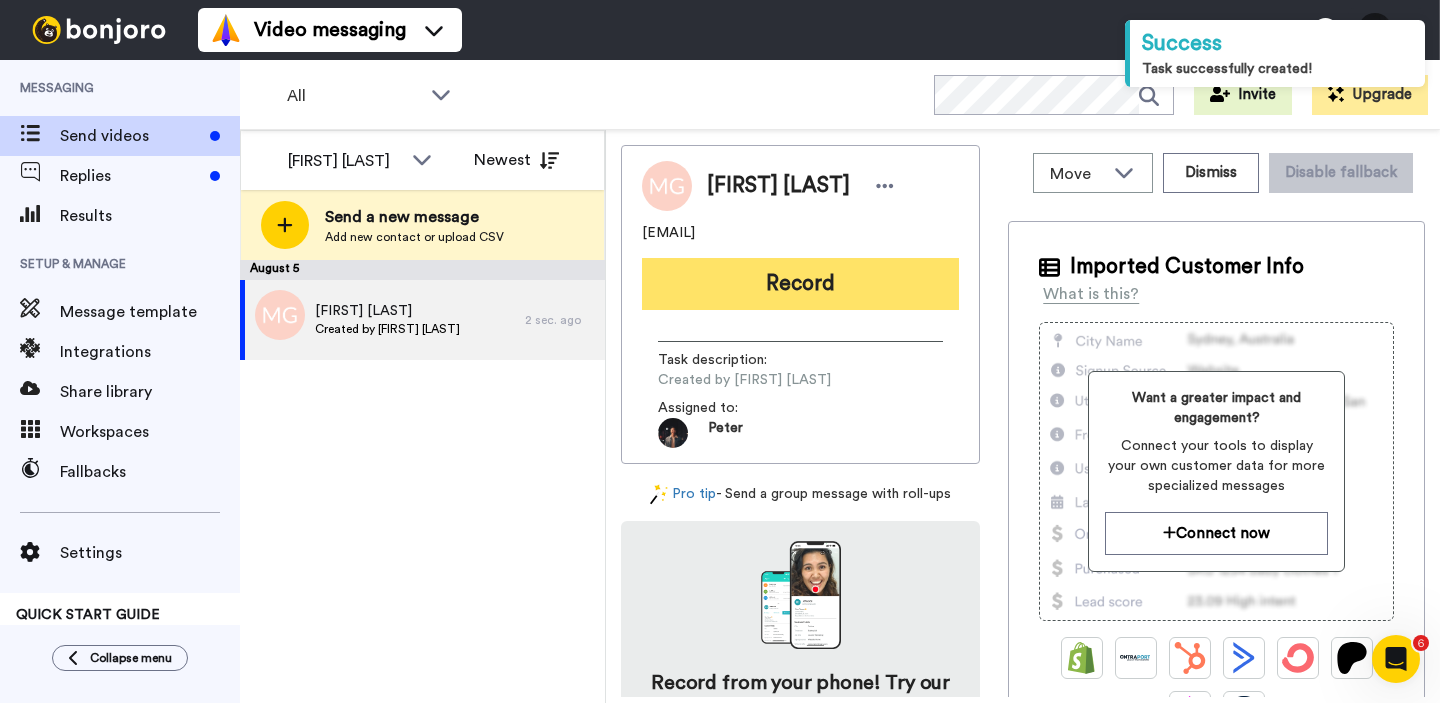 click on "Record" at bounding box center (800, 284) 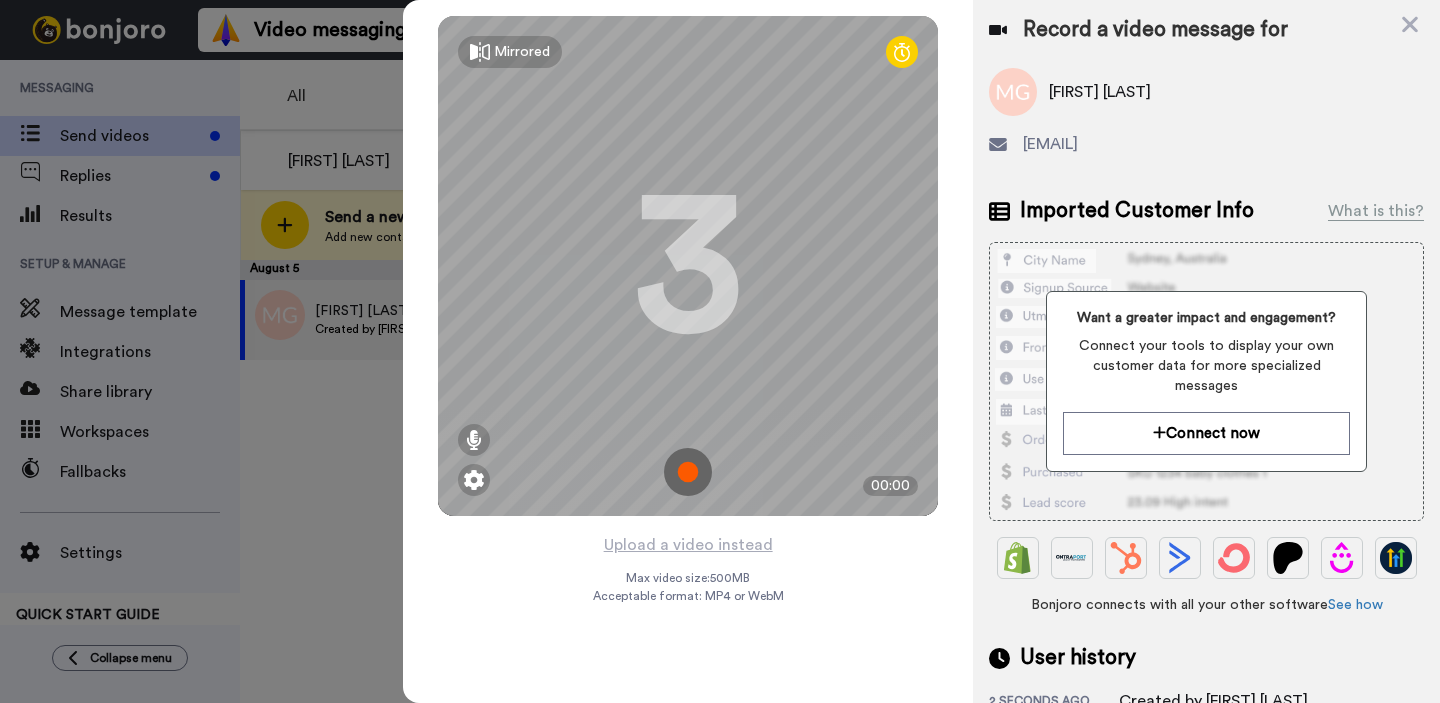click at bounding box center [688, 472] 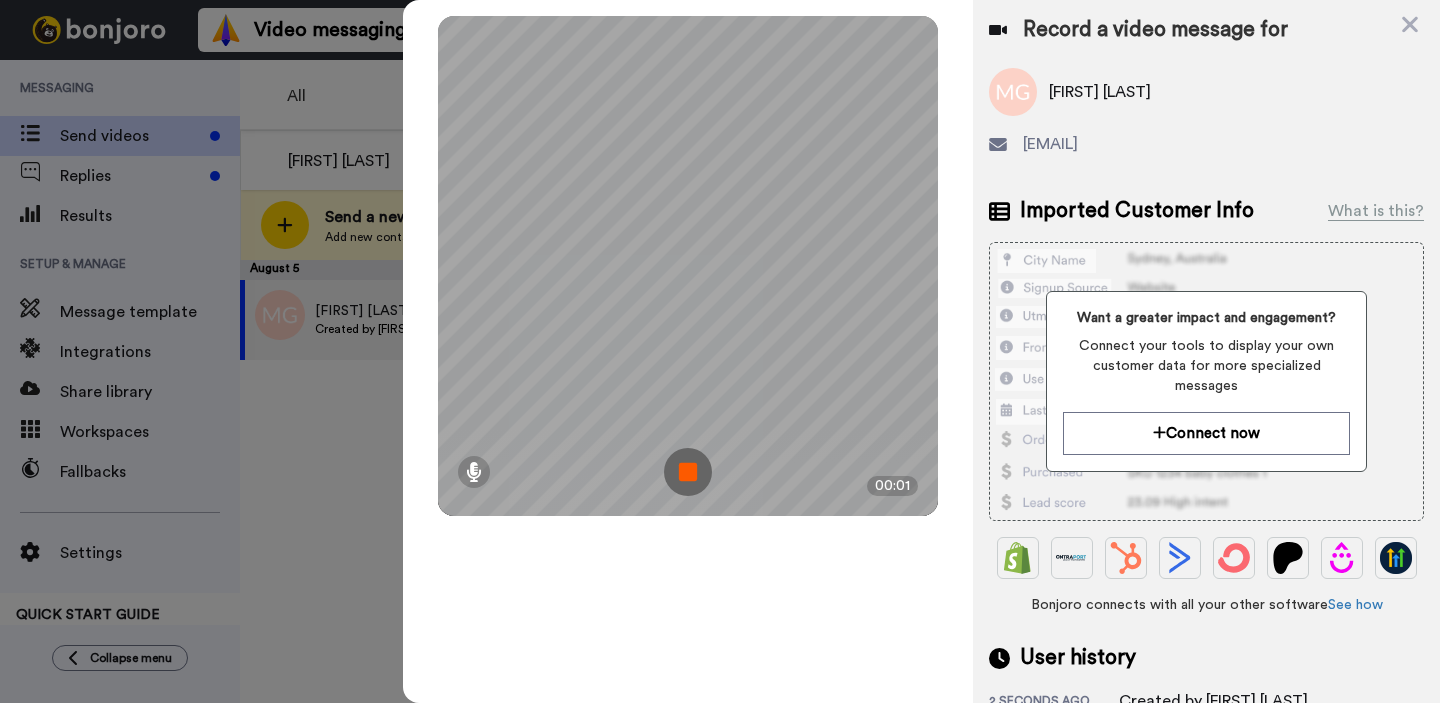 click at bounding box center (688, 472) 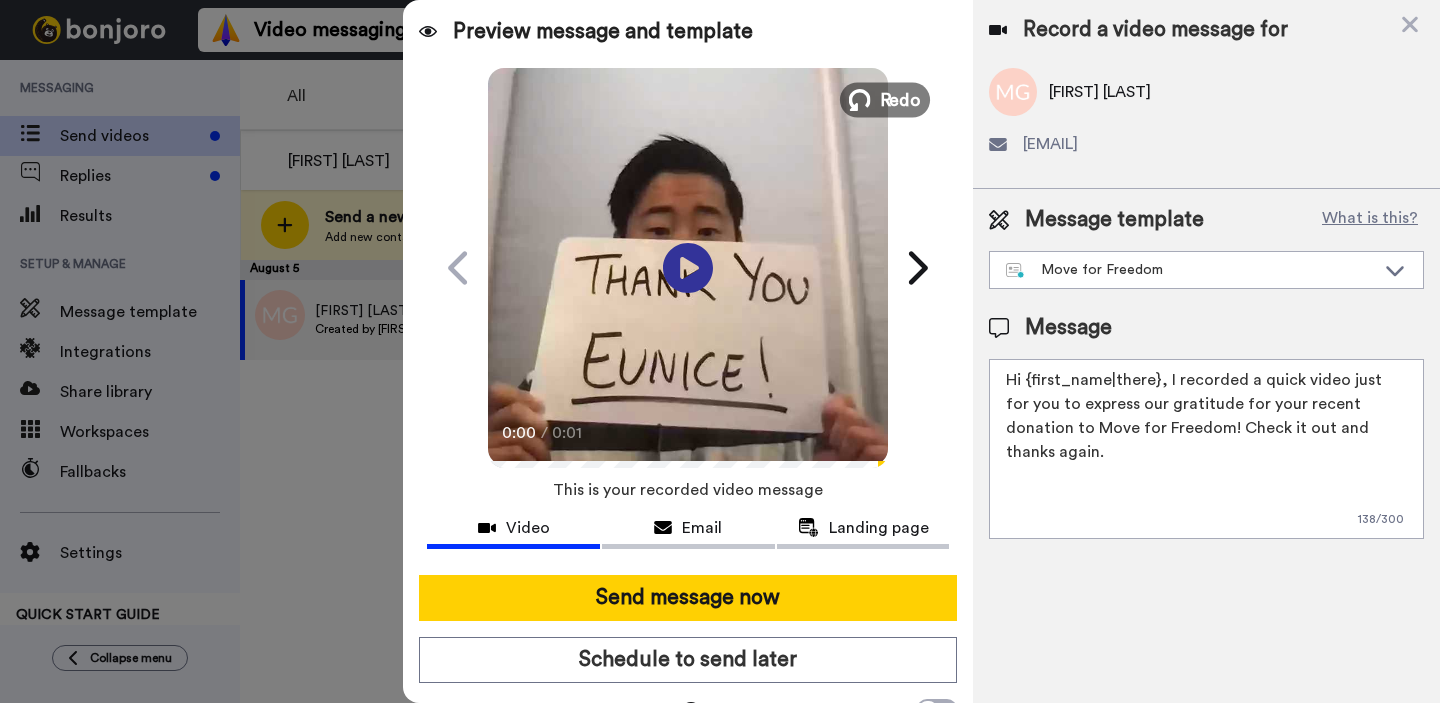 click at bounding box center [860, 100] 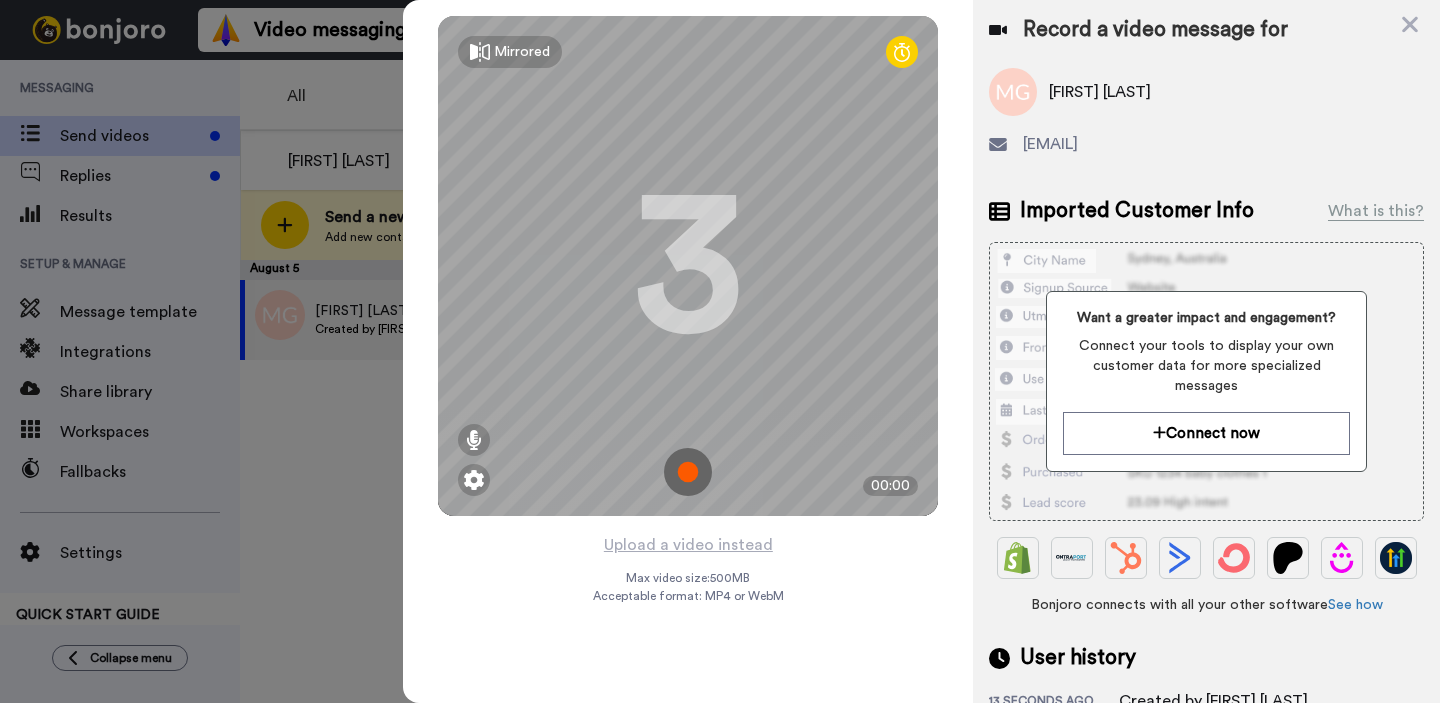 click at bounding box center [688, 472] 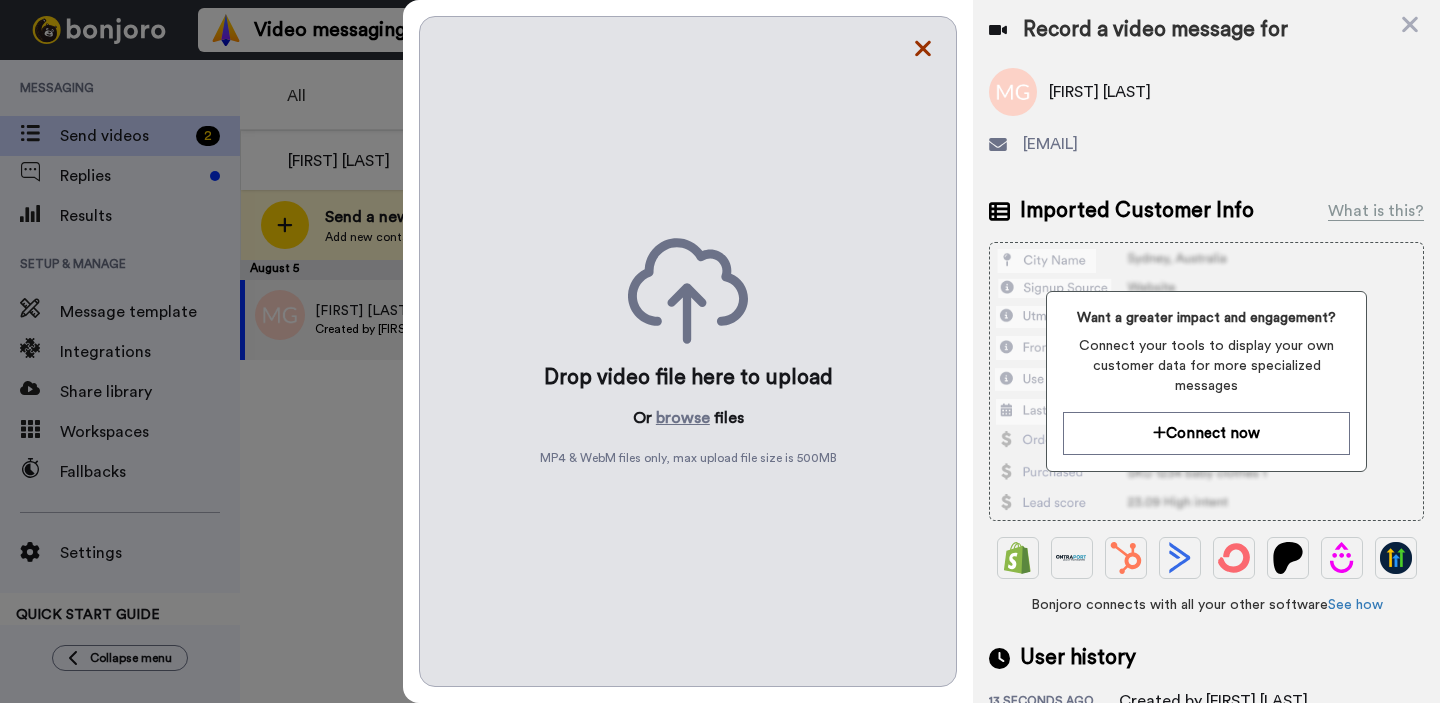 click 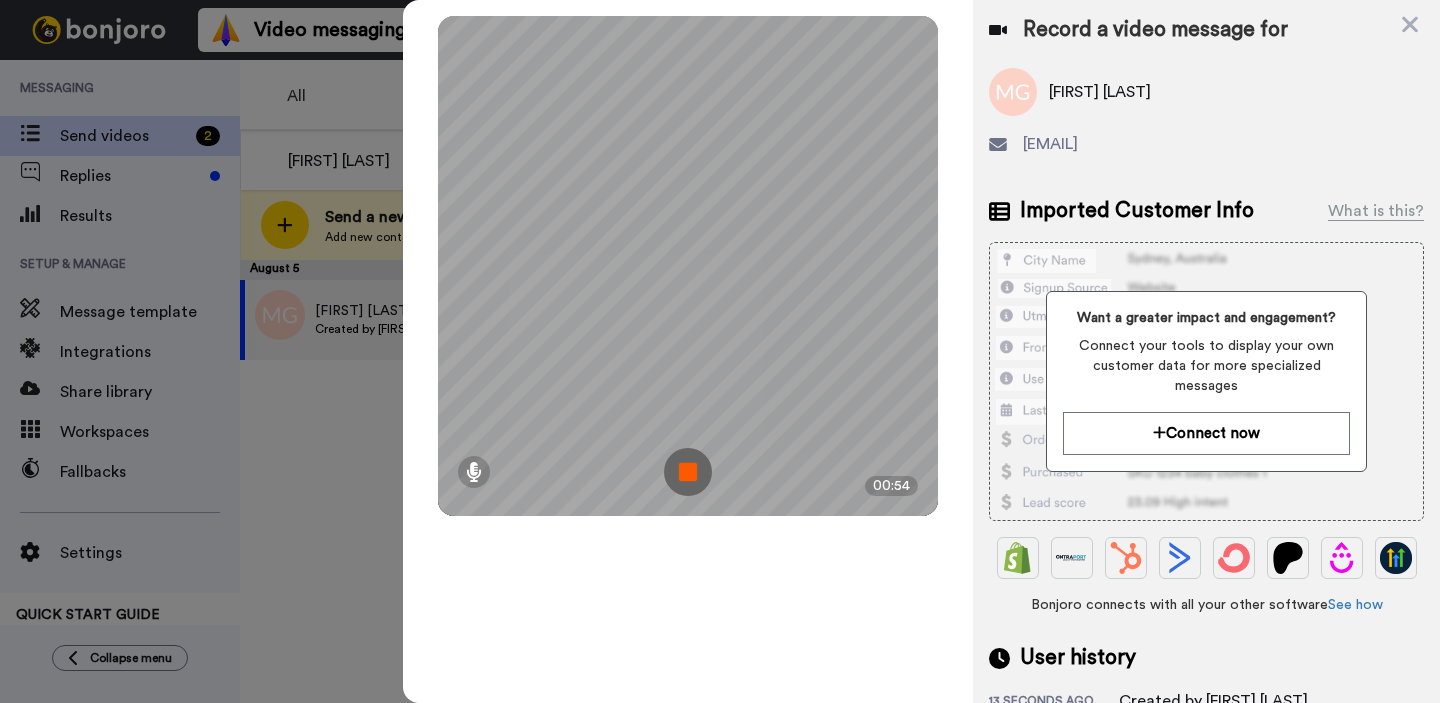click at bounding box center (688, 472) 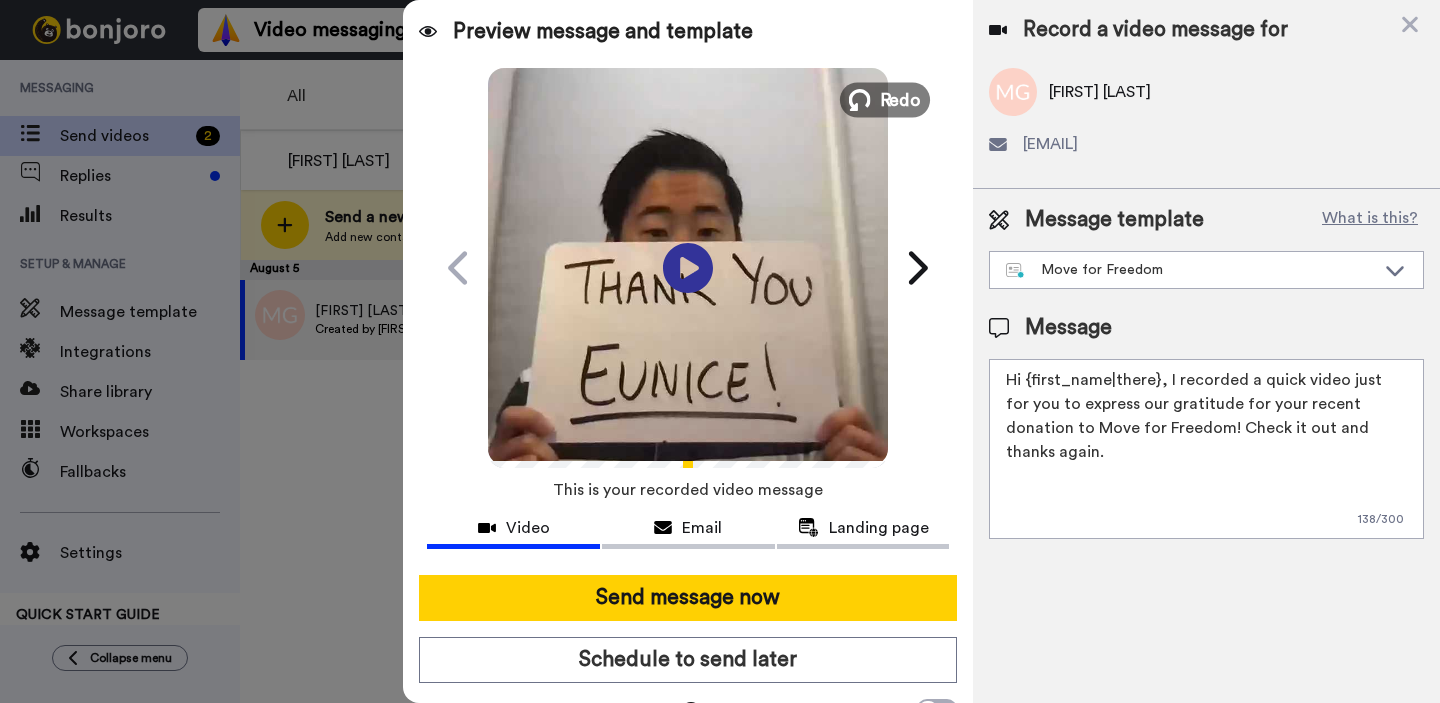 click on "Play/Pause Thank you Eunice! [FIRST] [LAST]   <[EMAIL]> Aug 5, 2025 This is a personal video message recorded for you by  [FIRST] [LAST] Hi  Eunice , I recorded a quick video just for you to express our gratitude for your recent donation to Move for Freedom! Check it out and thanks again. Sent by  [FIRST] [LAST] Watch the video I recorded for you Bonjoro sent you this email on behalf of a Bonjoro creator. We aren’t responsible for its content. If you suspect abuse, like suspicious links, please report it  here . YouTube Sent with bonjoro [FIRST] [LAST] [FIRST] Hi  Eunice , I recorded a quick video just for you to express our gratitude for your recent donation to Move for Freedom! Check it out and thanks again. Visit Our Website   Redo" at bounding box center [688, 268] 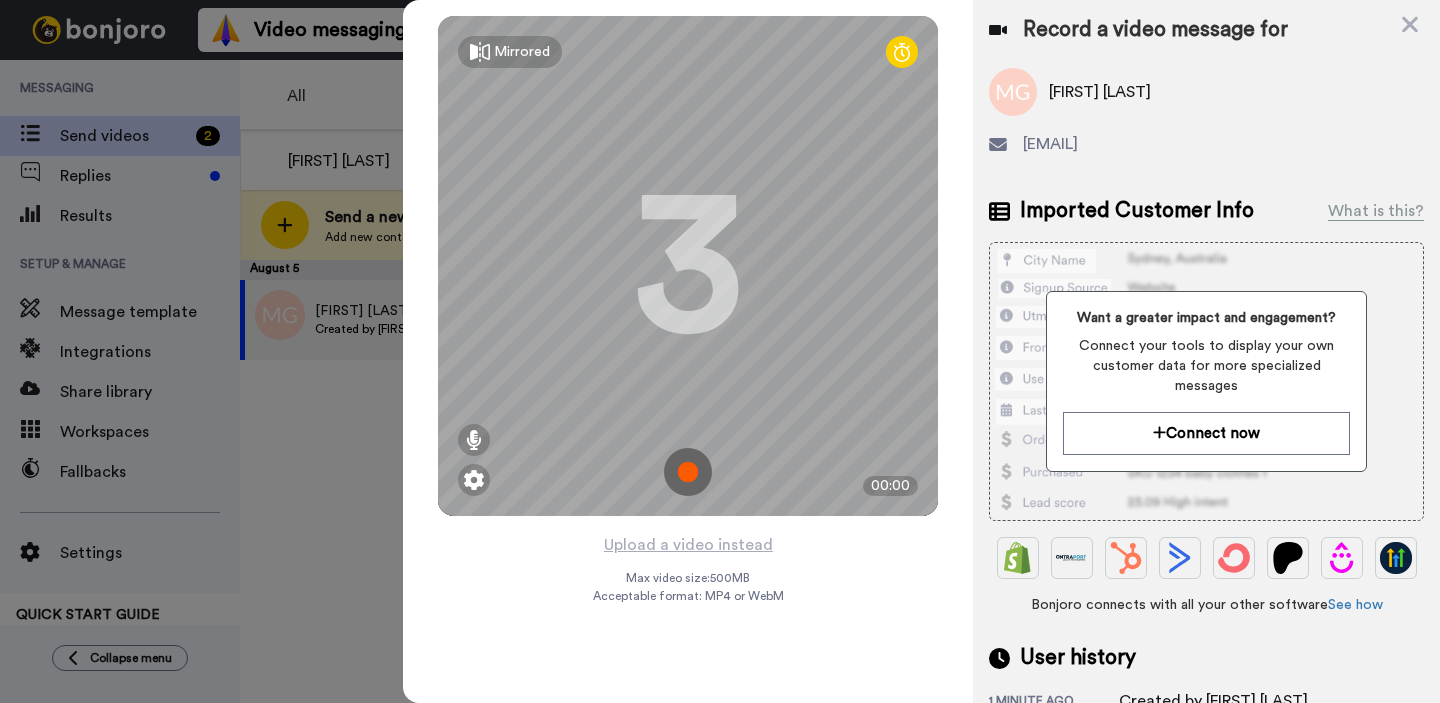 click at bounding box center (688, 472) 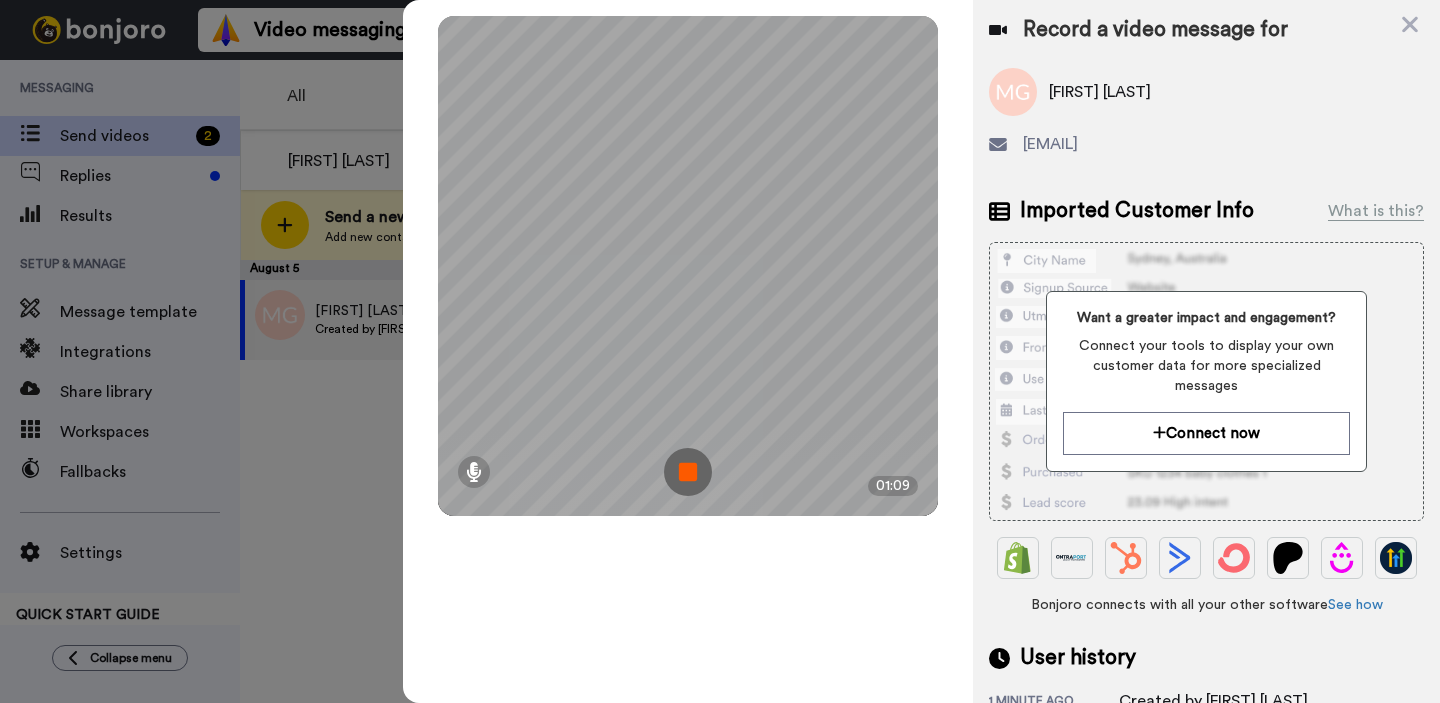 click at bounding box center (688, 472) 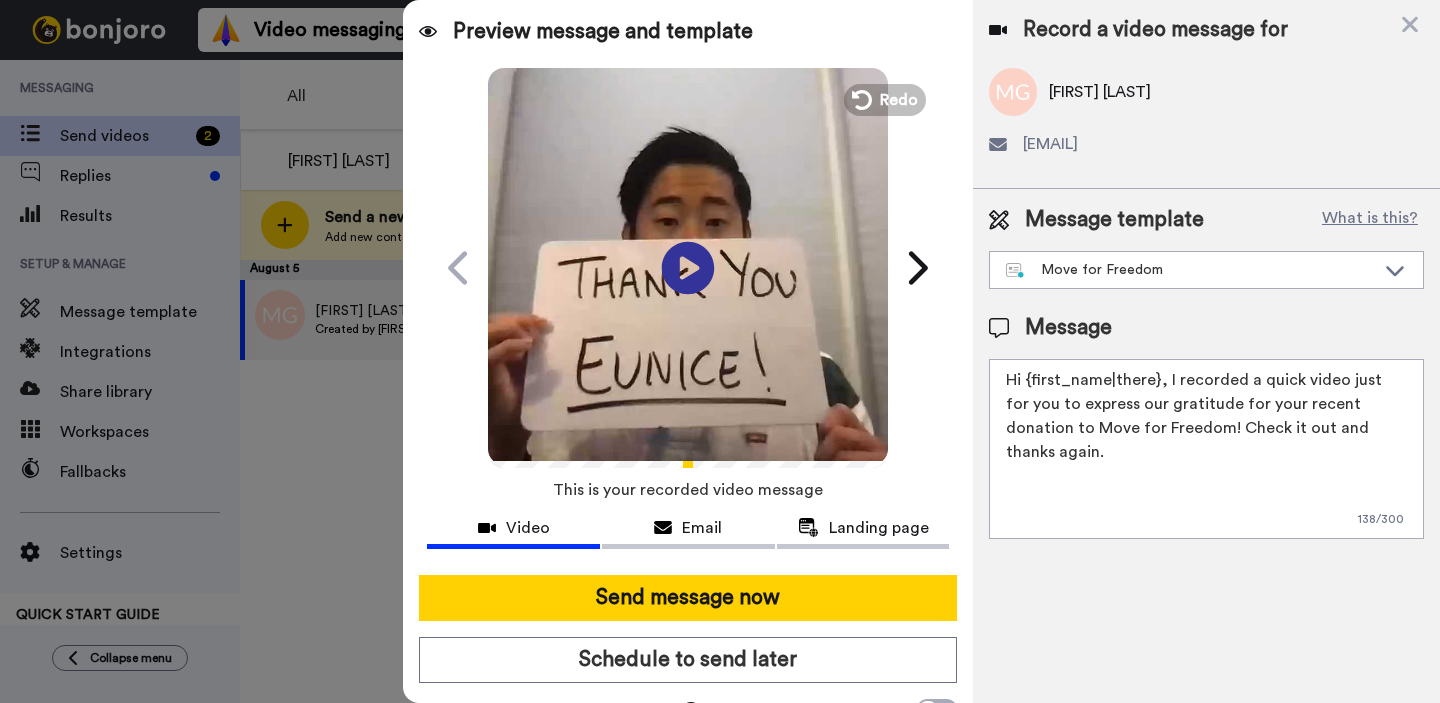 click on "Play/Pause" 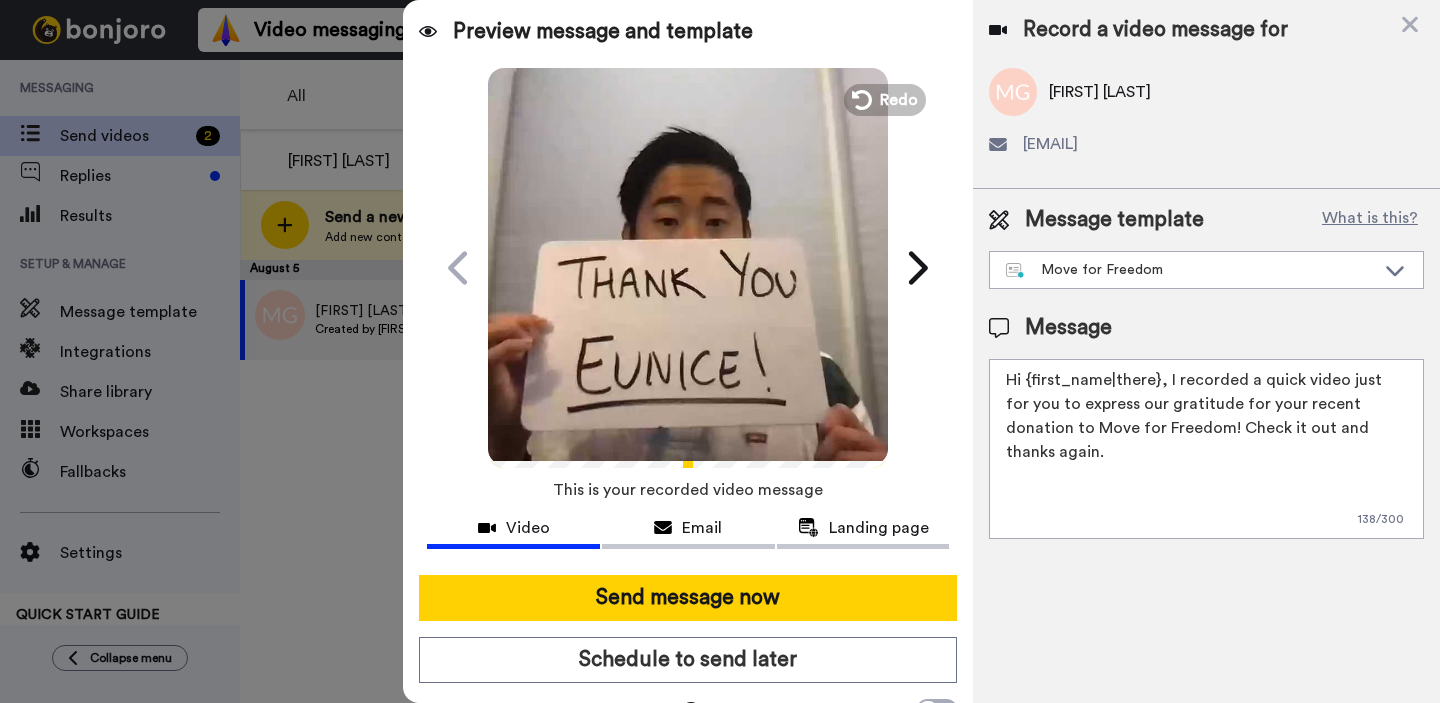 drag, startPoint x: 1165, startPoint y: 380, endPoint x: 1439, endPoint y: 510, distance: 303.27545 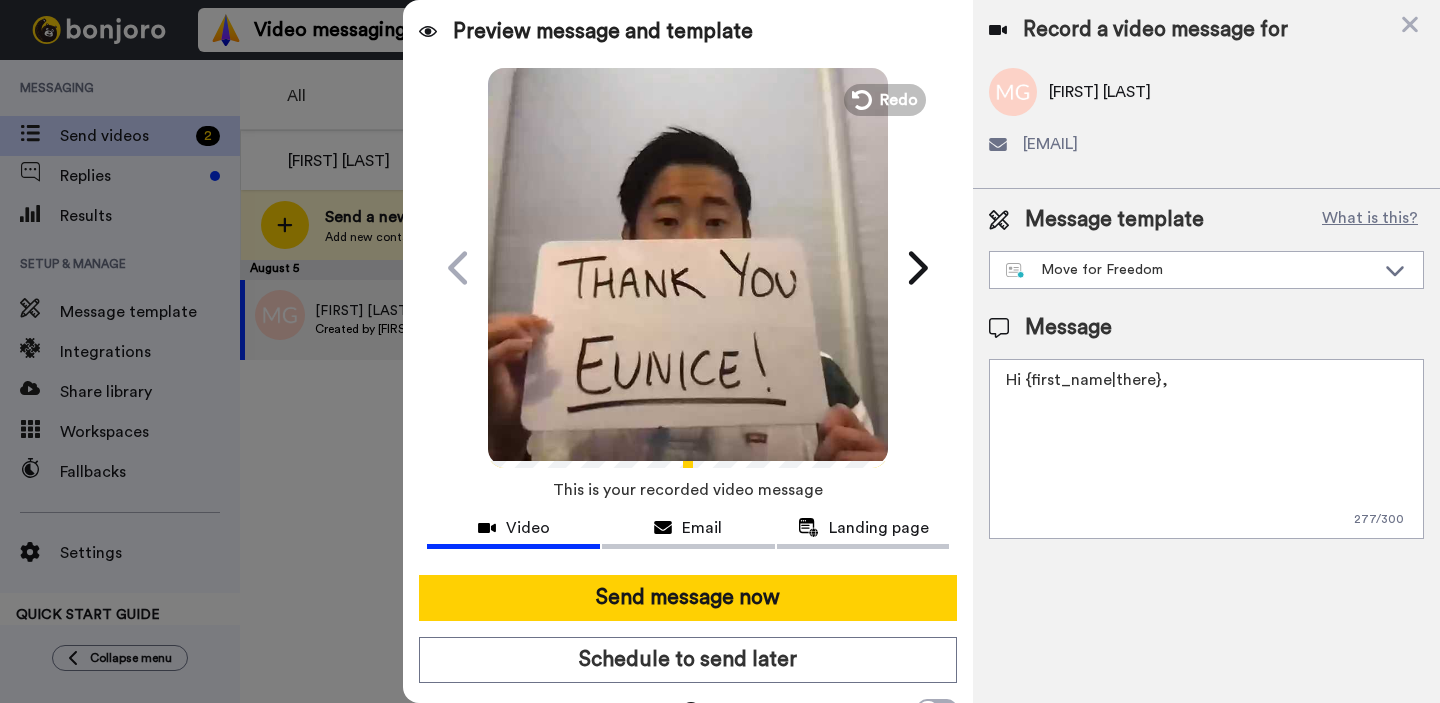 paste on "I recorded a quick video to express our gratitude for participating in Move for Freedom this year! You helped make such an incredible impact and we couldn't have done it without people like you!" 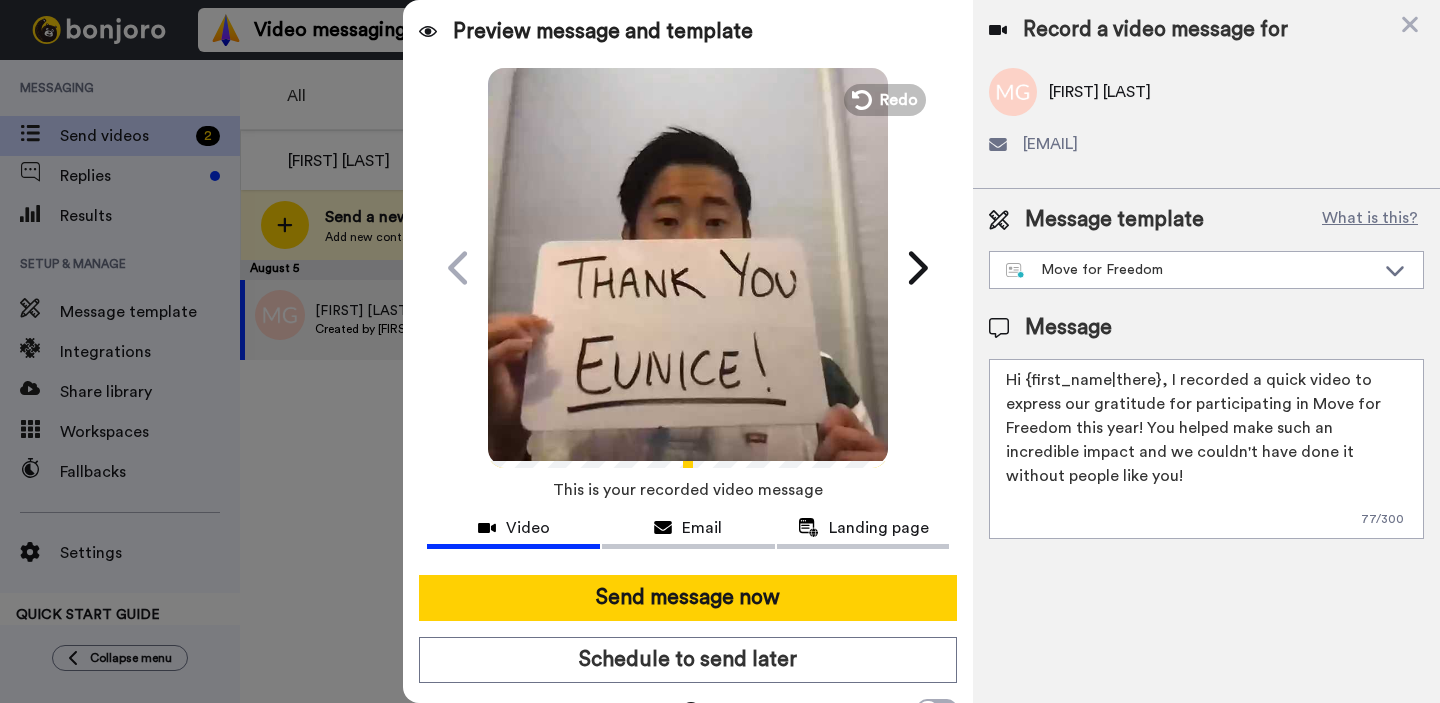 scroll, scrollTop: 0, scrollLeft: 0, axis: both 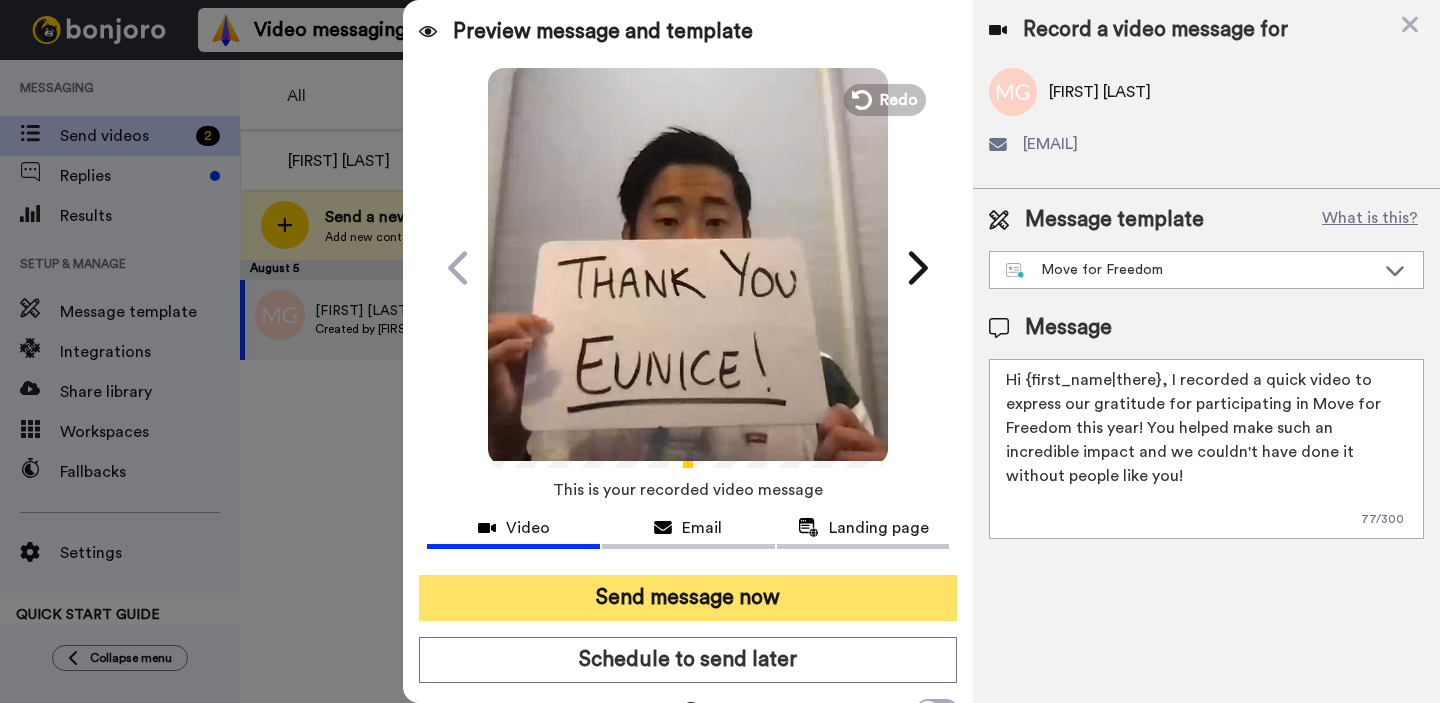 type on "Hi {first_name|there}, I recorded a quick video to express our gratitude for participating in Move for Freedom this year! You helped make such an incredible impact and we couldn't have done it without people like you!" 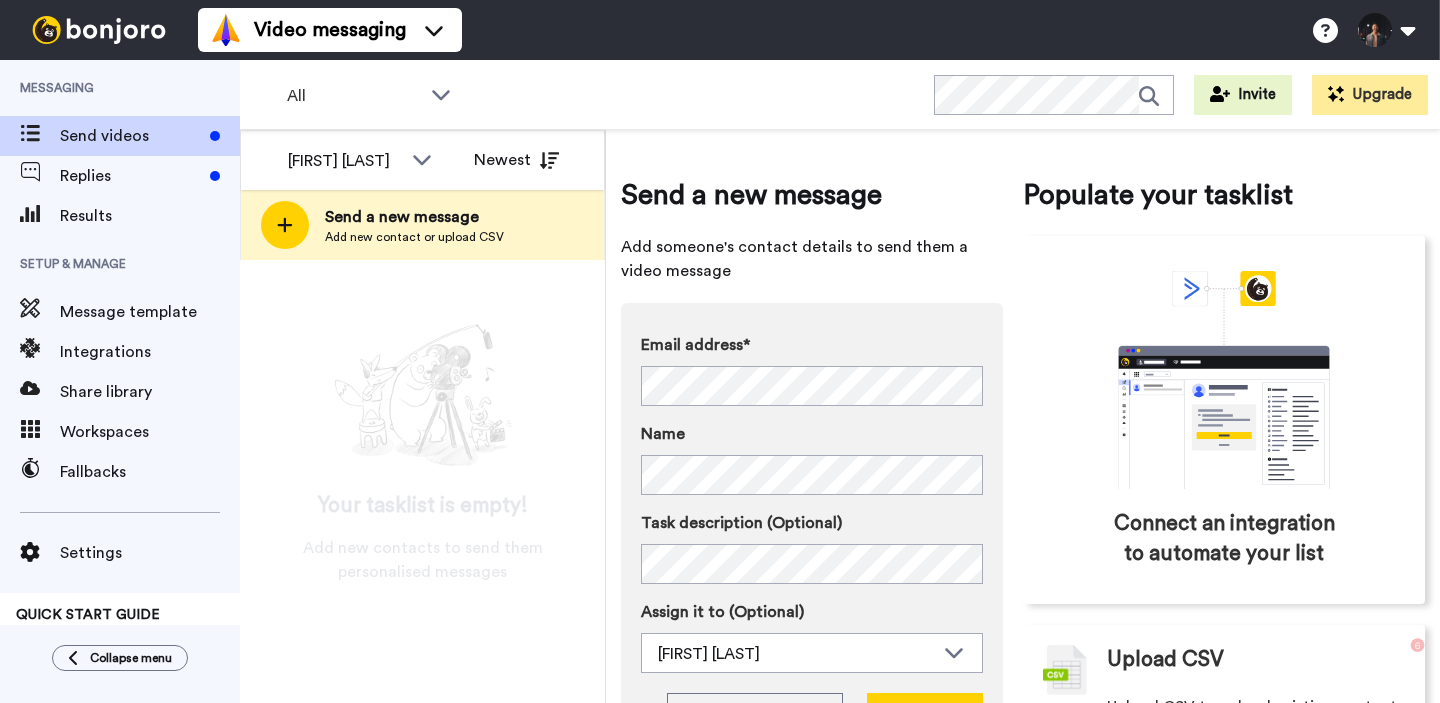 scroll, scrollTop: 0, scrollLeft: 0, axis: both 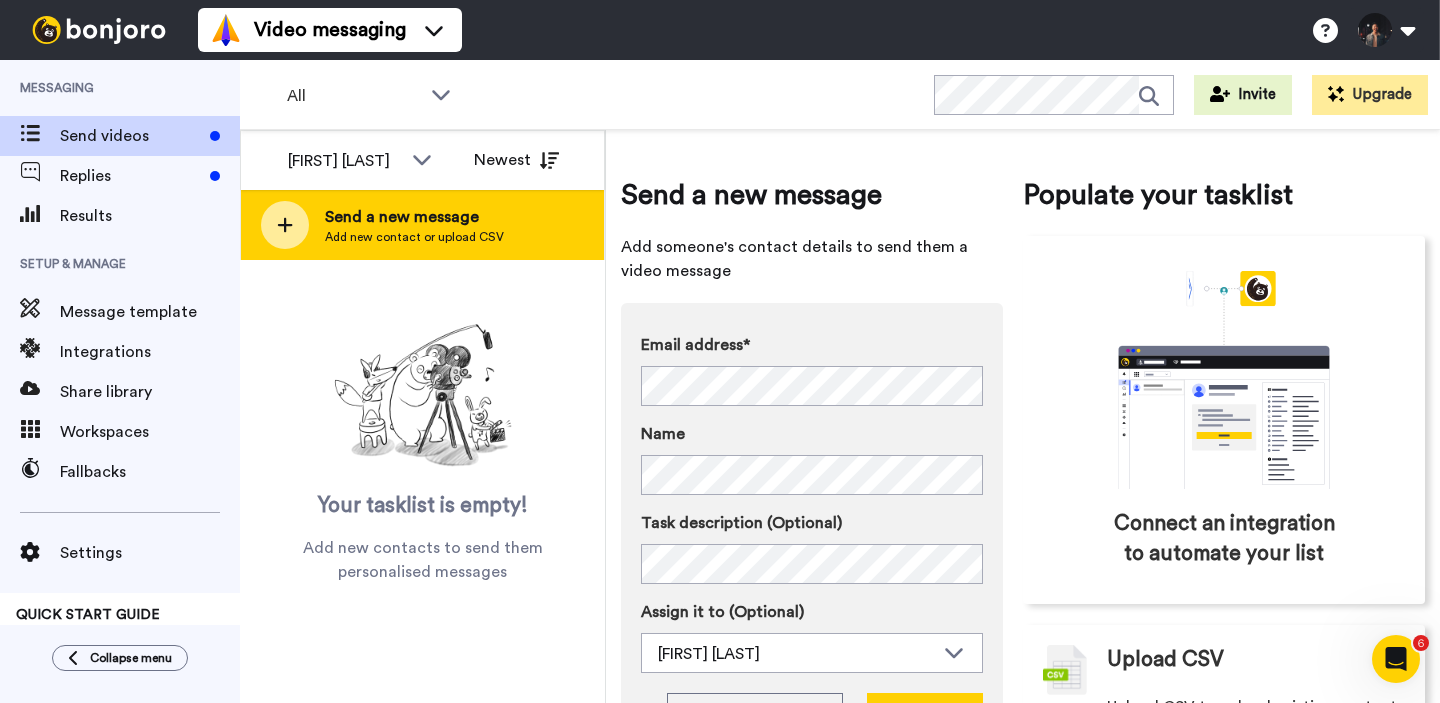 click on "Send a new message" at bounding box center (414, 217) 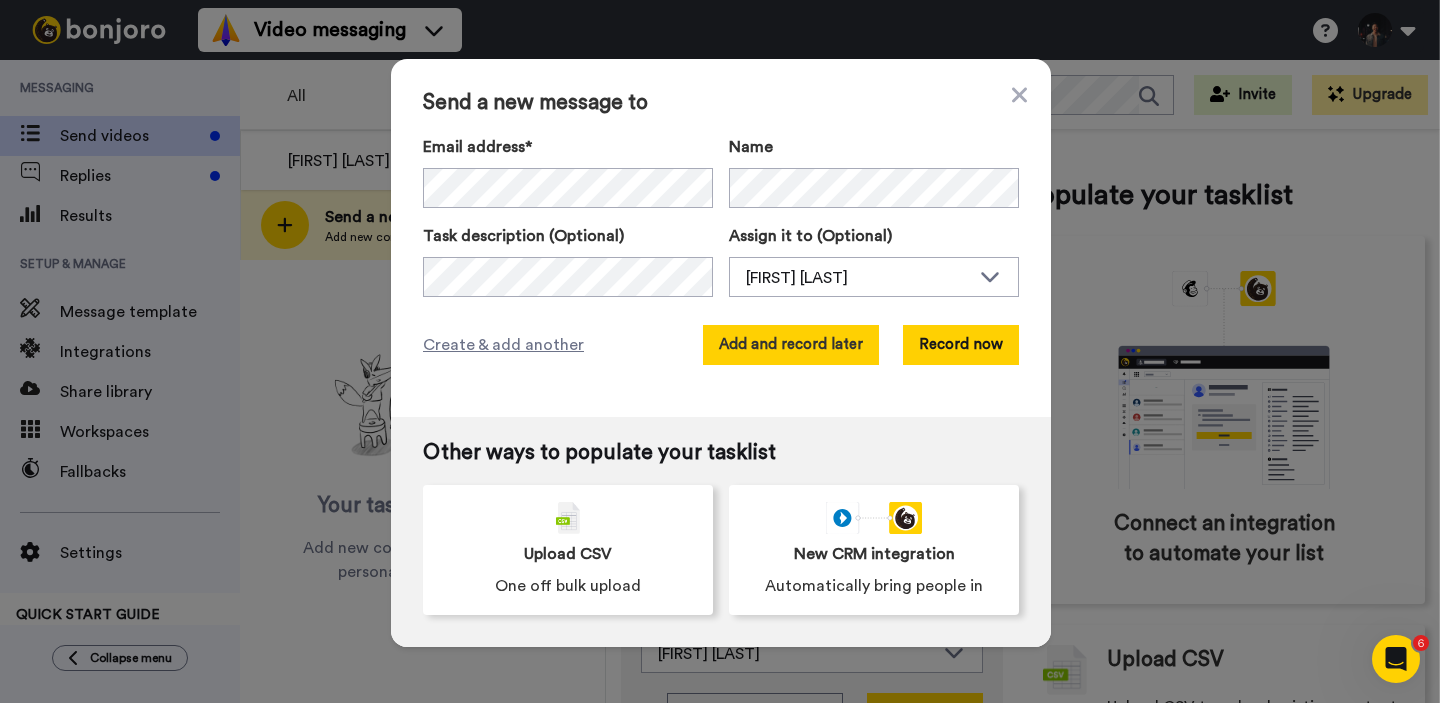 click on "Add and record later" at bounding box center (791, 345) 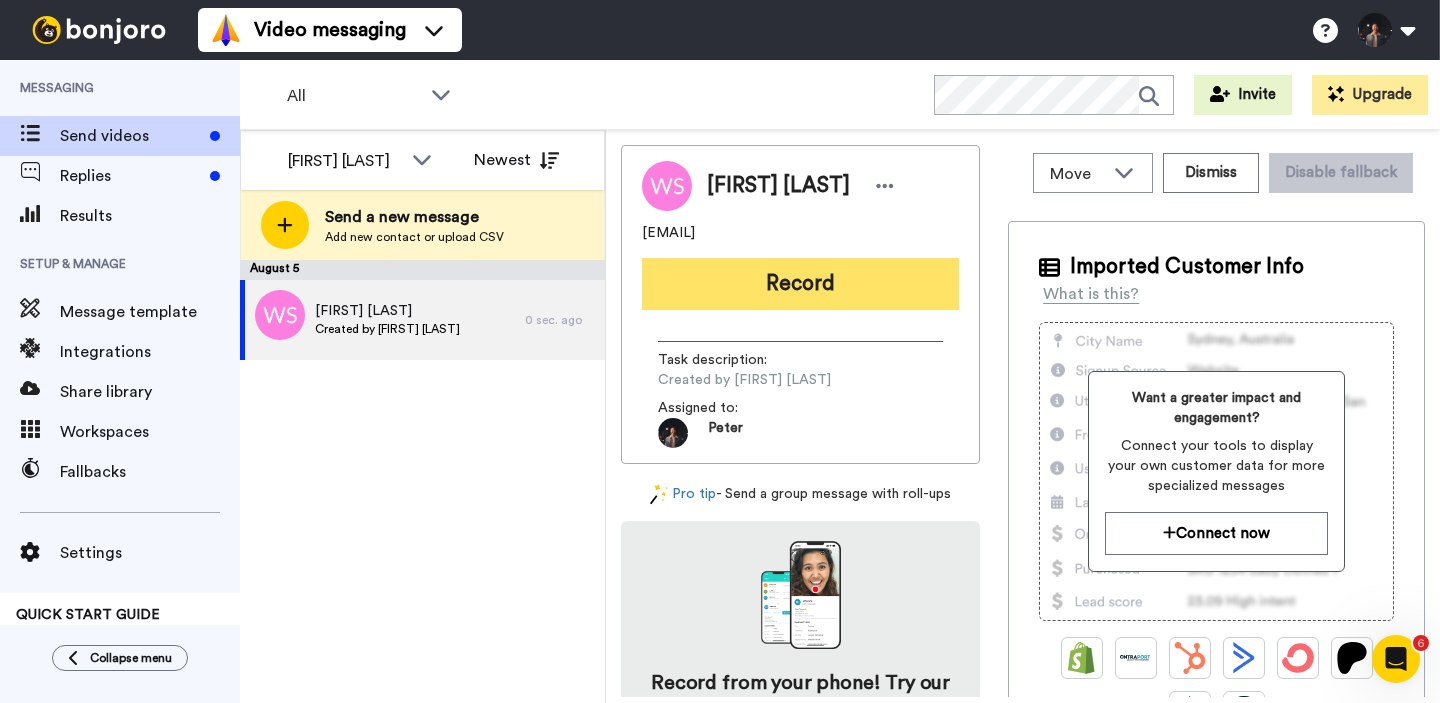 click on "Record" at bounding box center (800, 284) 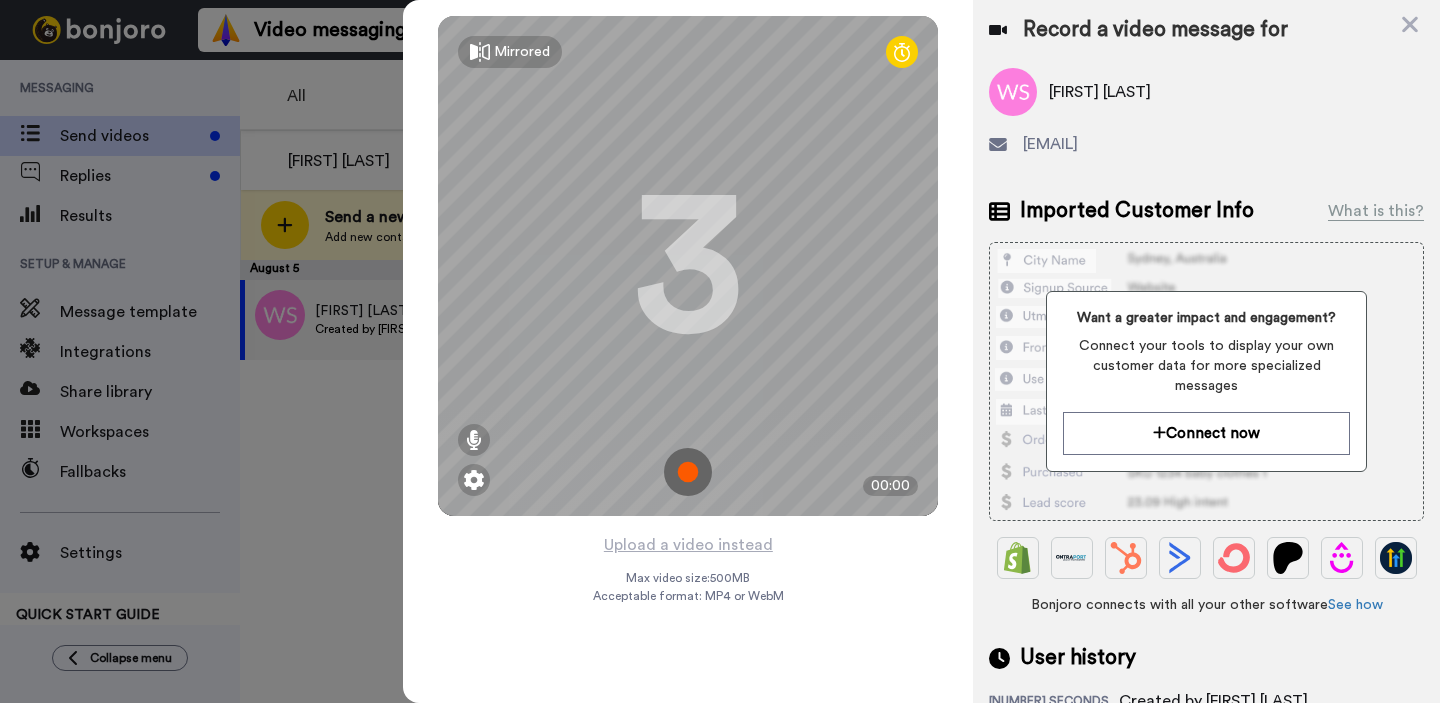 click at bounding box center [688, 472] 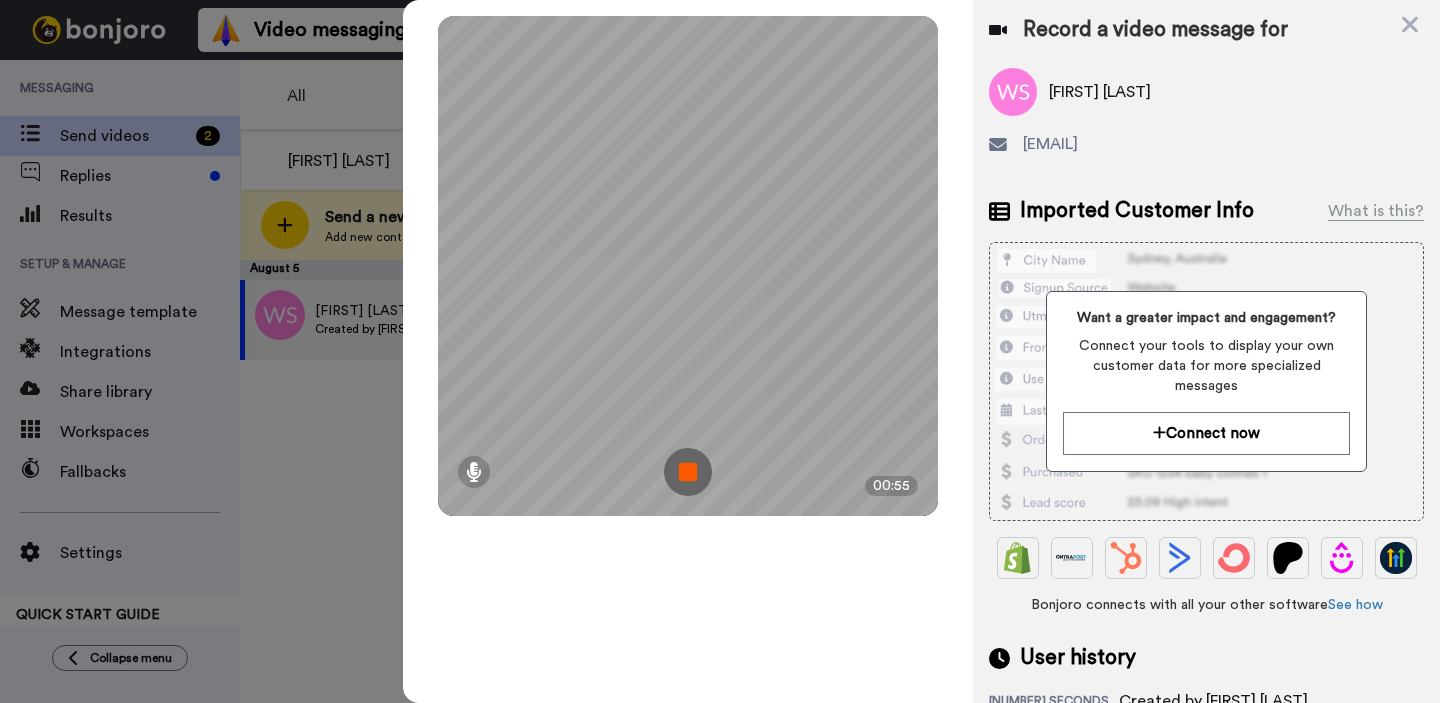 click at bounding box center [688, 472] 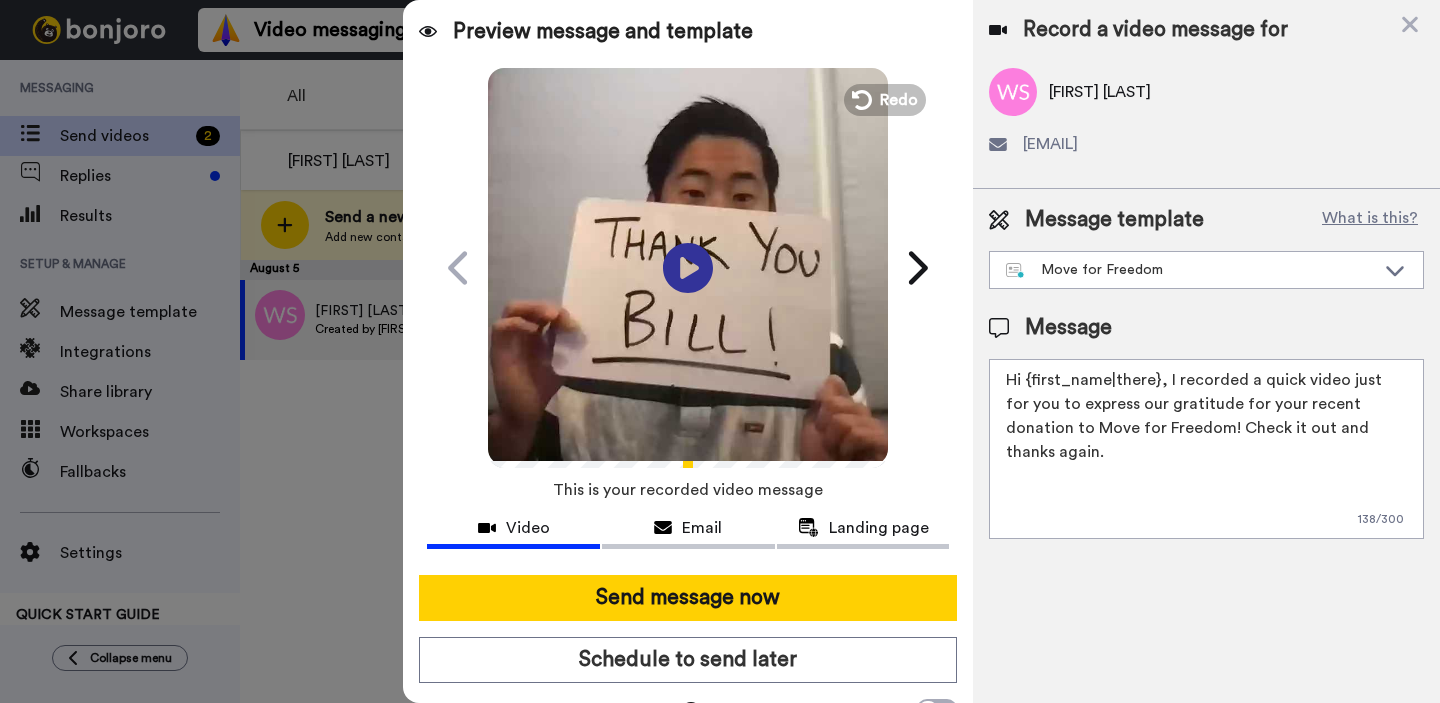 drag, startPoint x: 1164, startPoint y: 382, endPoint x: 1431, endPoint y: 472, distance: 281.76053 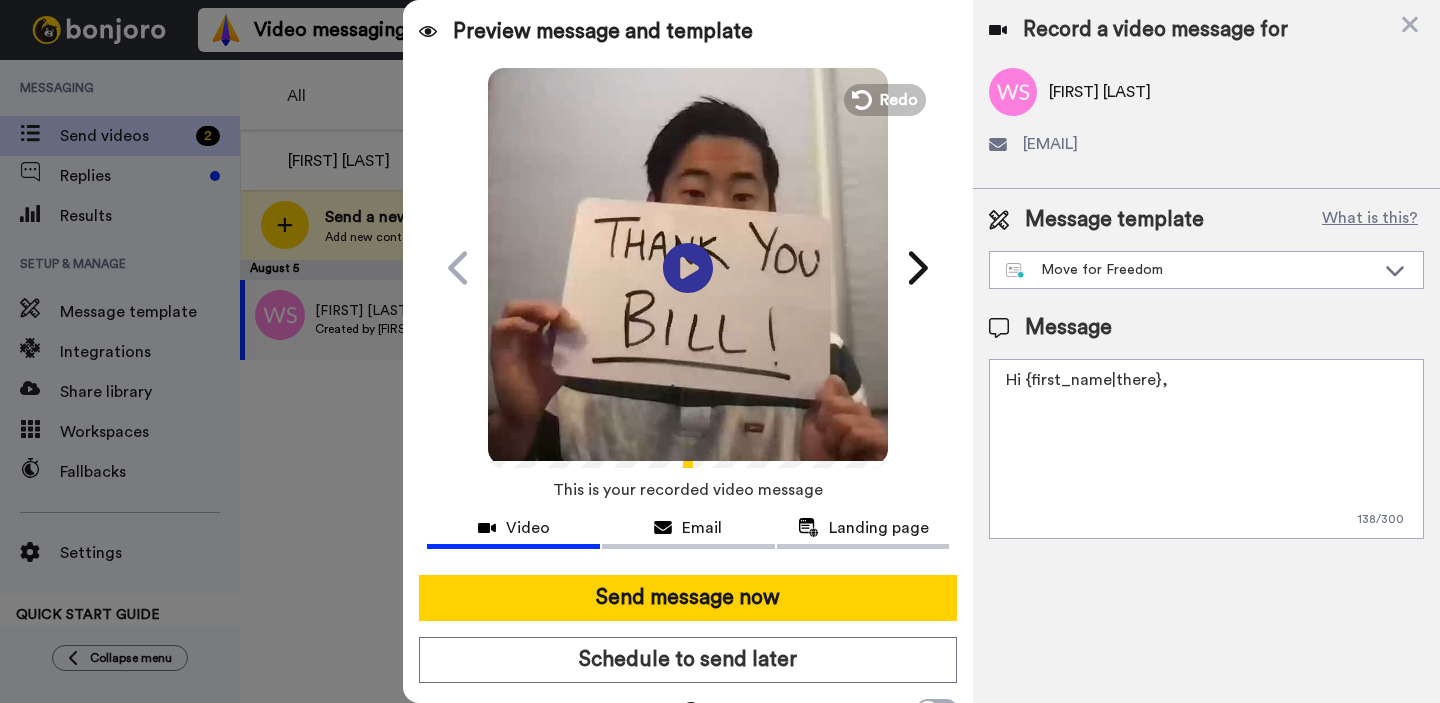 paste on "I recorded a quick video to express our gratitude for participating in Move for Freedom this year! You helped make such an incredible impact and we couldn't have done it without people like you!" 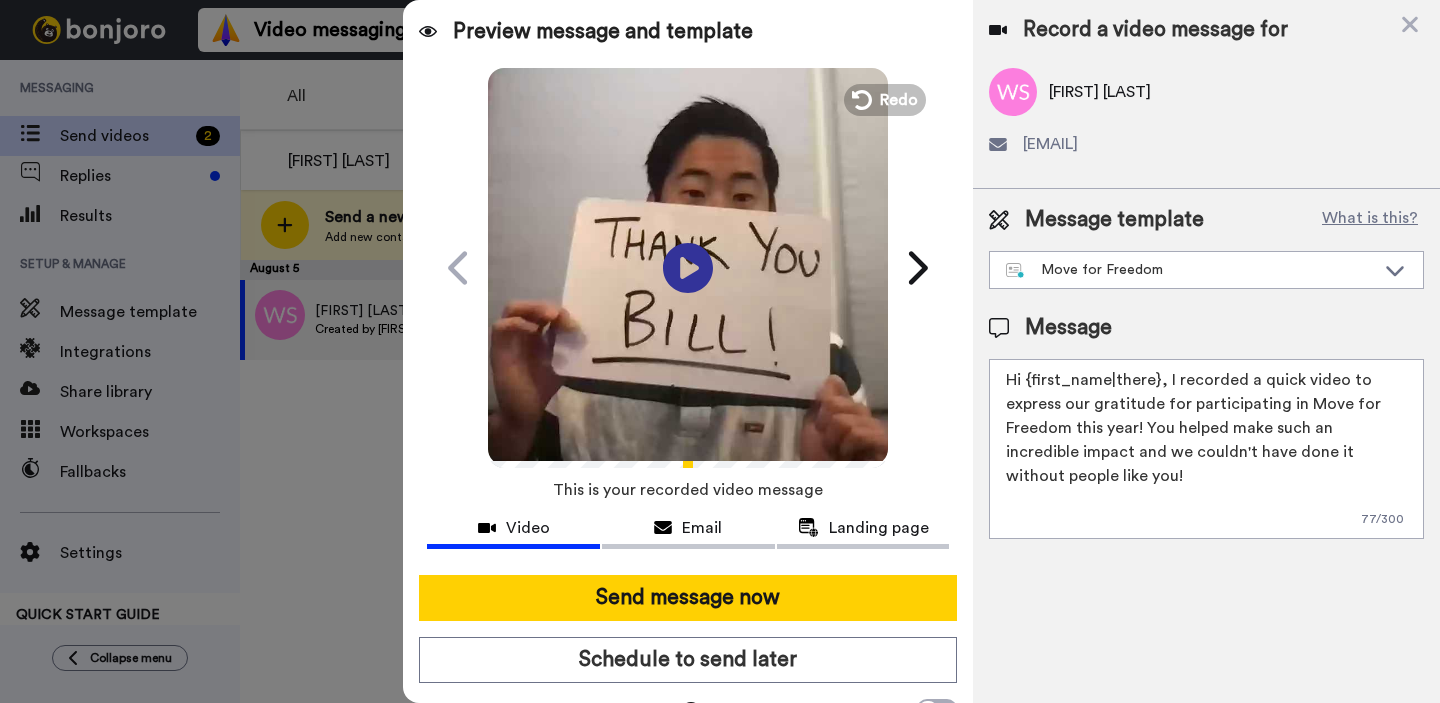 scroll, scrollTop: 0, scrollLeft: 0, axis: both 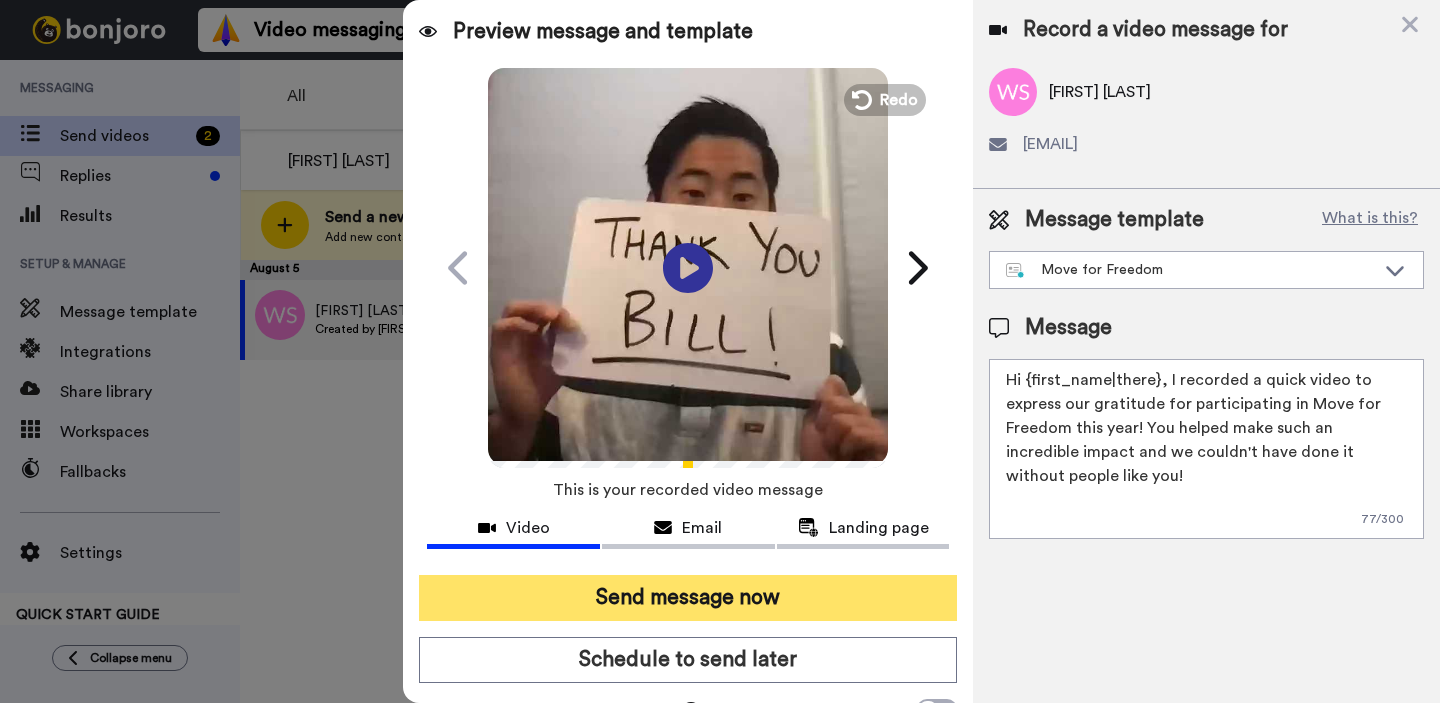 type on "Hi {first_name|there}, I recorded a quick video to express our gratitude for participating in Move for Freedom this year! You helped make such an incredible impact and we couldn't have done it without people like you!" 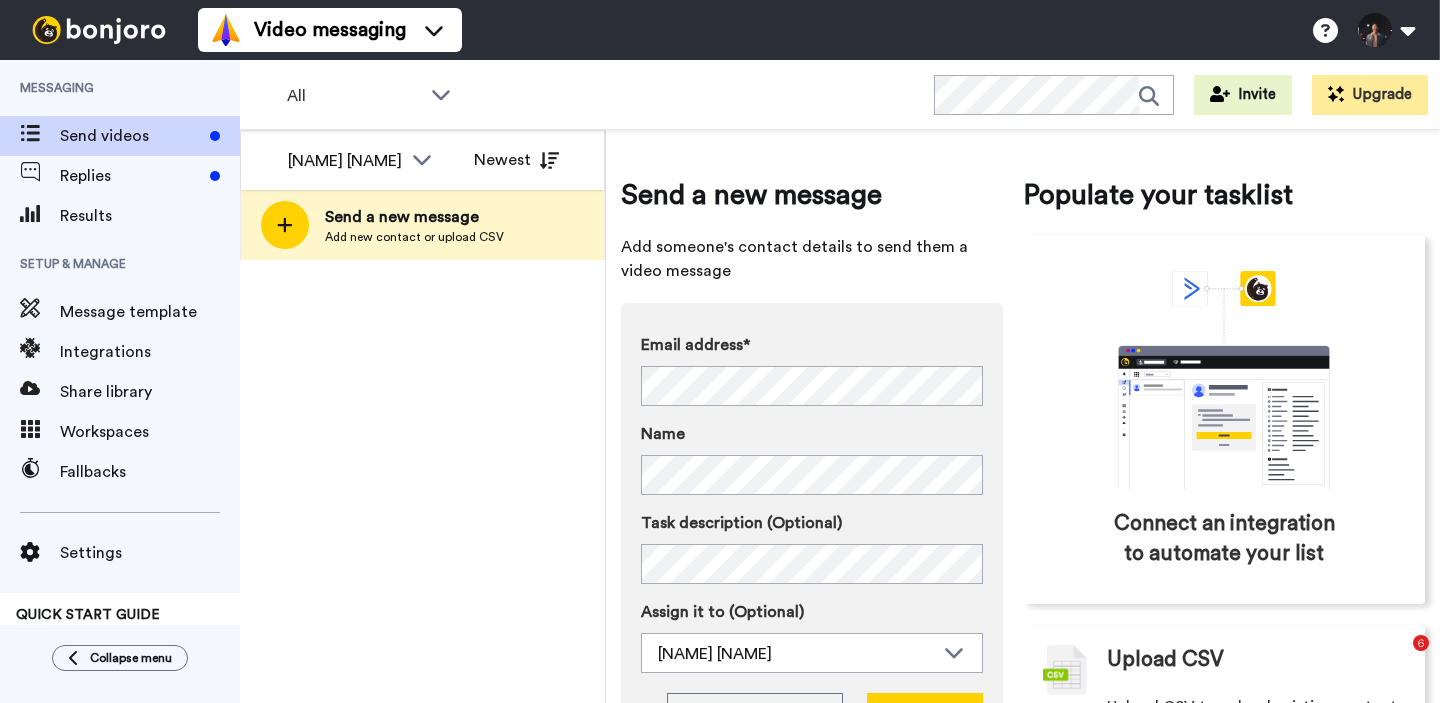 scroll, scrollTop: 0, scrollLeft: 0, axis: both 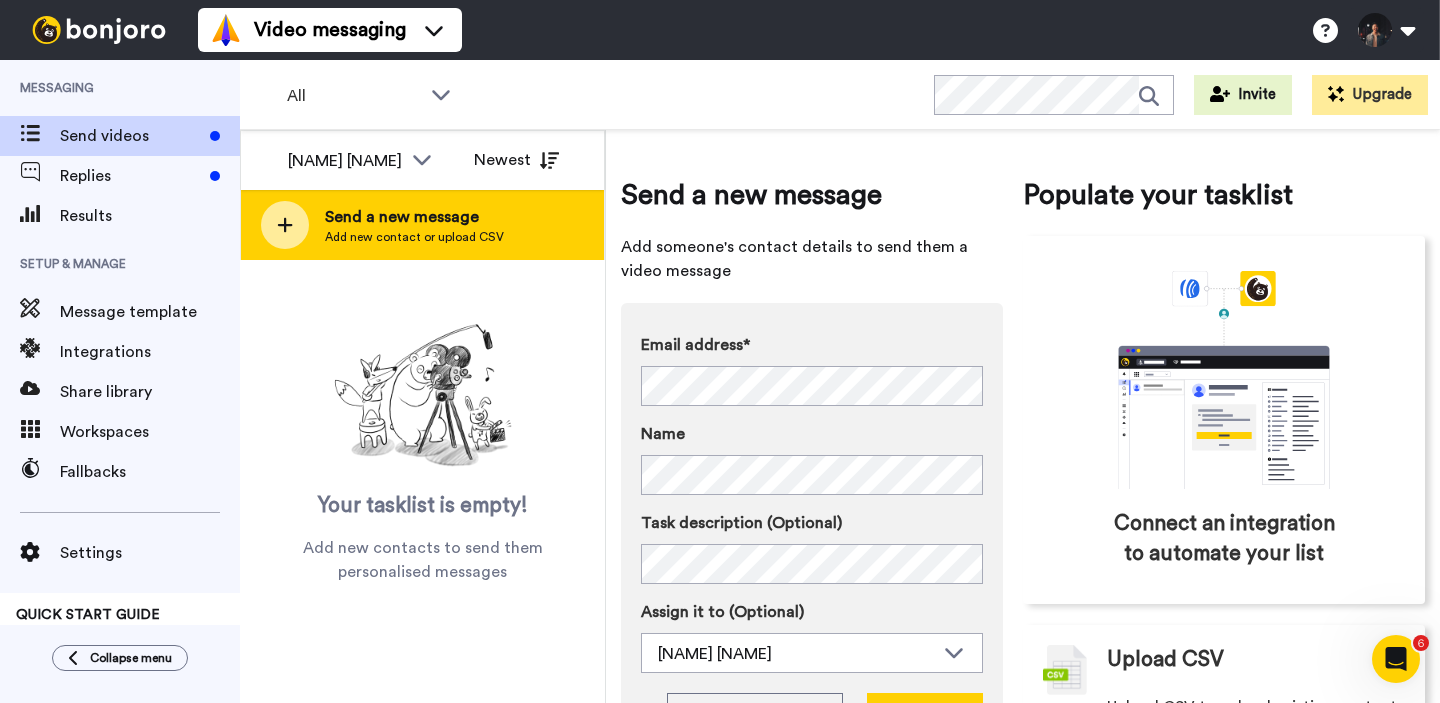click on "Send a new message Add new contact or upload CSV" at bounding box center [422, 225] 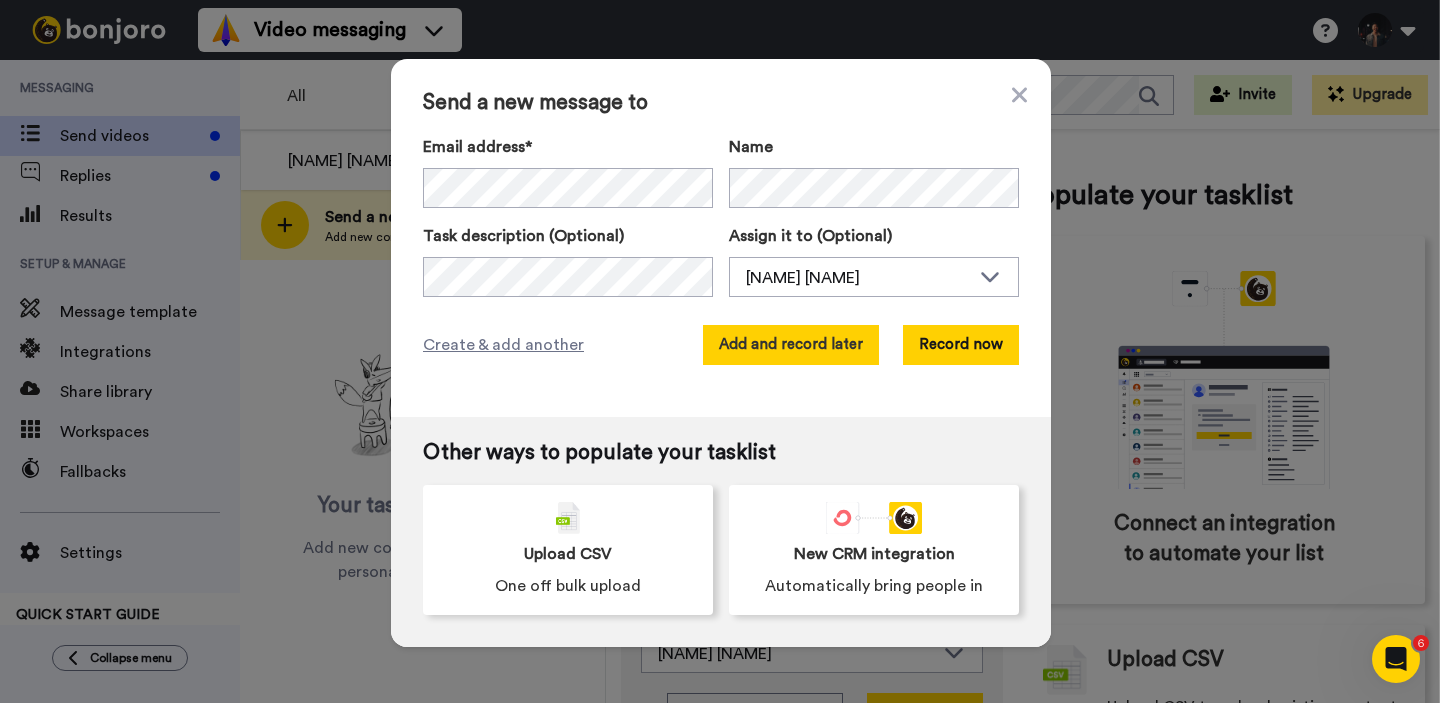 click on "Add and record later" at bounding box center [791, 345] 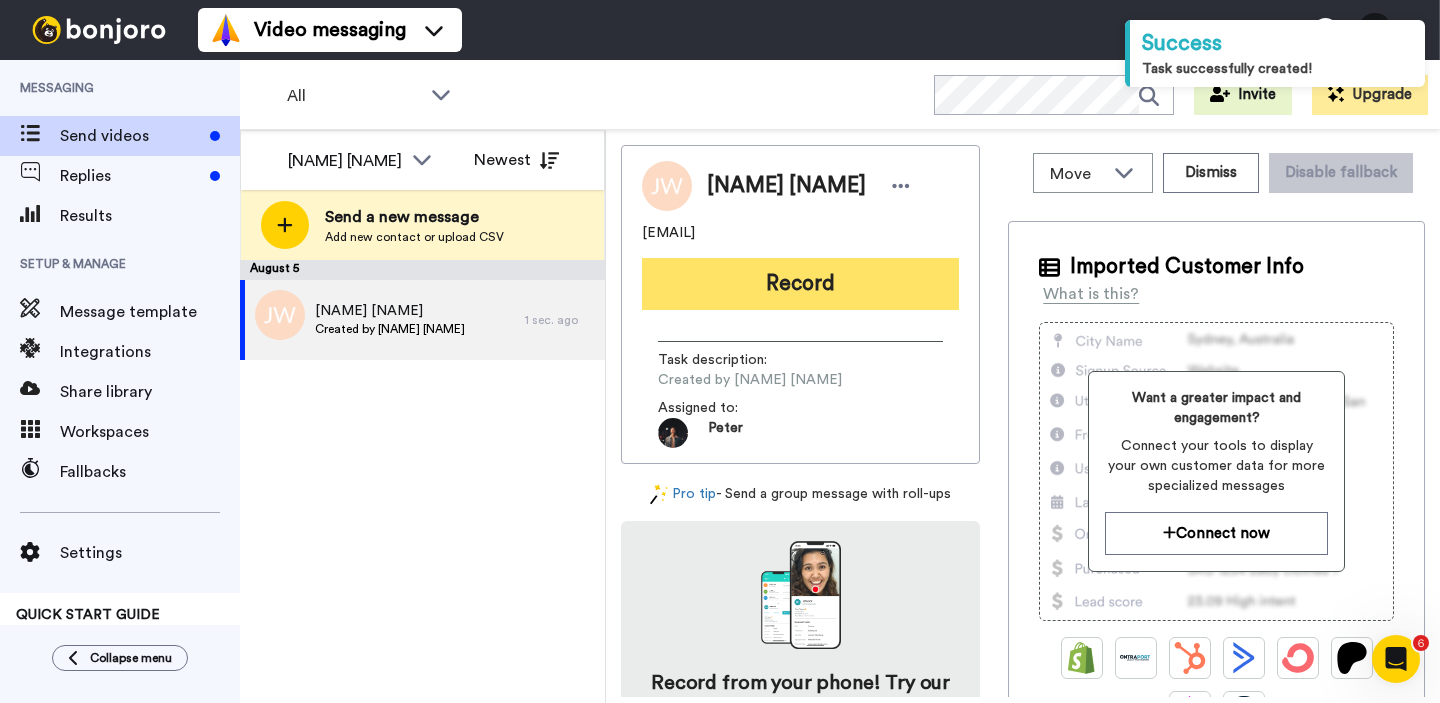 click on "Record" at bounding box center (800, 284) 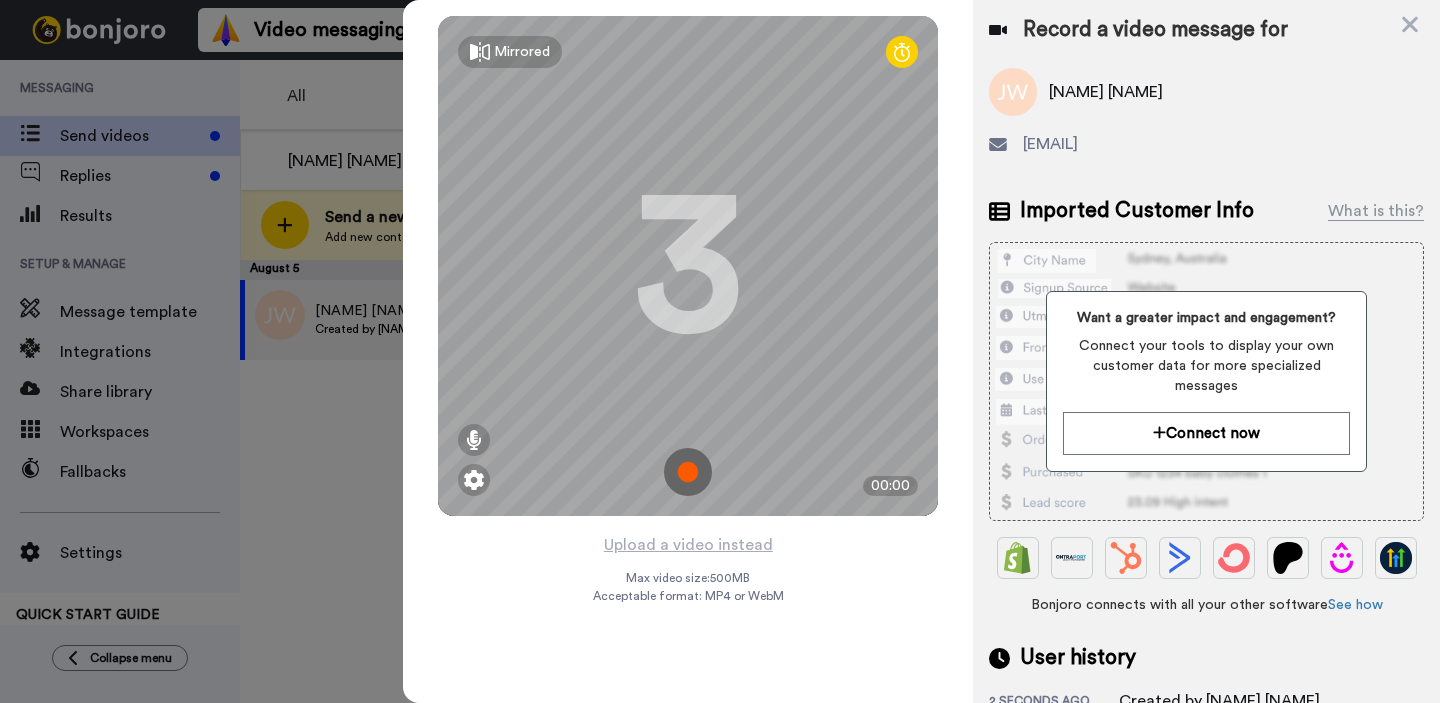 click at bounding box center (688, 472) 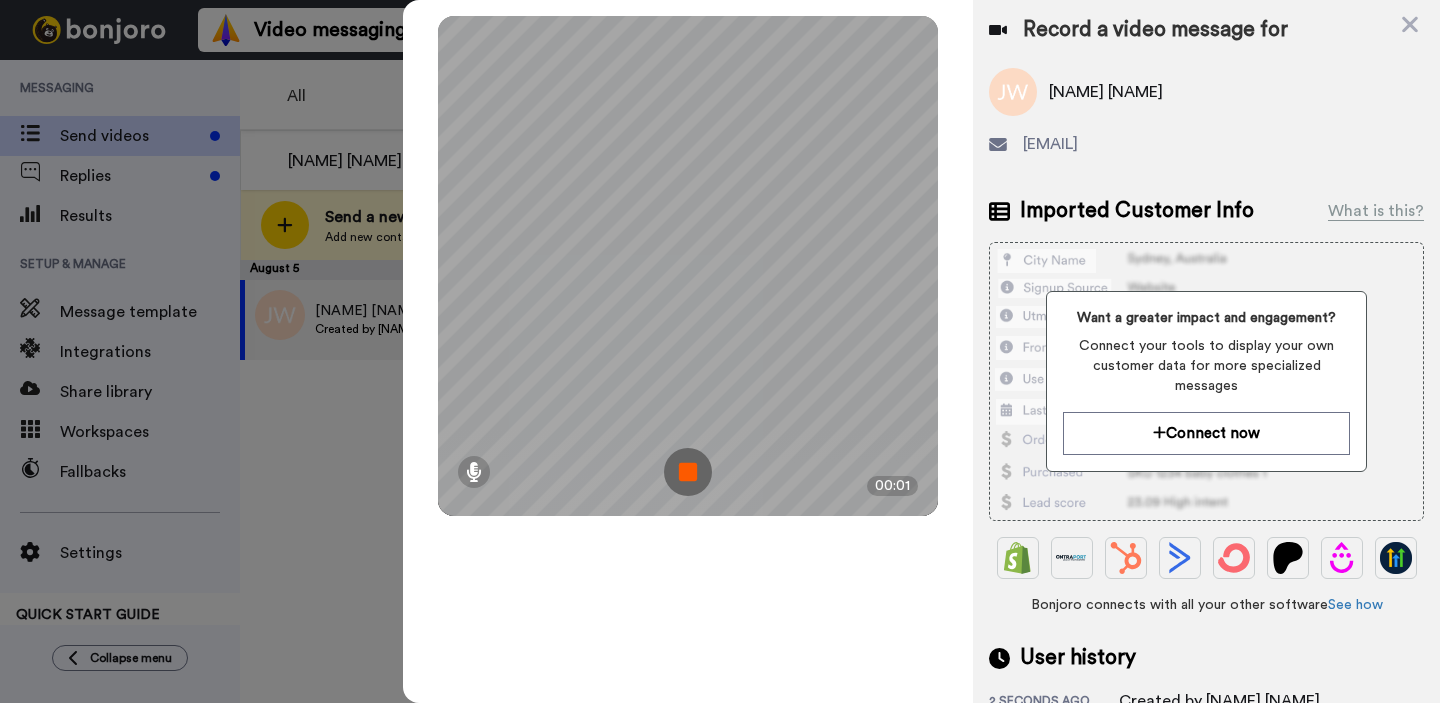 click at bounding box center [688, 472] 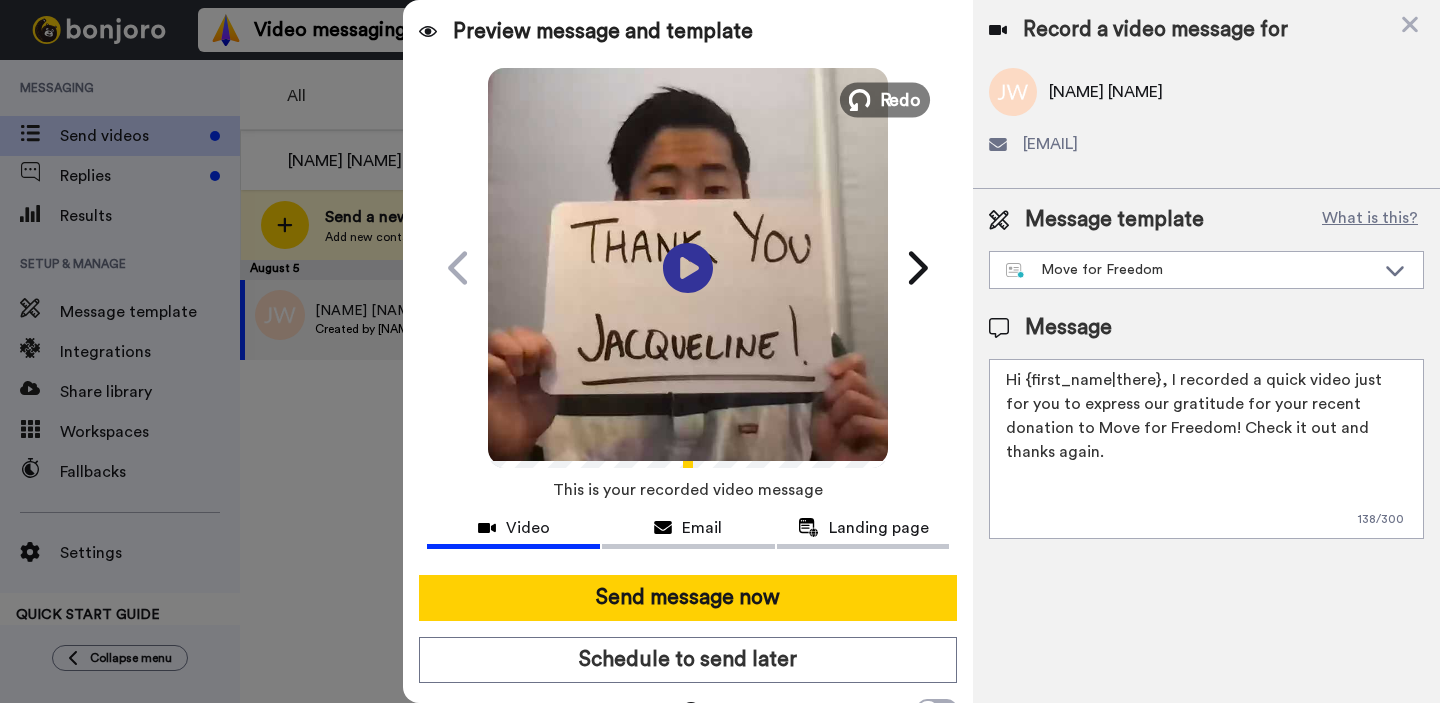 click at bounding box center [860, 100] 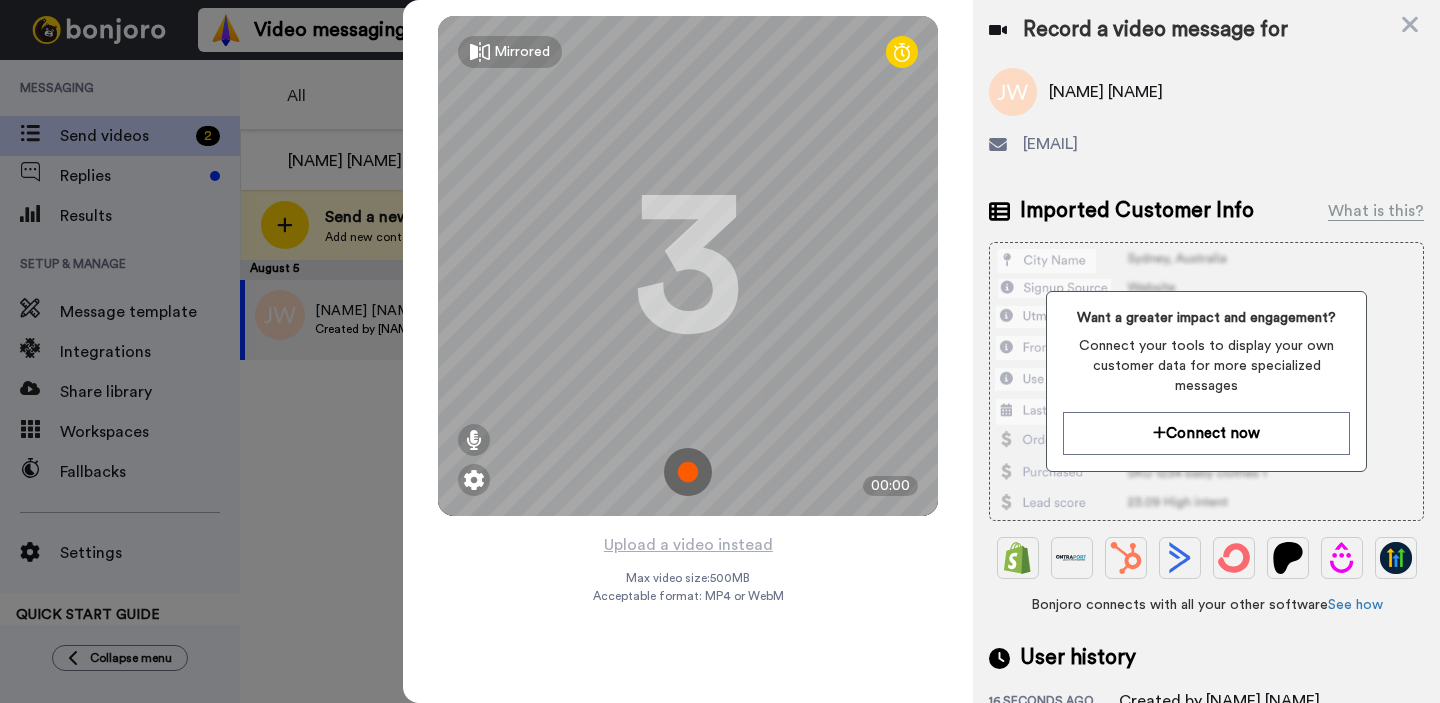 click at bounding box center (688, 472) 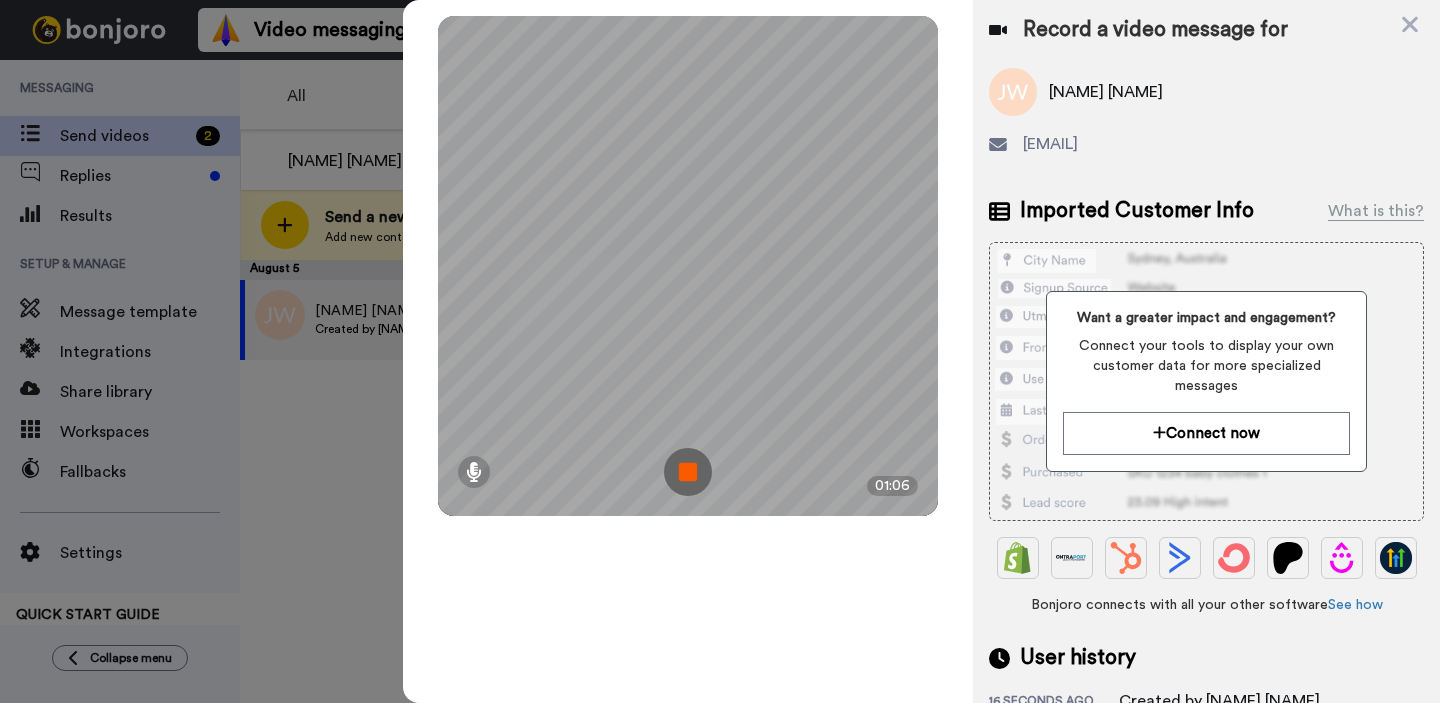 click at bounding box center (688, 472) 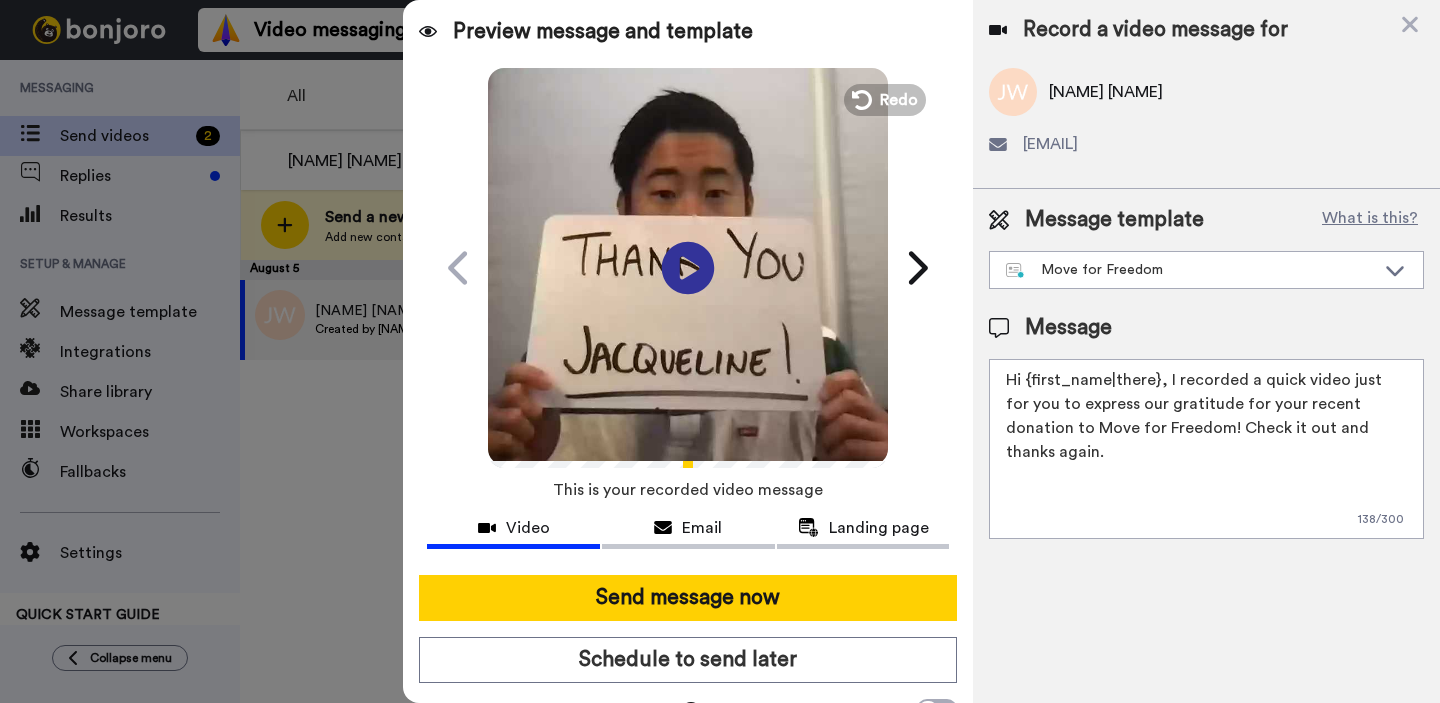 click 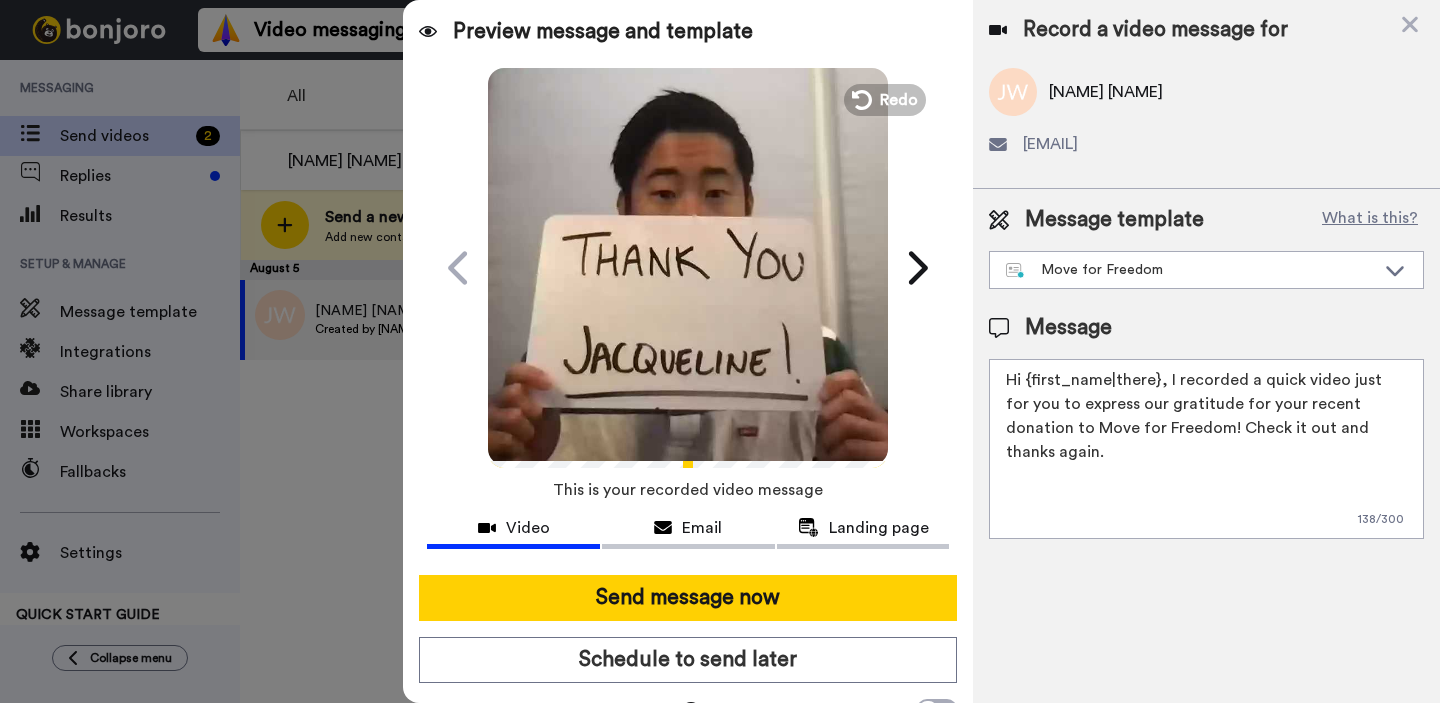 drag, startPoint x: 1167, startPoint y: 380, endPoint x: 1416, endPoint y: 455, distance: 260.05 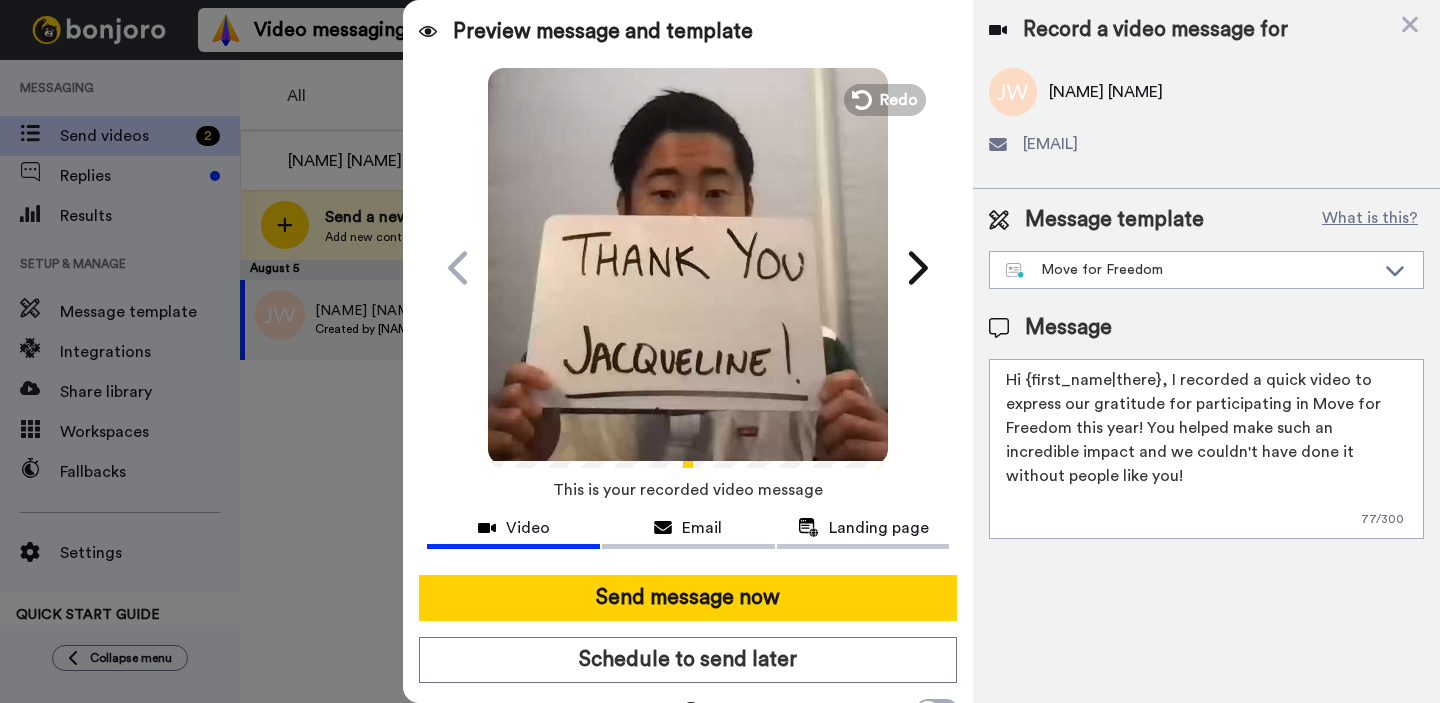 scroll, scrollTop: 0, scrollLeft: 0, axis: both 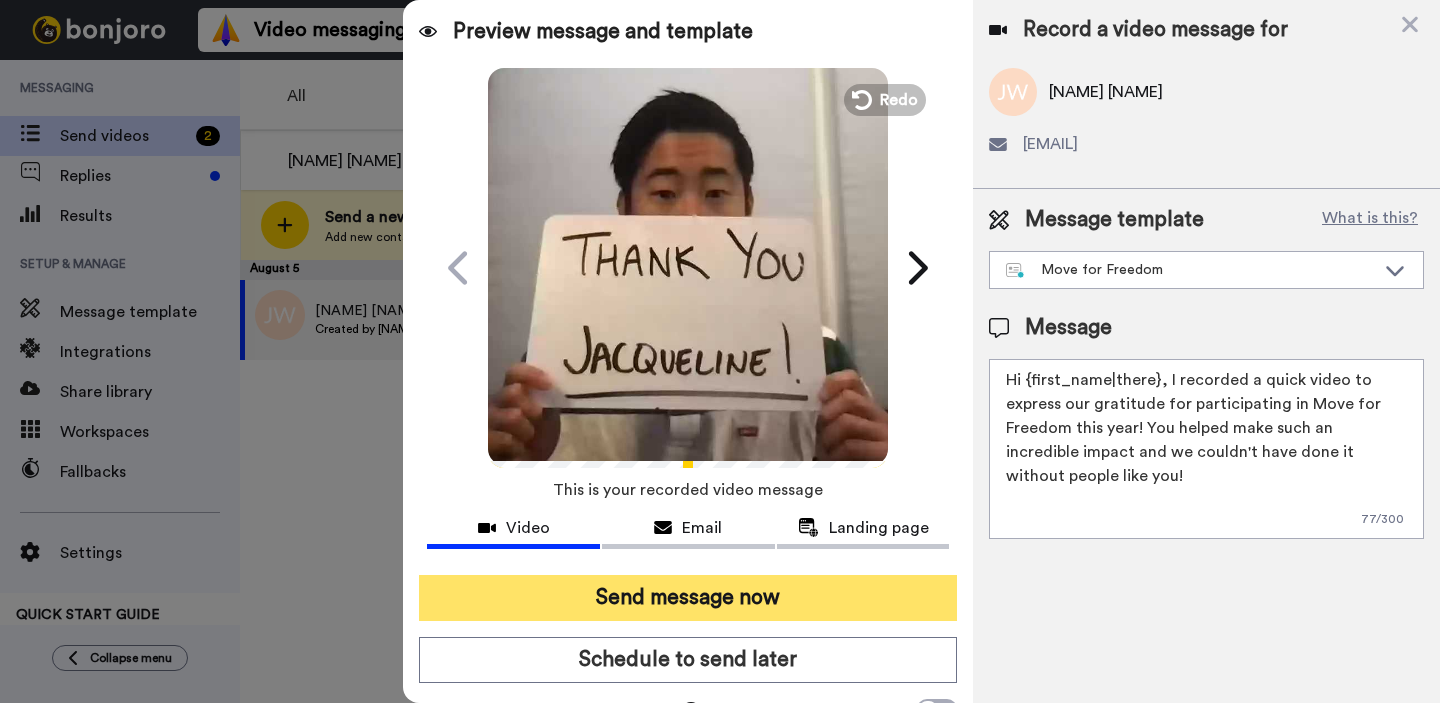 type on "Hi {first_name|there}, I recorded a quick video to express our gratitude for participating in Move for Freedom this year! You helped make such an incredible impact and we couldn't have done it without people like you!" 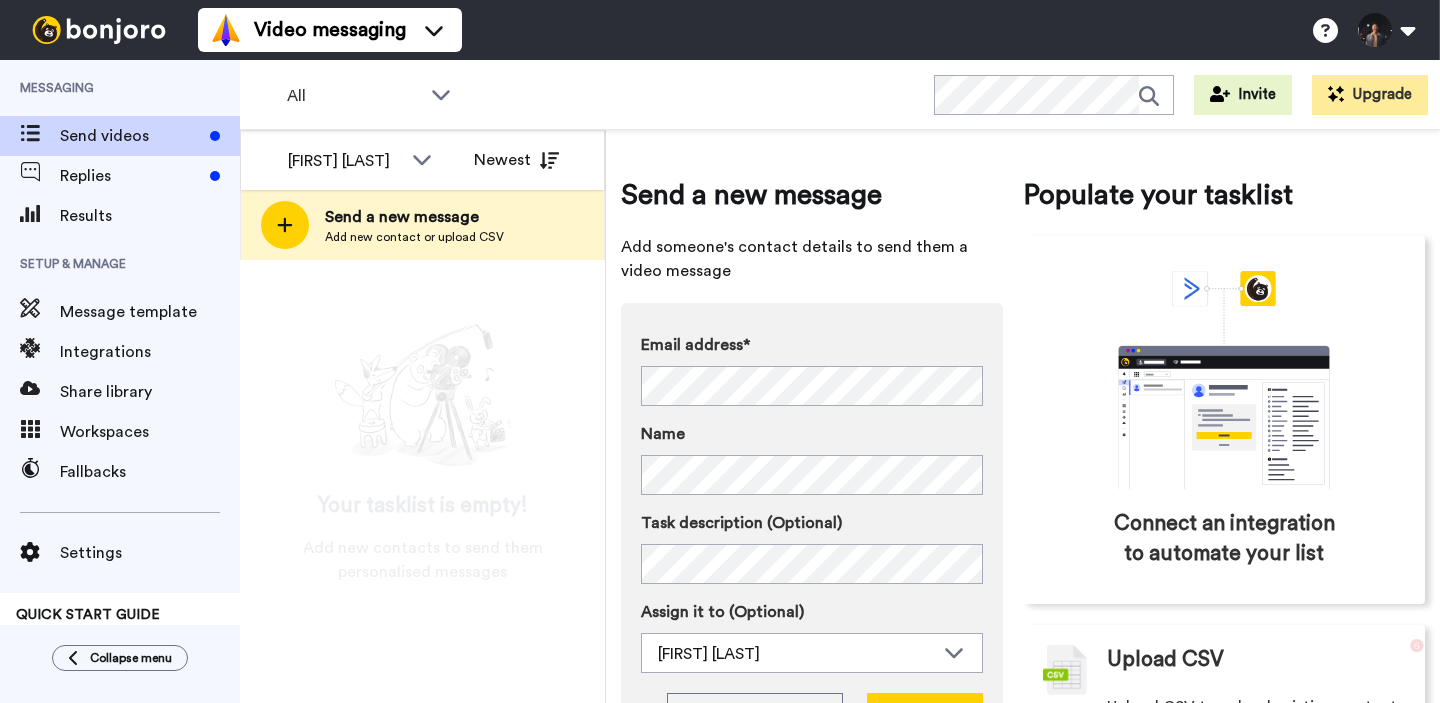 scroll, scrollTop: 0, scrollLeft: 0, axis: both 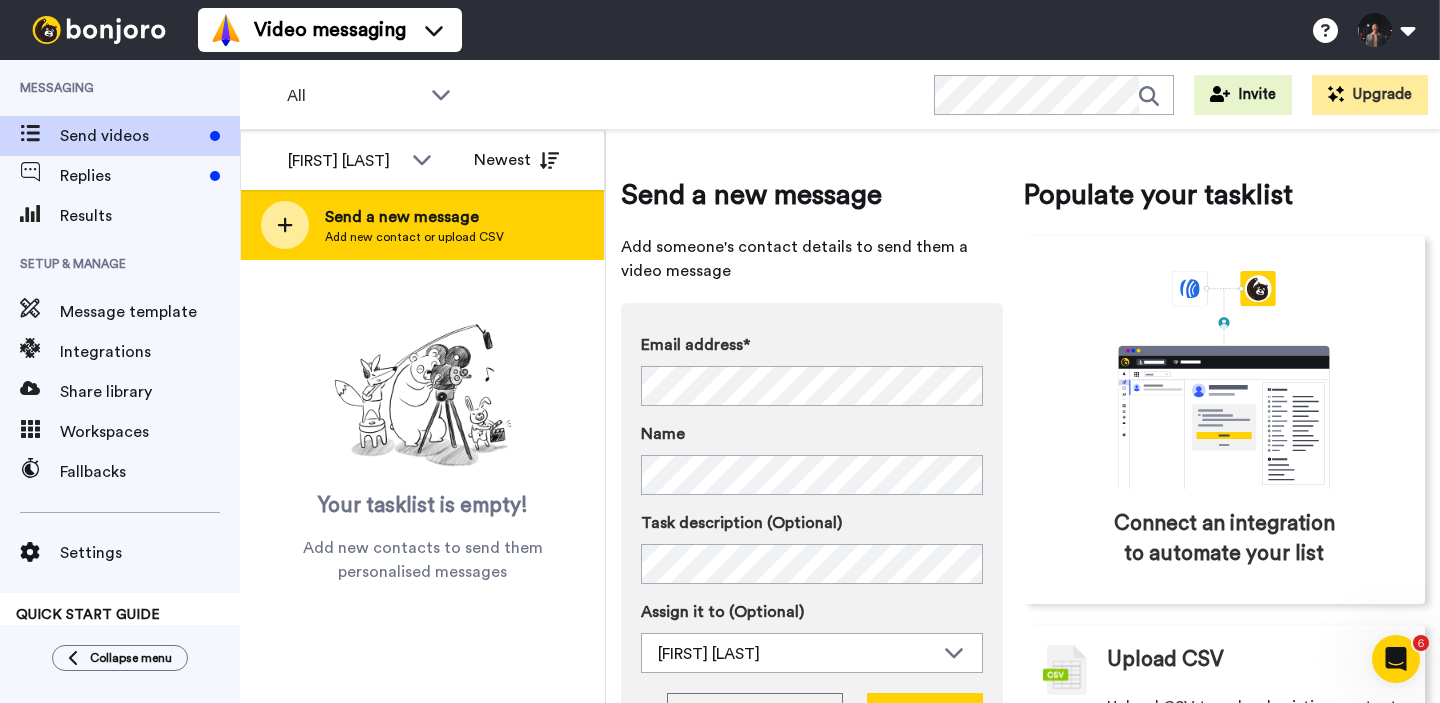 click on "Send a new message Add new contact or upload CSV" at bounding box center (422, 225) 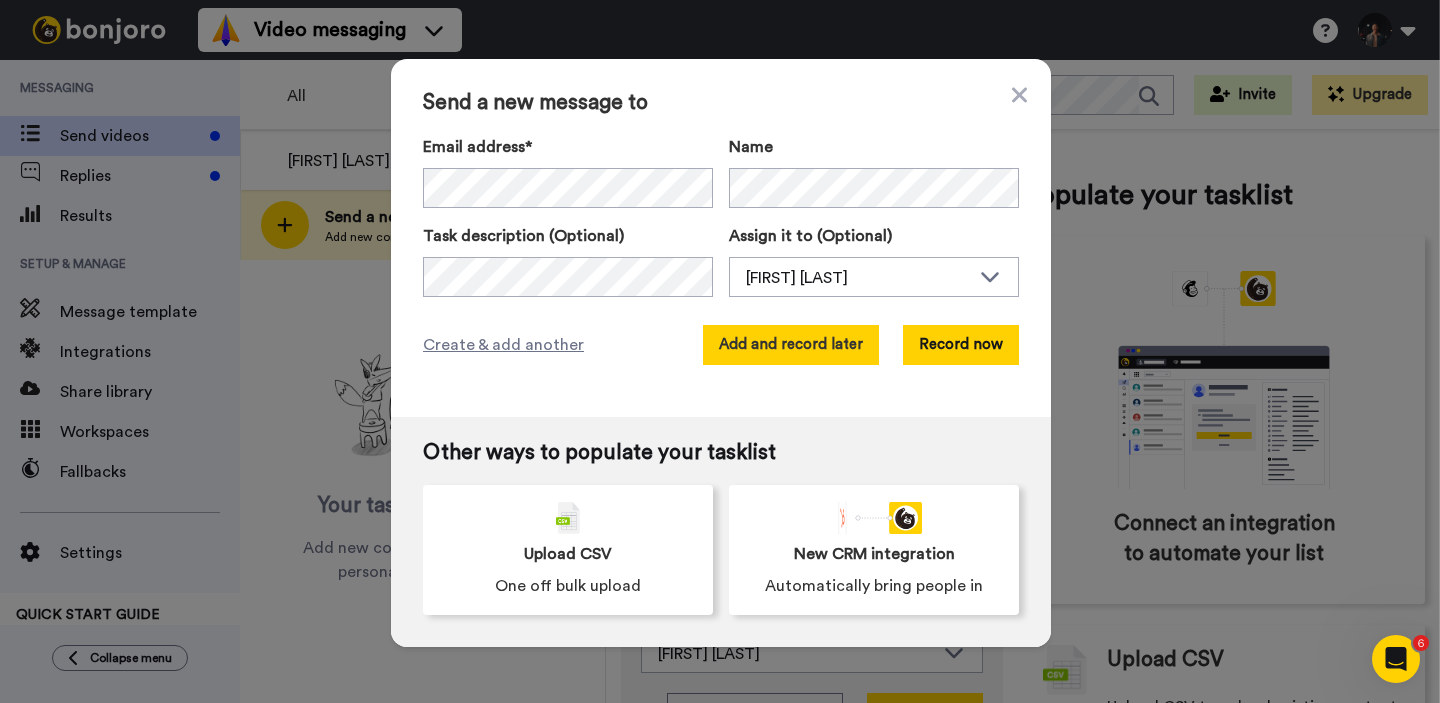 click on "Add and record later" at bounding box center [791, 345] 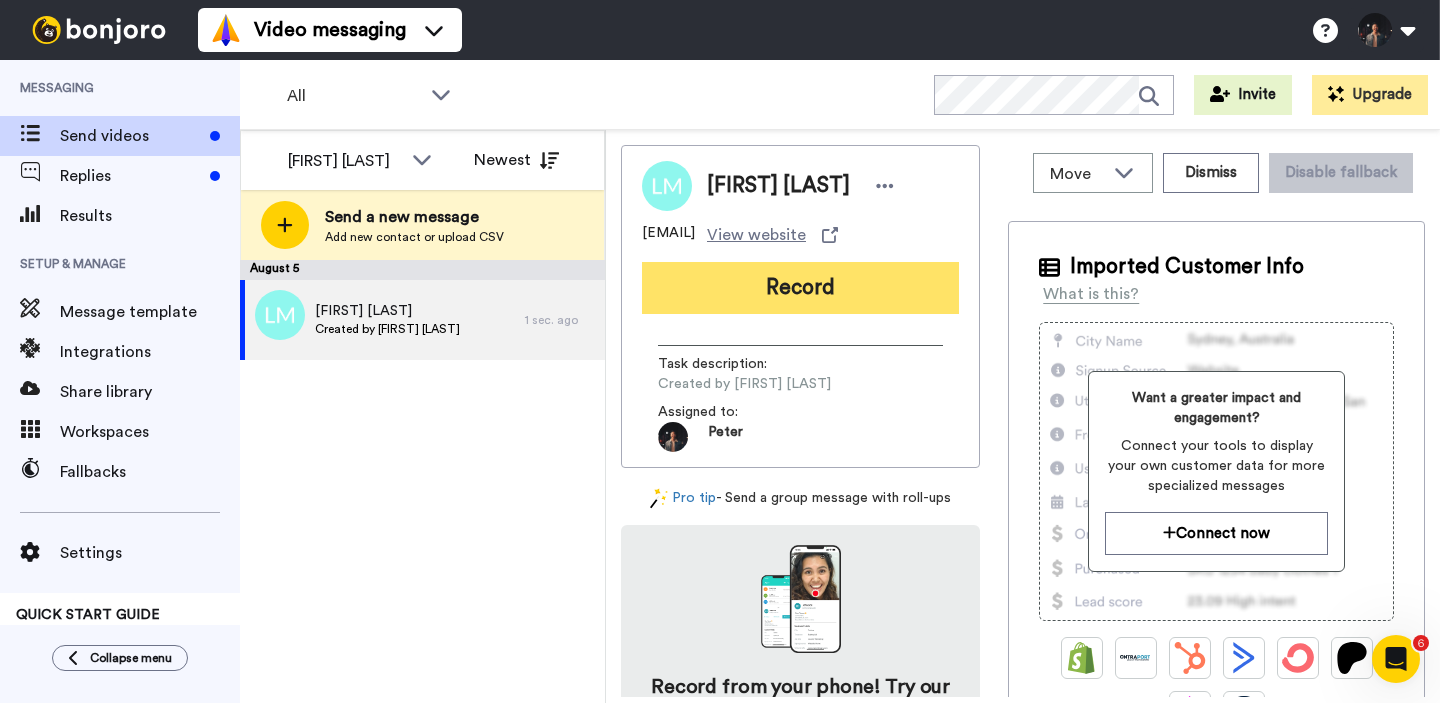 click on "Record" at bounding box center (800, 288) 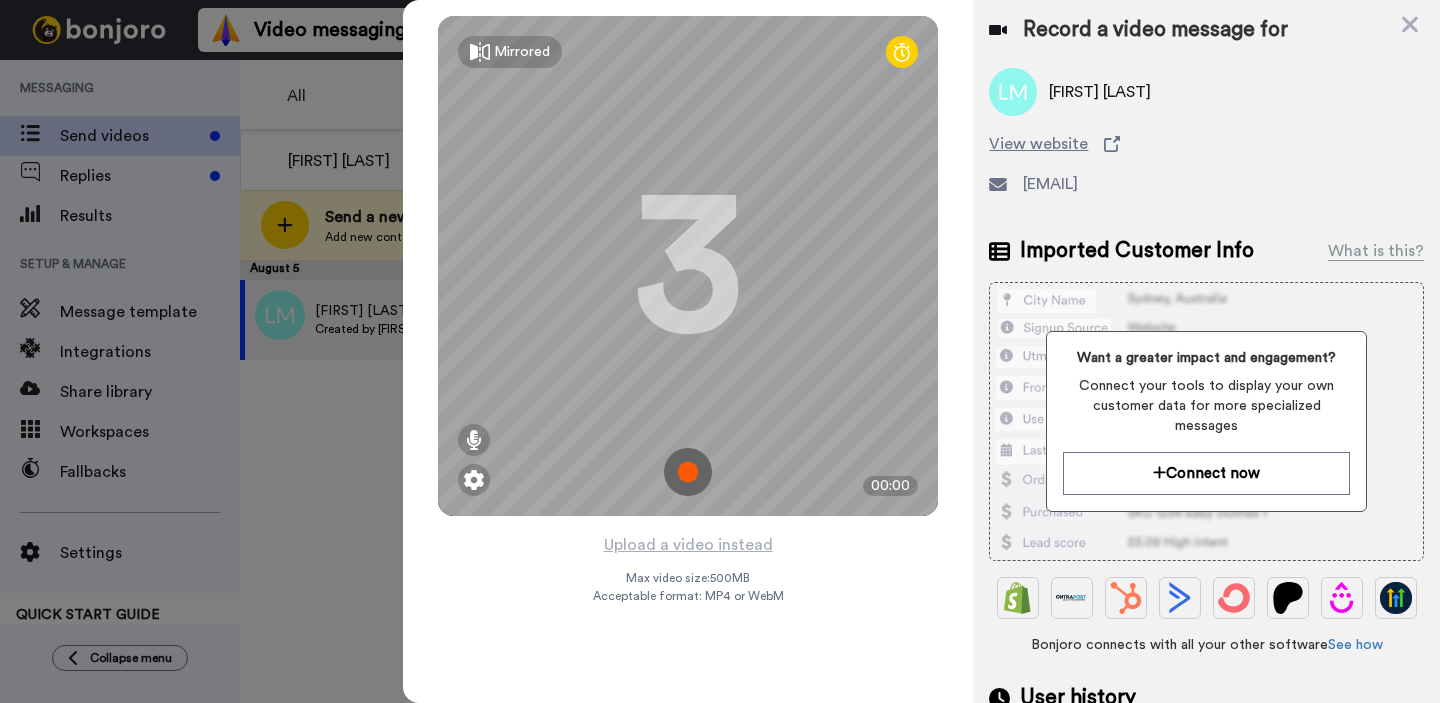 click at bounding box center [688, 472] 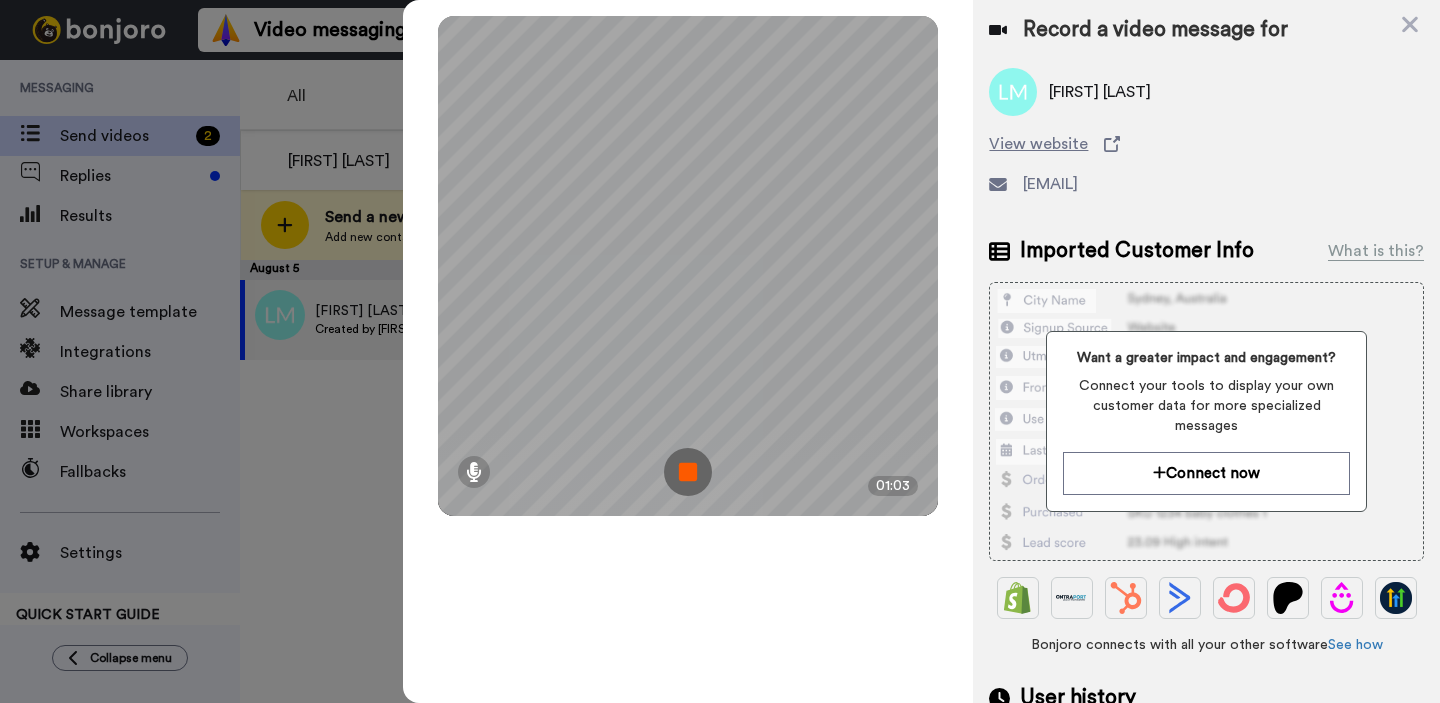 click at bounding box center [688, 472] 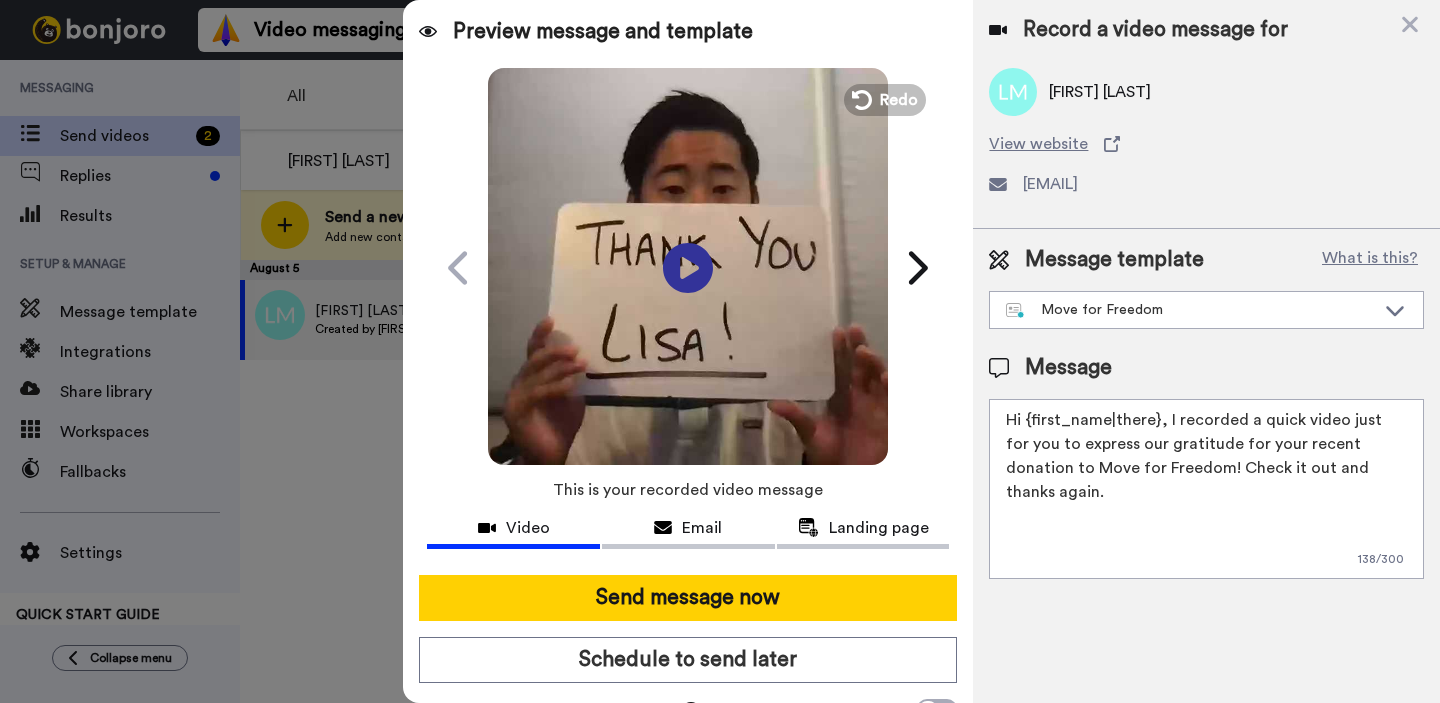 click 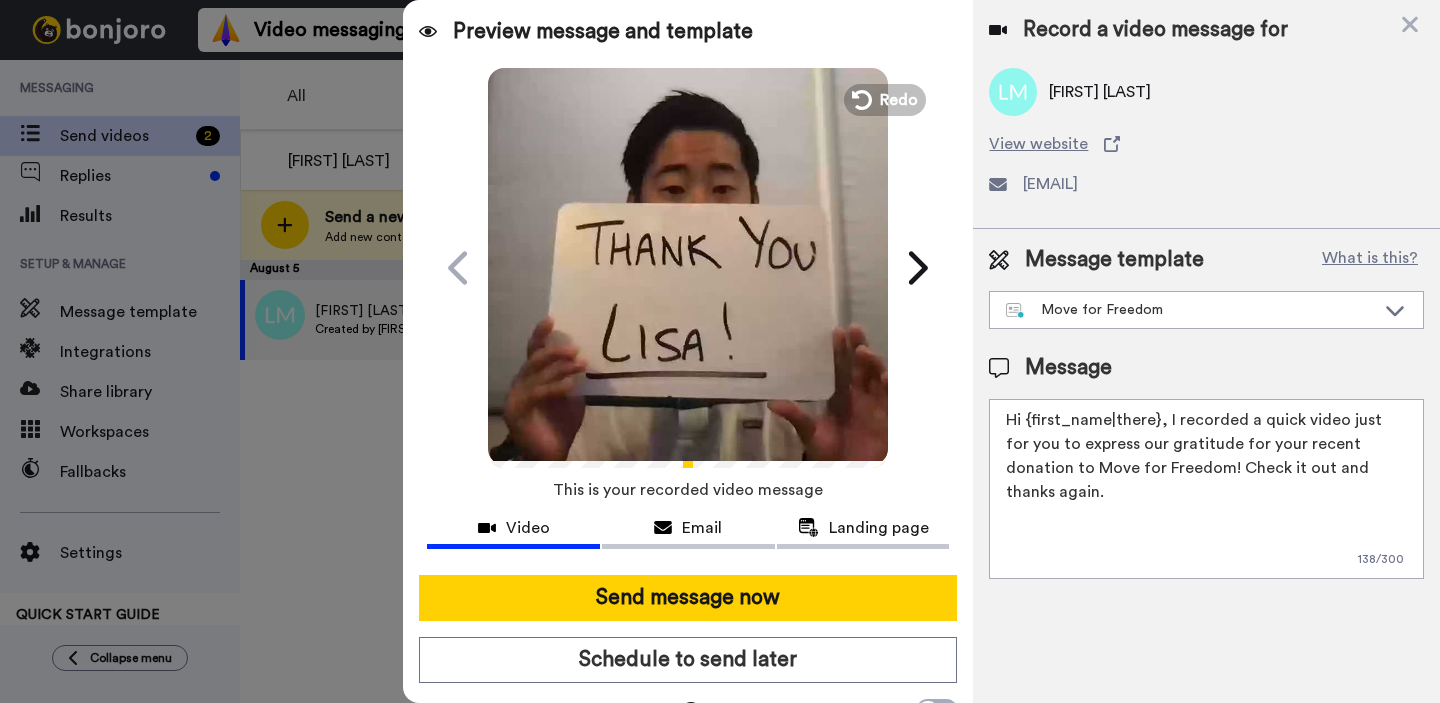 drag, startPoint x: 1164, startPoint y: 419, endPoint x: 1382, endPoint y: 462, distance: 222.20036 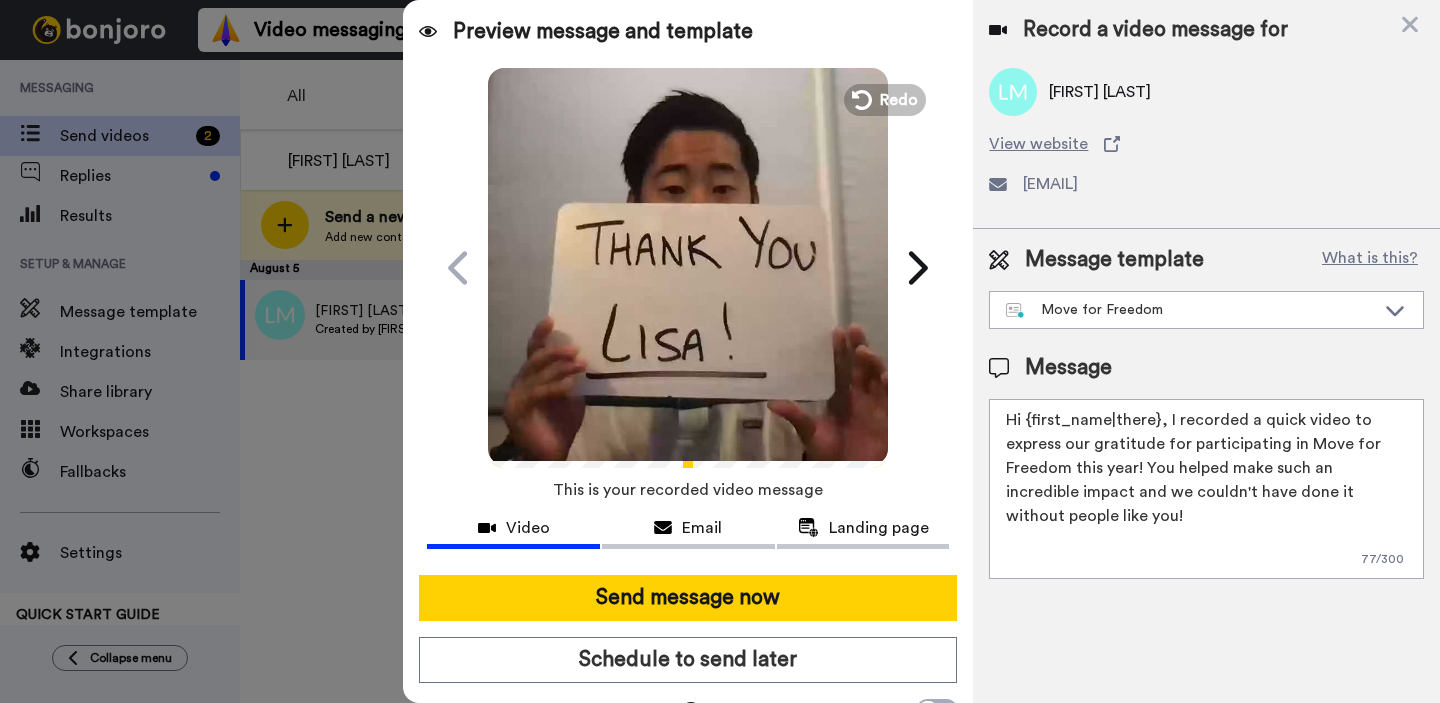 scroll, scrollTop: 0, scrollLeft: 0, axis: both 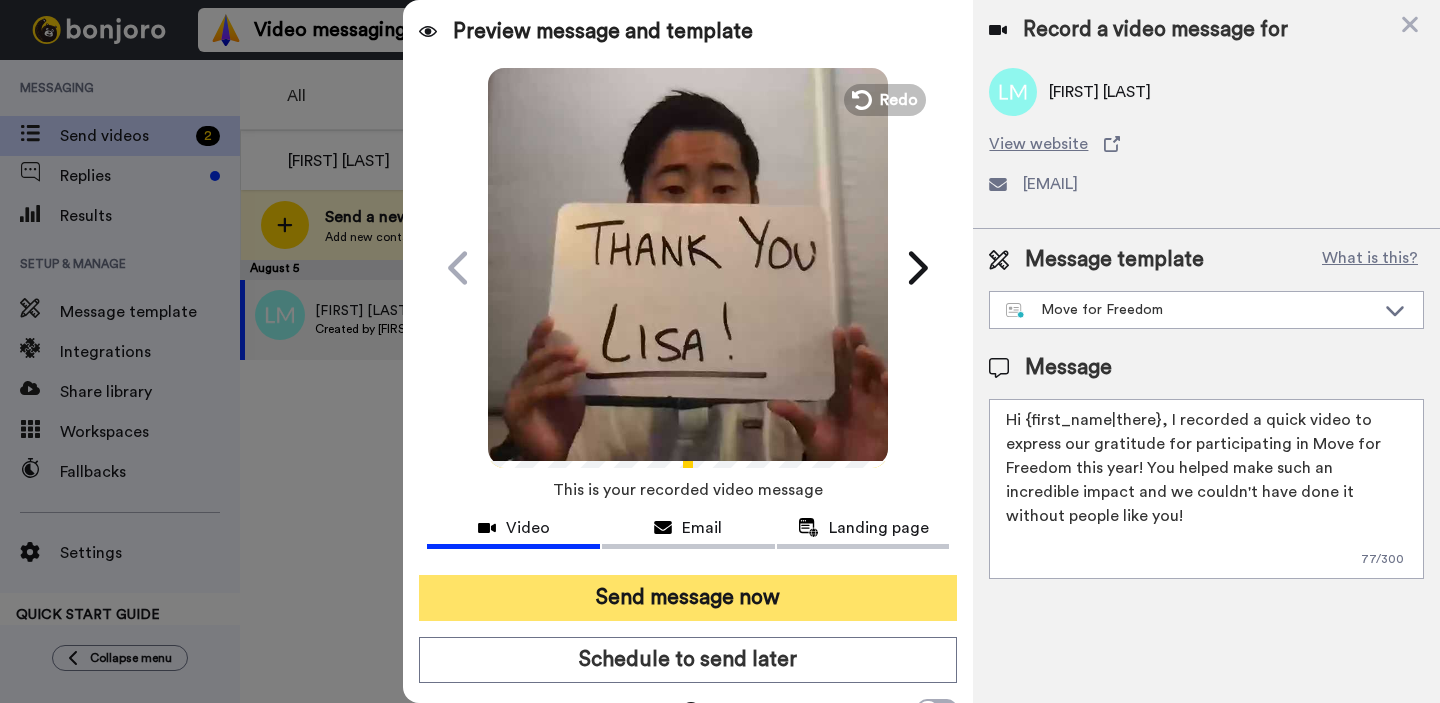 type on "Hi {first_name|there}, I recorded a quick video to express our gratitude for participating in Move for Freedom this year! You helped make such an incredible impact and we couldn't have done it without people like you!" 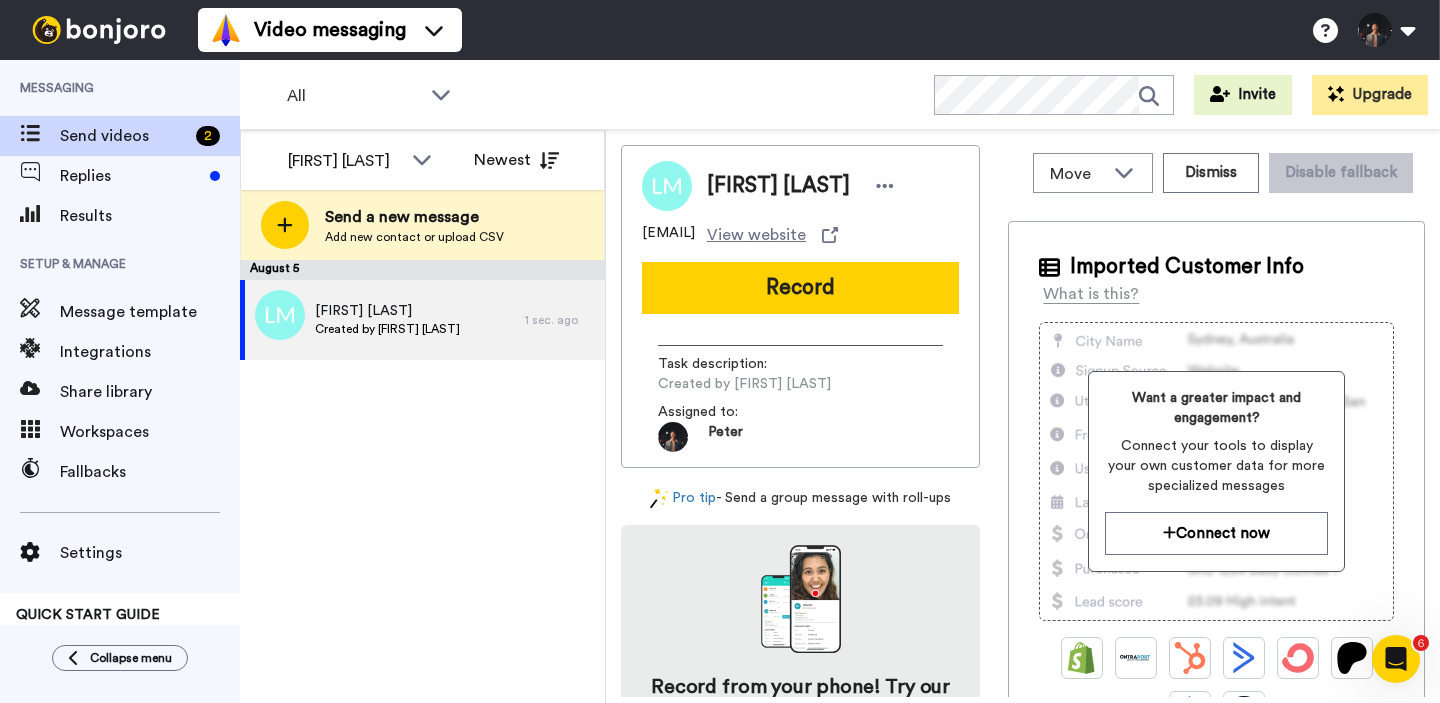 scroll, scrollTop: 0, scrollLeft: 0, axis: both 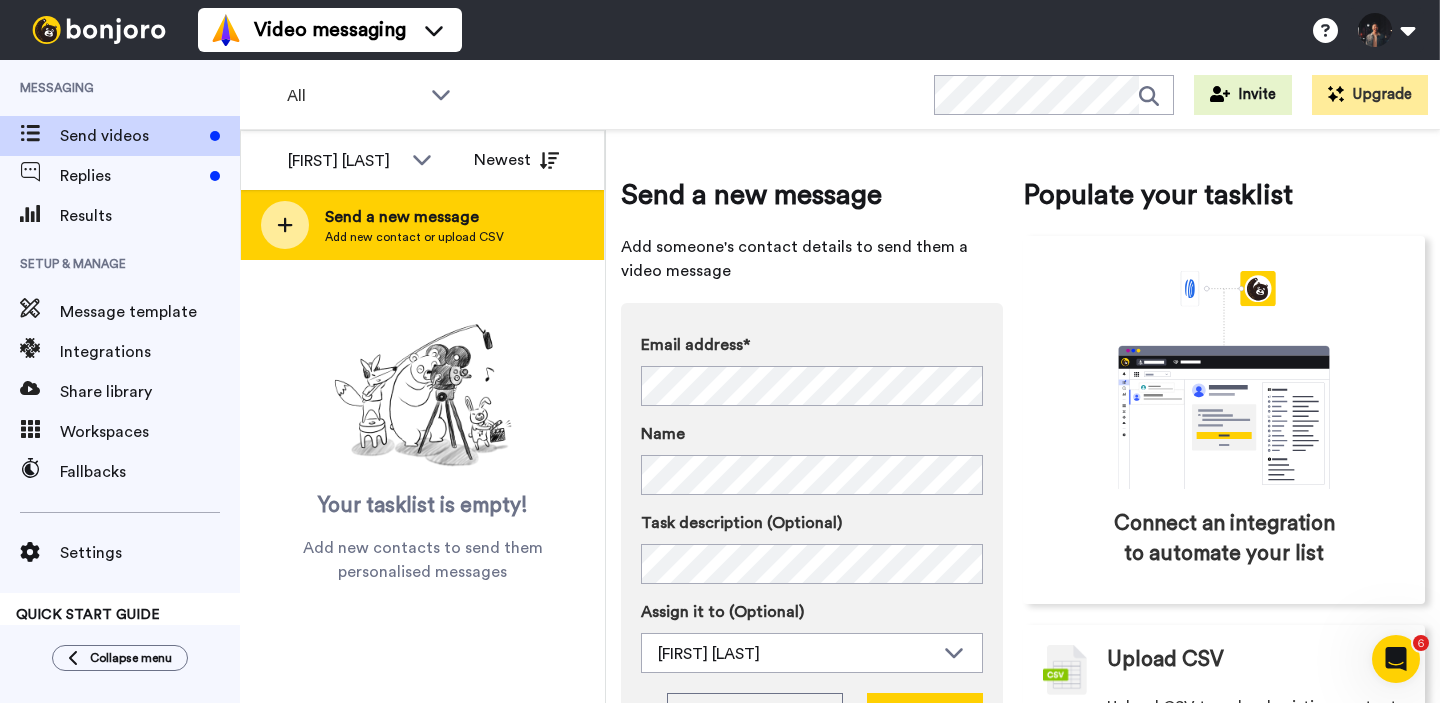 click on "Send a new message Add new contact or upload CSV" at bounding box center (422, 225) 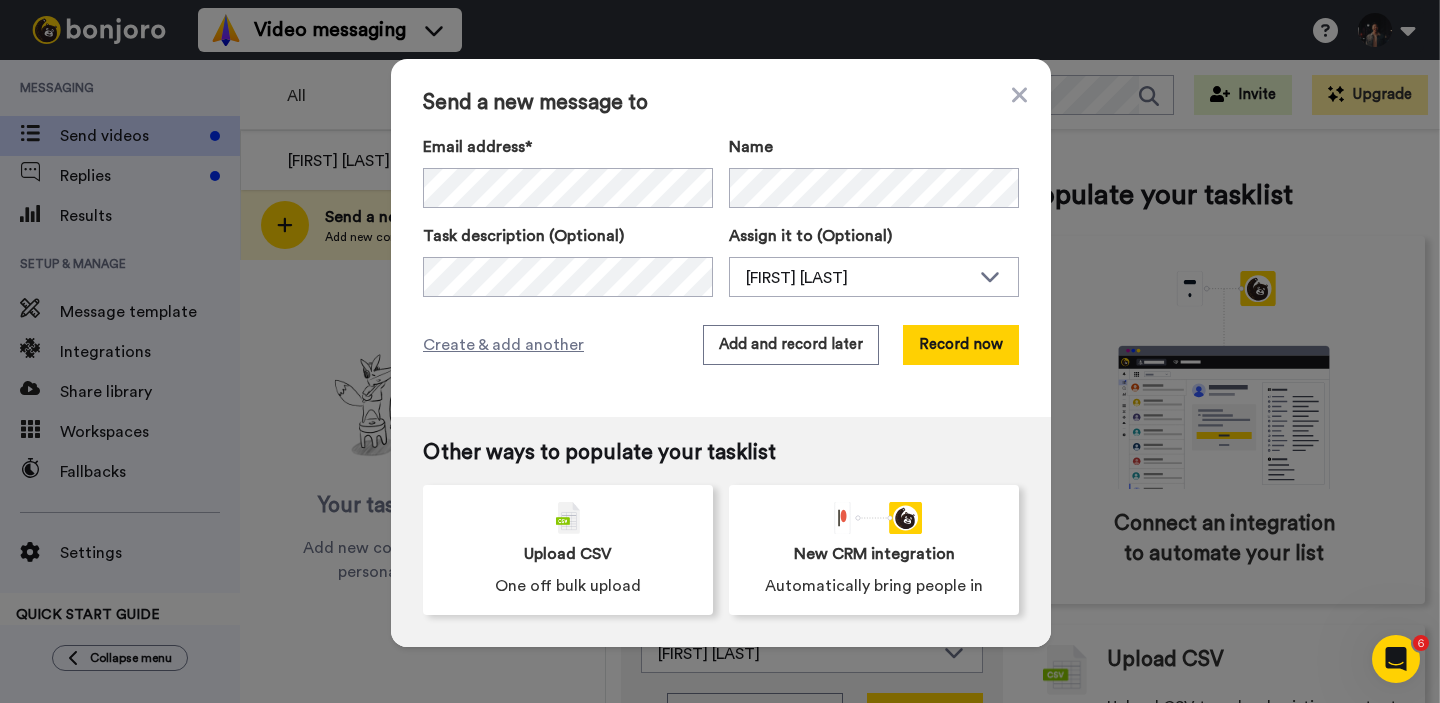 click on "Send a new message to Email address* Passion Church <jeremiah@passionchurch.ca> Name Task description (Optional) Assign it to (Optional) Peter Yoon Nikki Routley Peter Yoon Sharon Roy Ally Global Foundation Randy Watson Create & add another Add and record later Record now" at bounding box center (721, 238) 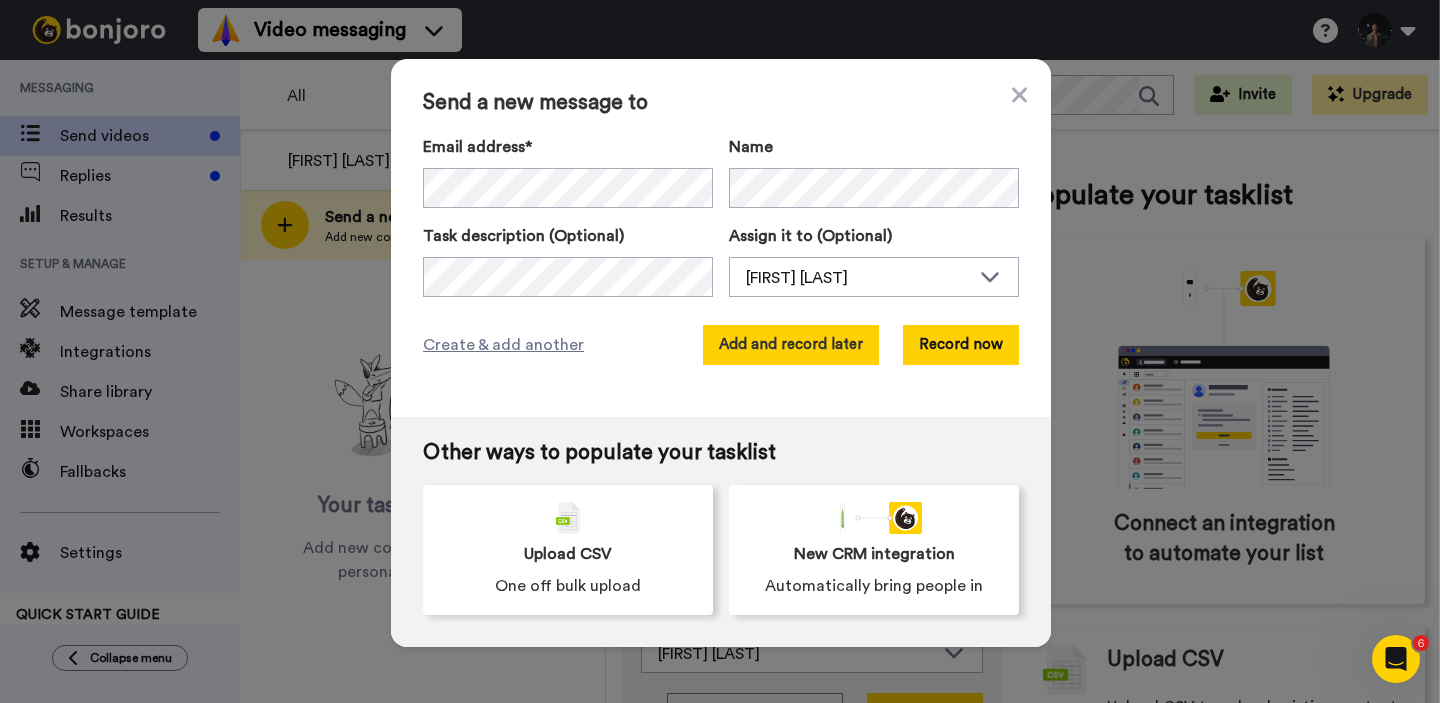 click on "Add and record later" at bounding box center (791, 345) 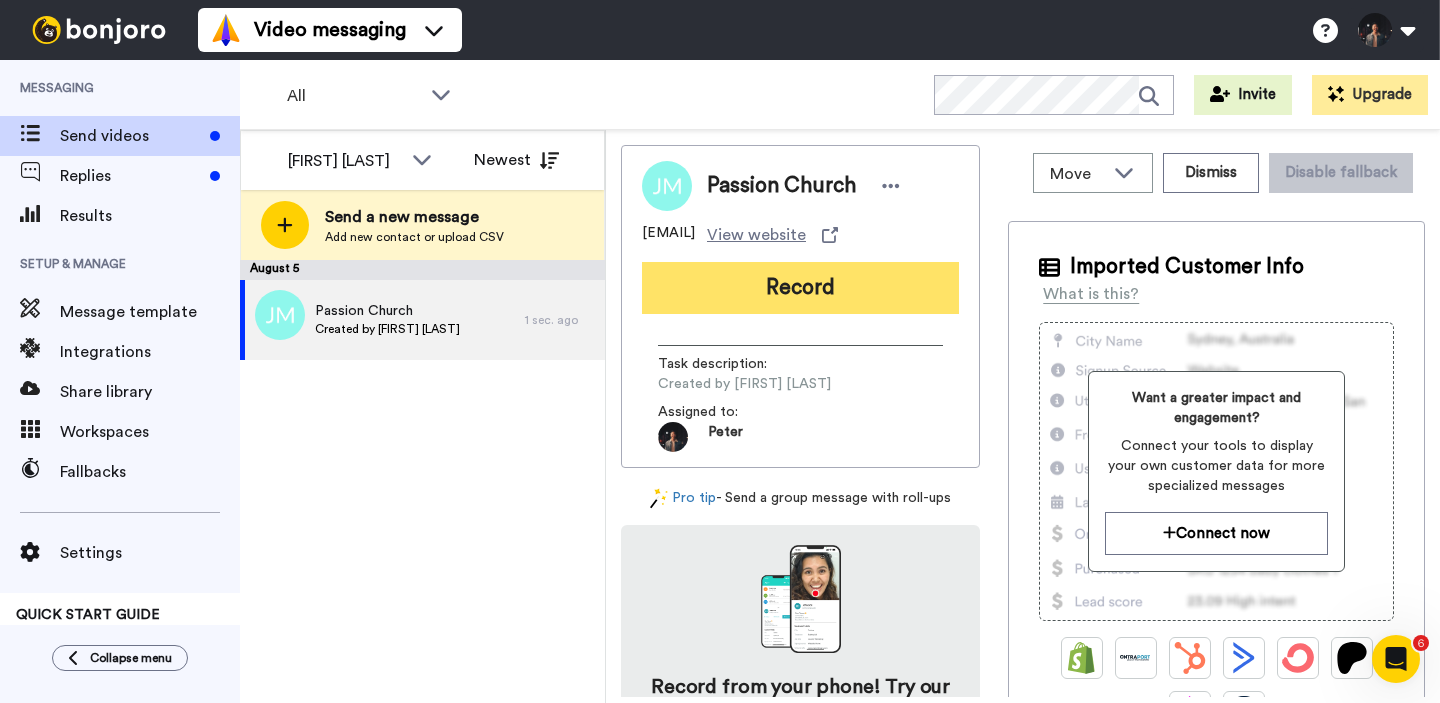 click on "Record" at bounding box center (800, 288) 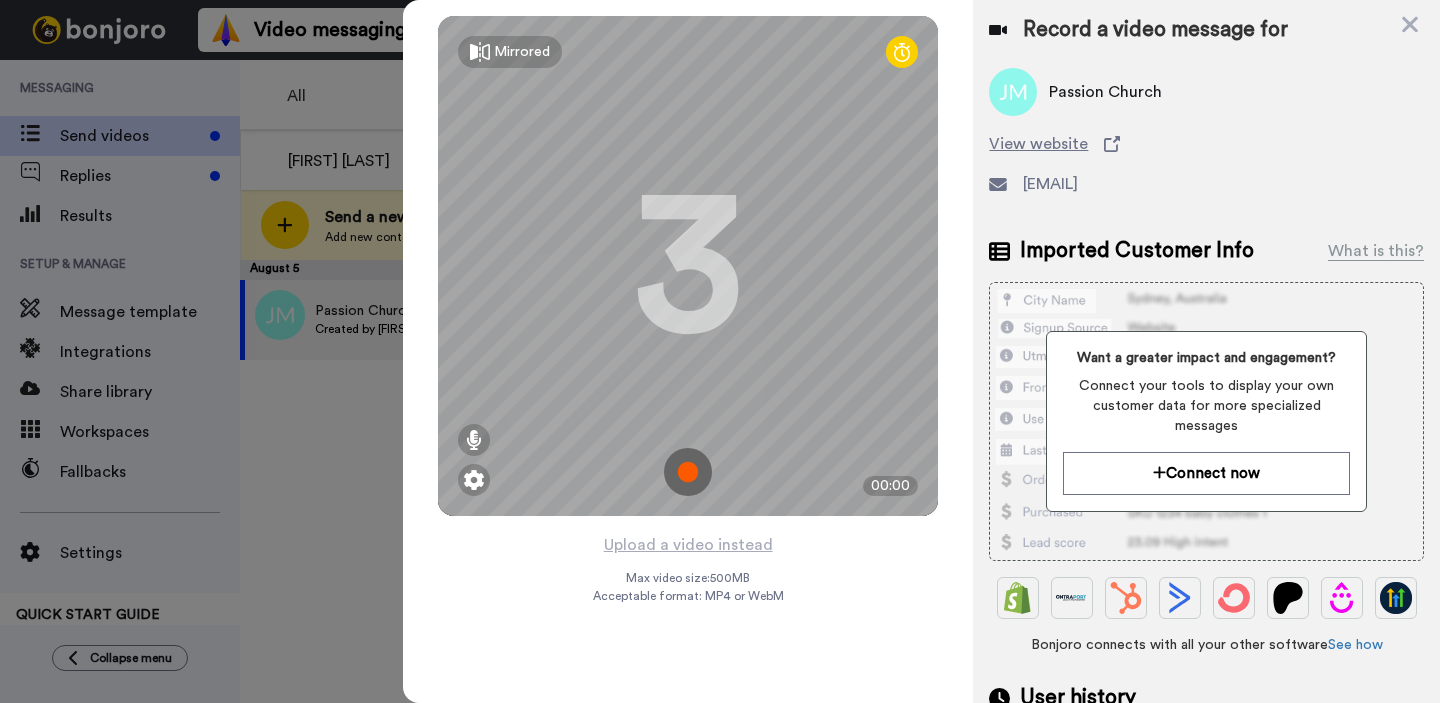 click at bounding box center (688, 472) 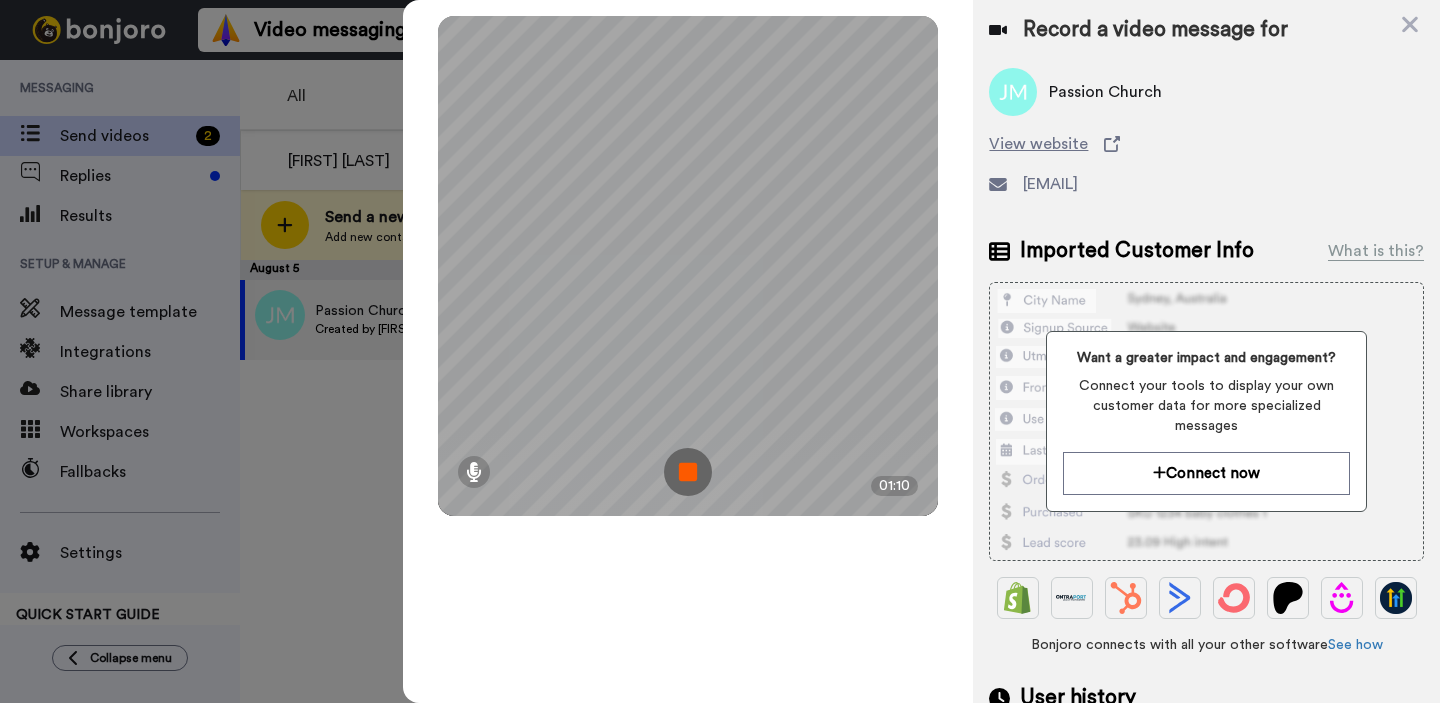 click at bounding box center [688, 472] 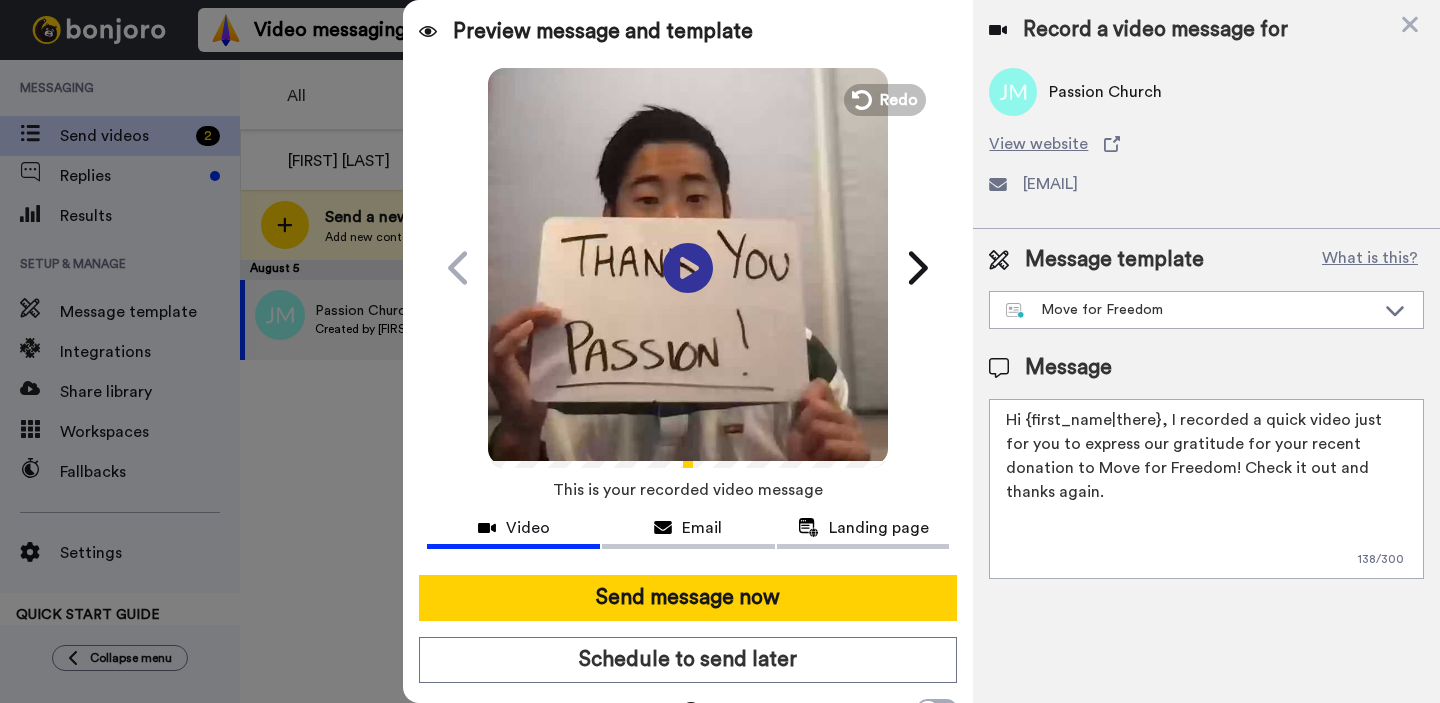 click at bounding box center (688, 265) 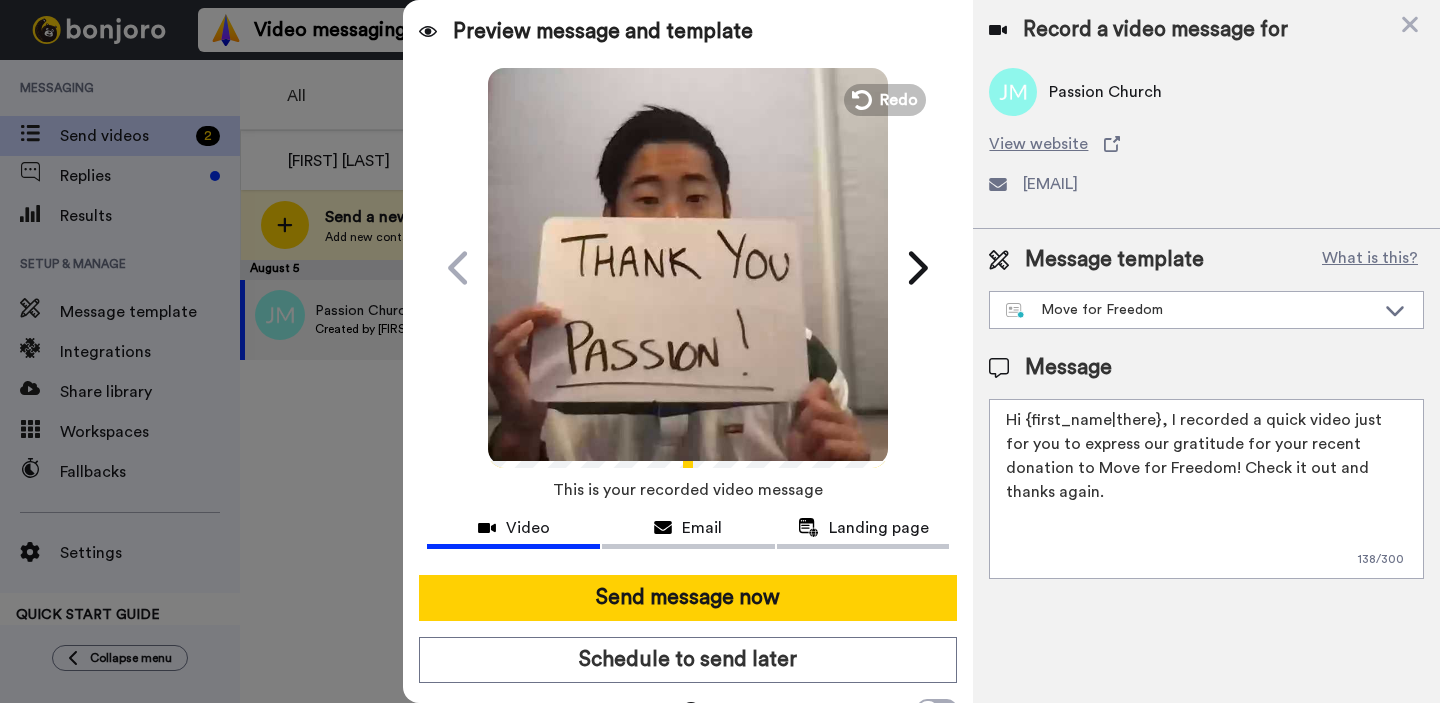 drag, startPoint x: 1164, startPoint y: 421, endPoint x: 1410, endPoint y: 476, distance: 252.0734 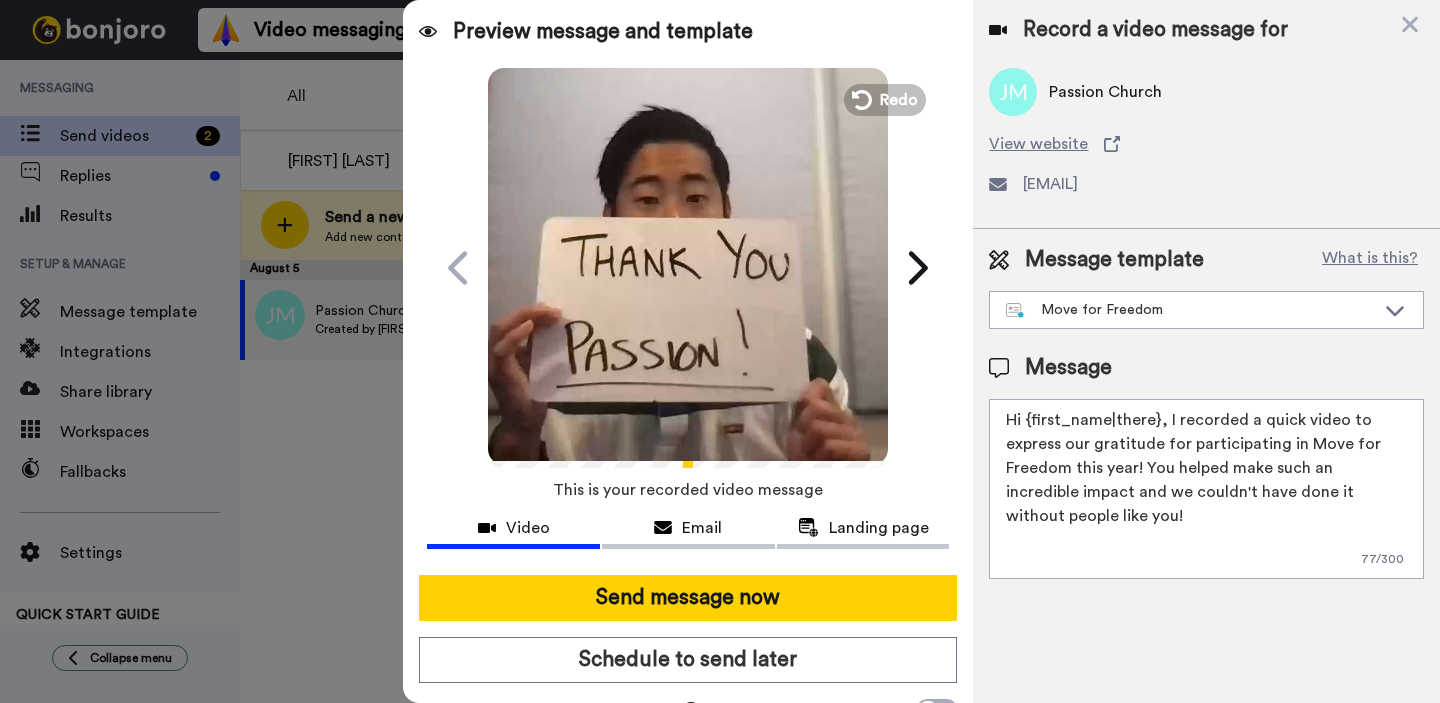 scroll, scrollTop: 0, scrollLeft: 0, axis: both 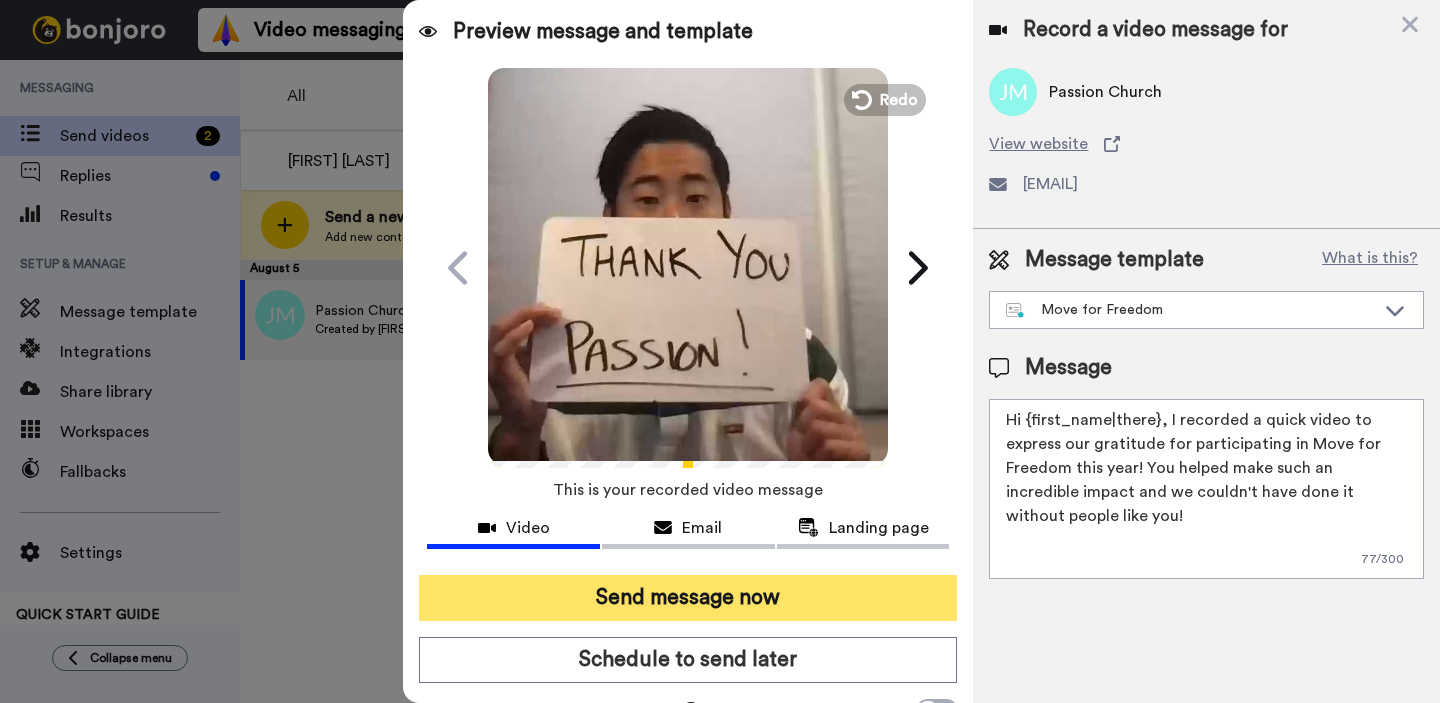 type on "Hi {first_name|there}, I recorded a quick video to express our gratitude for participating in Move for Freedom this year! You helped make such an incredible impact and we couldn't have done it without people like you!" 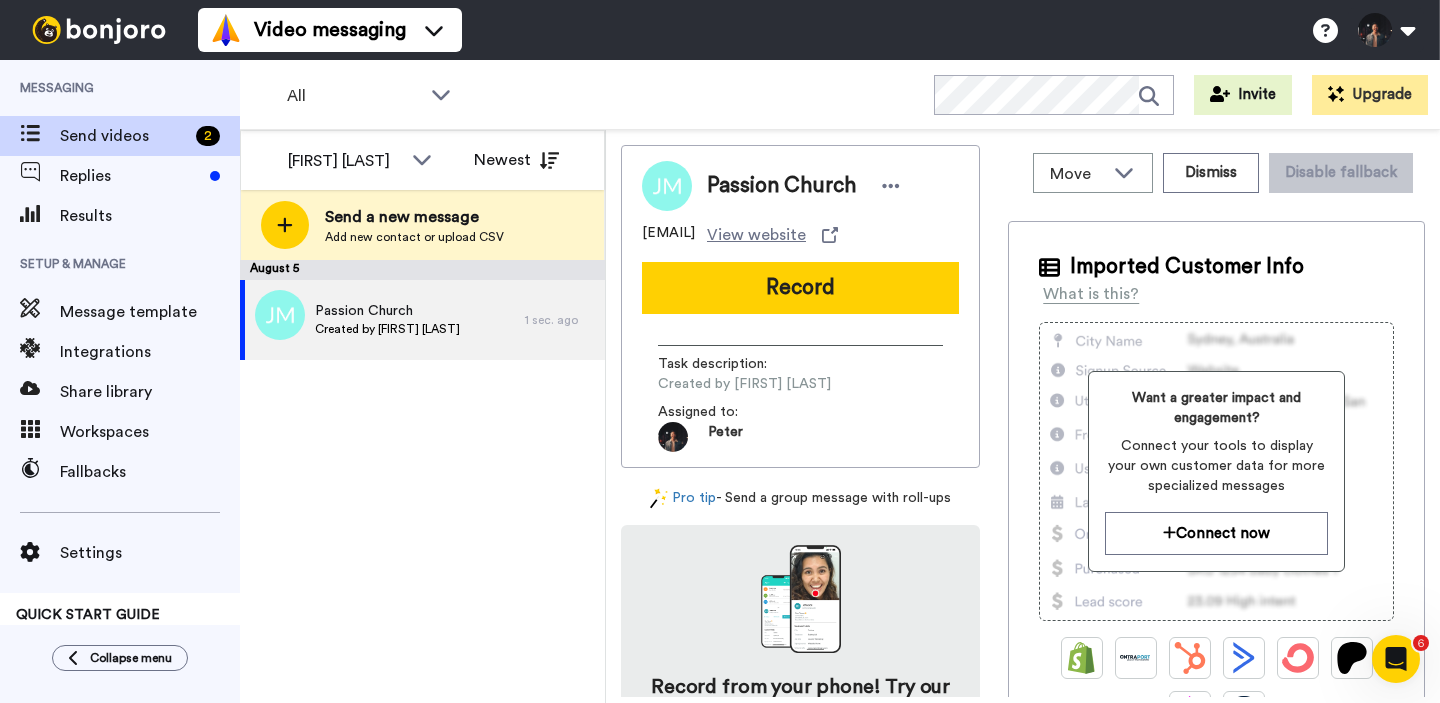 scroll, scrollTop: 0, scrollLeft: 0, axis: both 